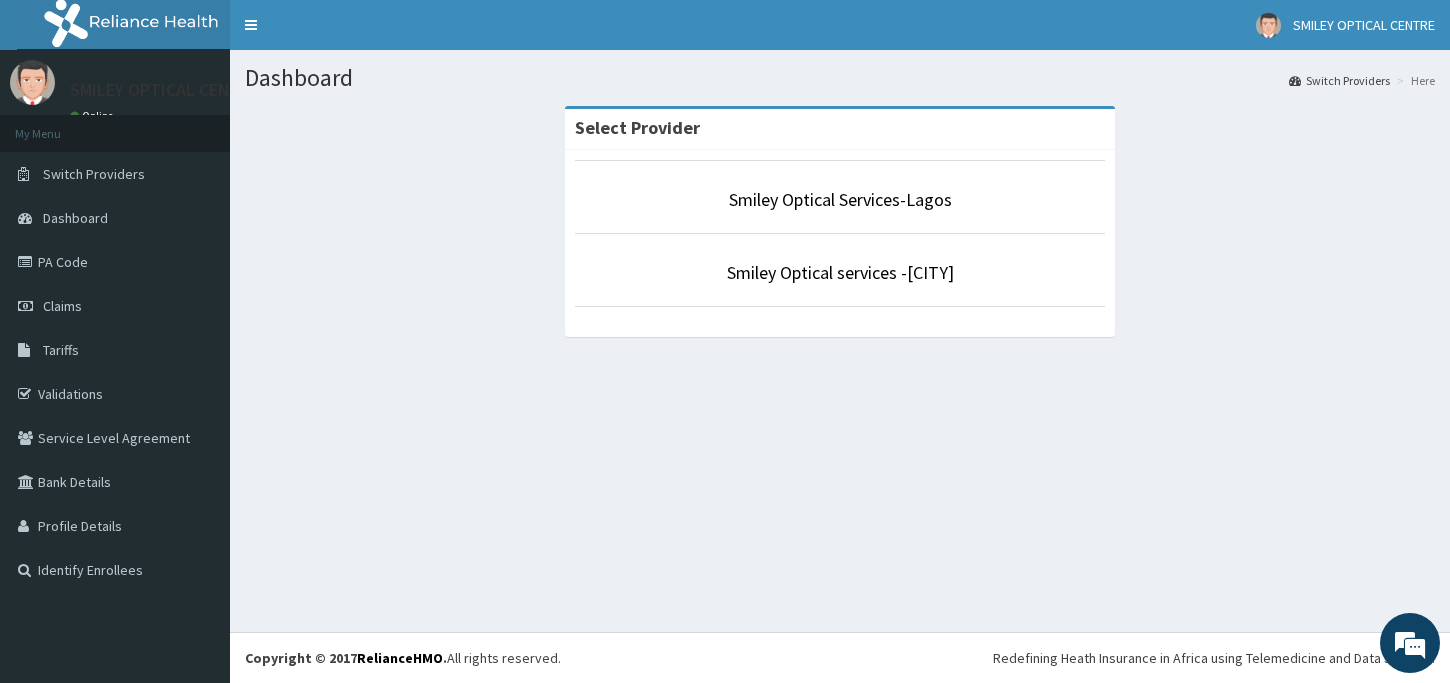 scroll, scrollTop: 0, scrollLeft: 0, axis: both 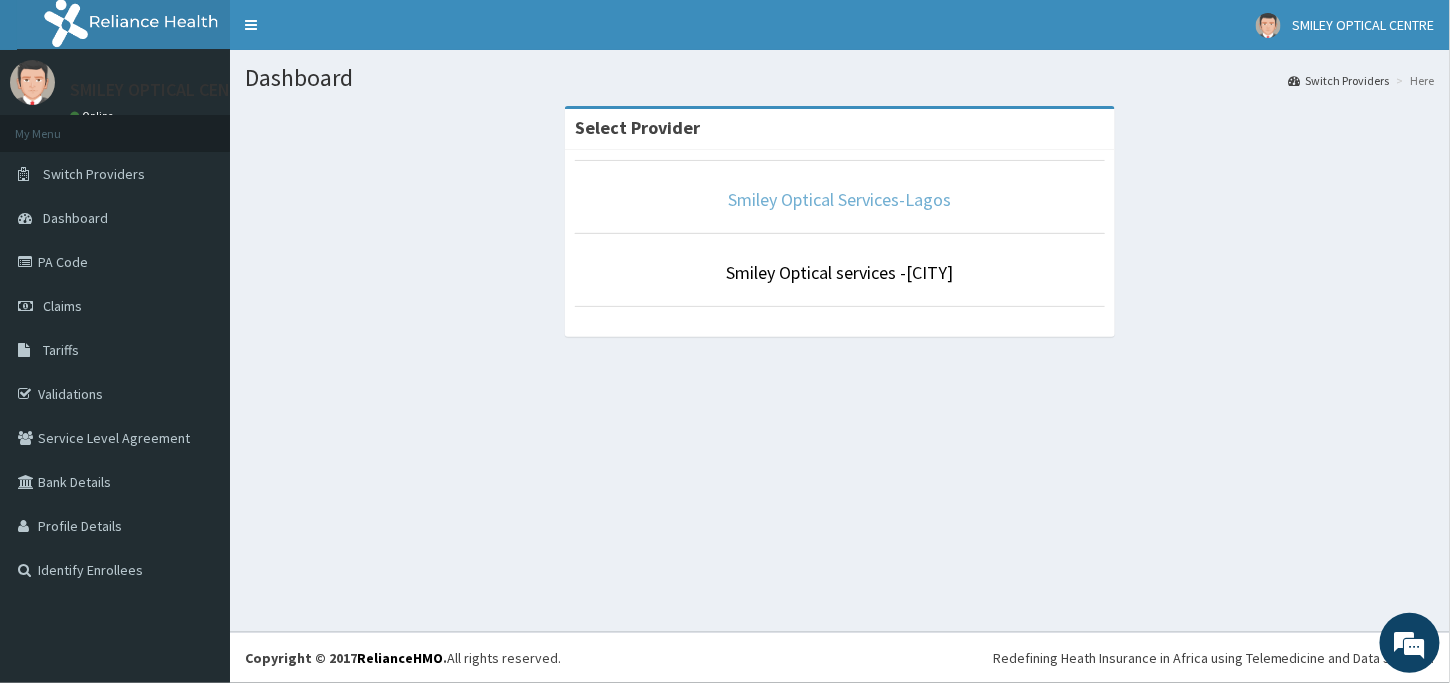 click on "Smiley Optical Services-Lagos" at bounding box center (840, 199) 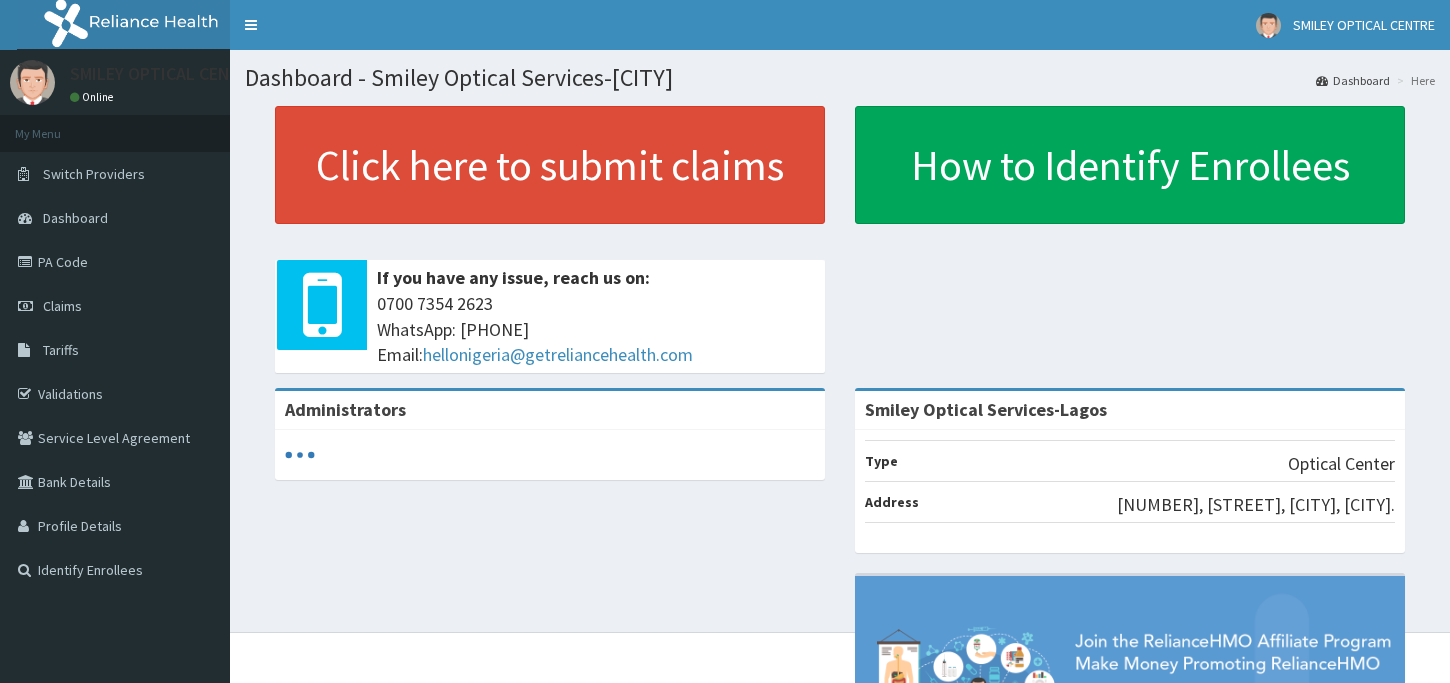 scroll, scrollTop: 0, scrollLeft: 0, axis: both 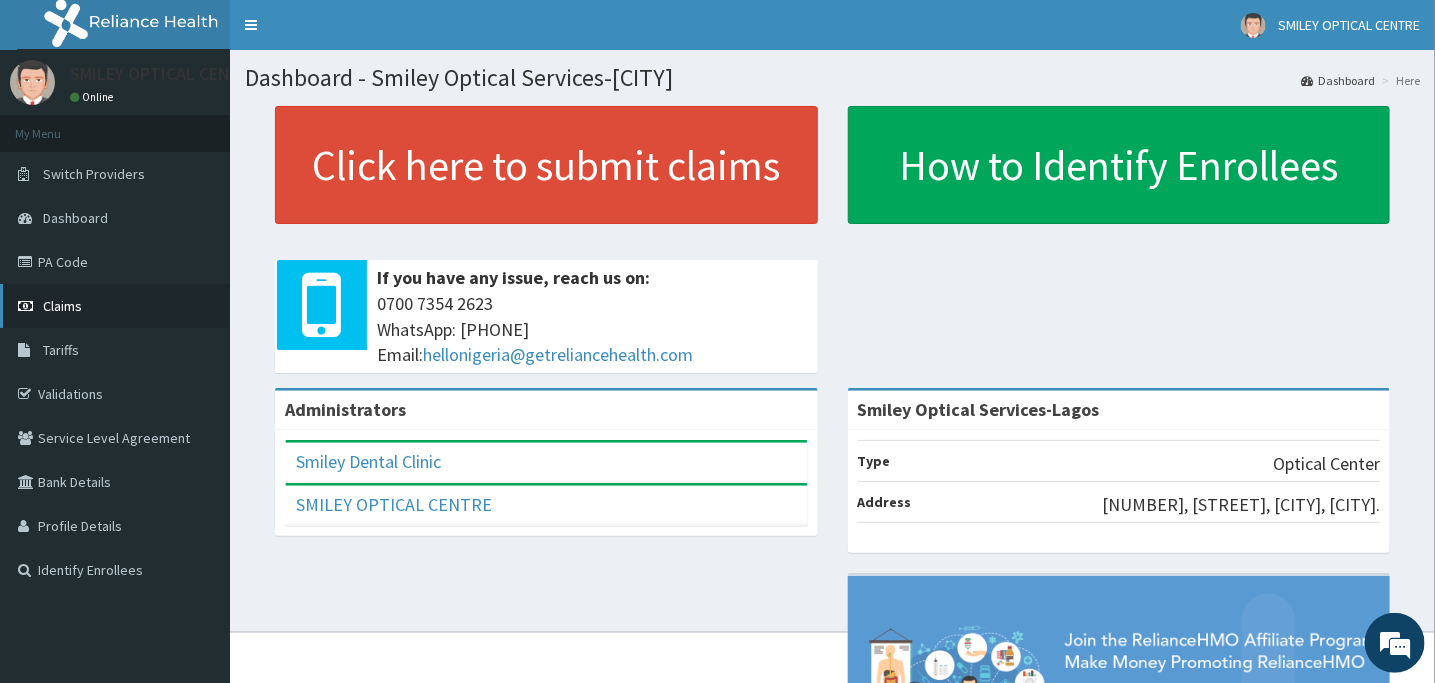 click on "Claims" at bounding box center (115, 306) 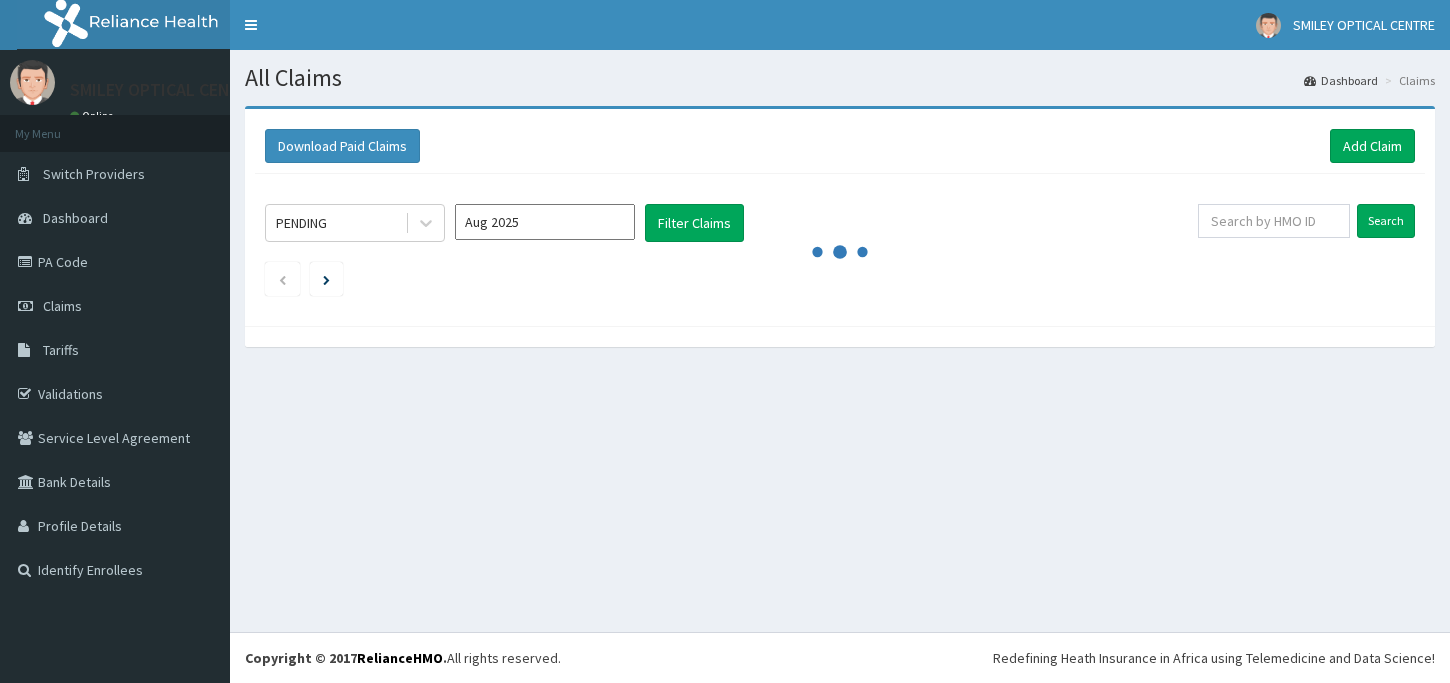 scroll, scrollTop: 0, scrollLeft: 0, axis: both 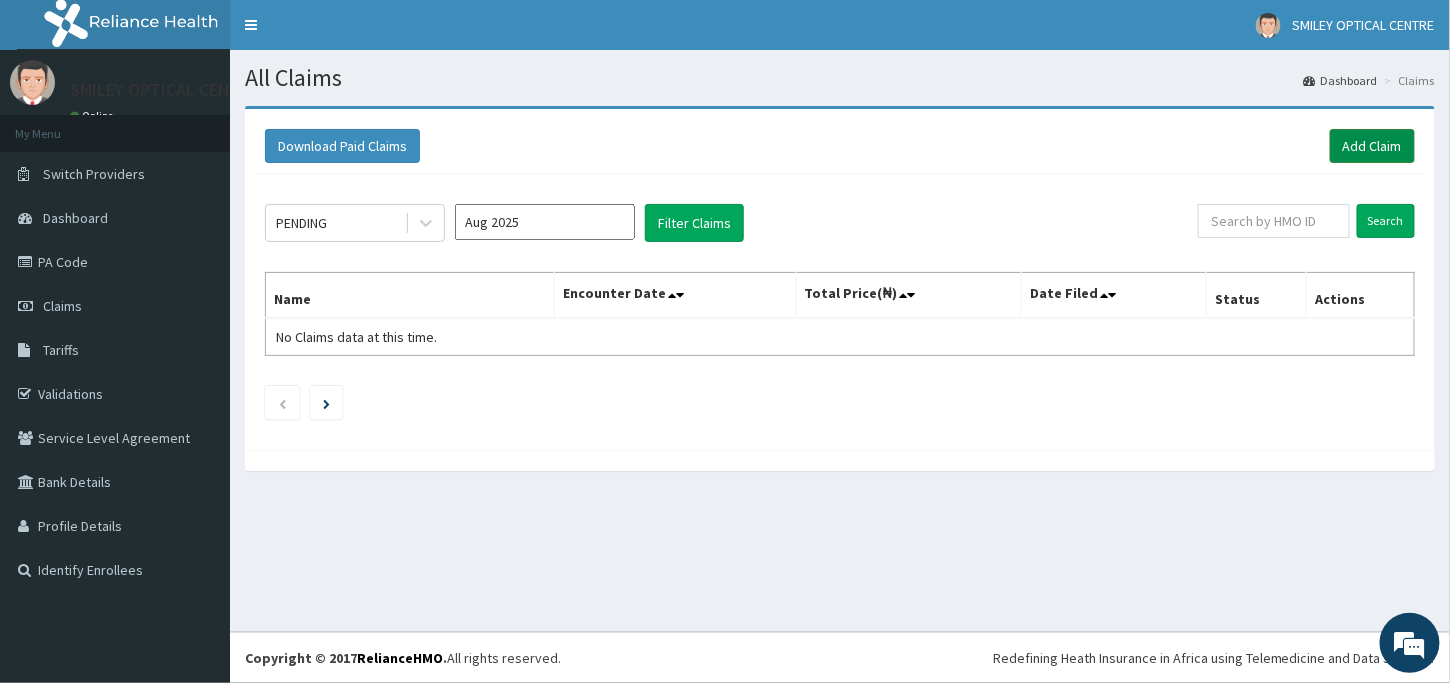click on "Add Claim" at bounding box center (1372, 146) 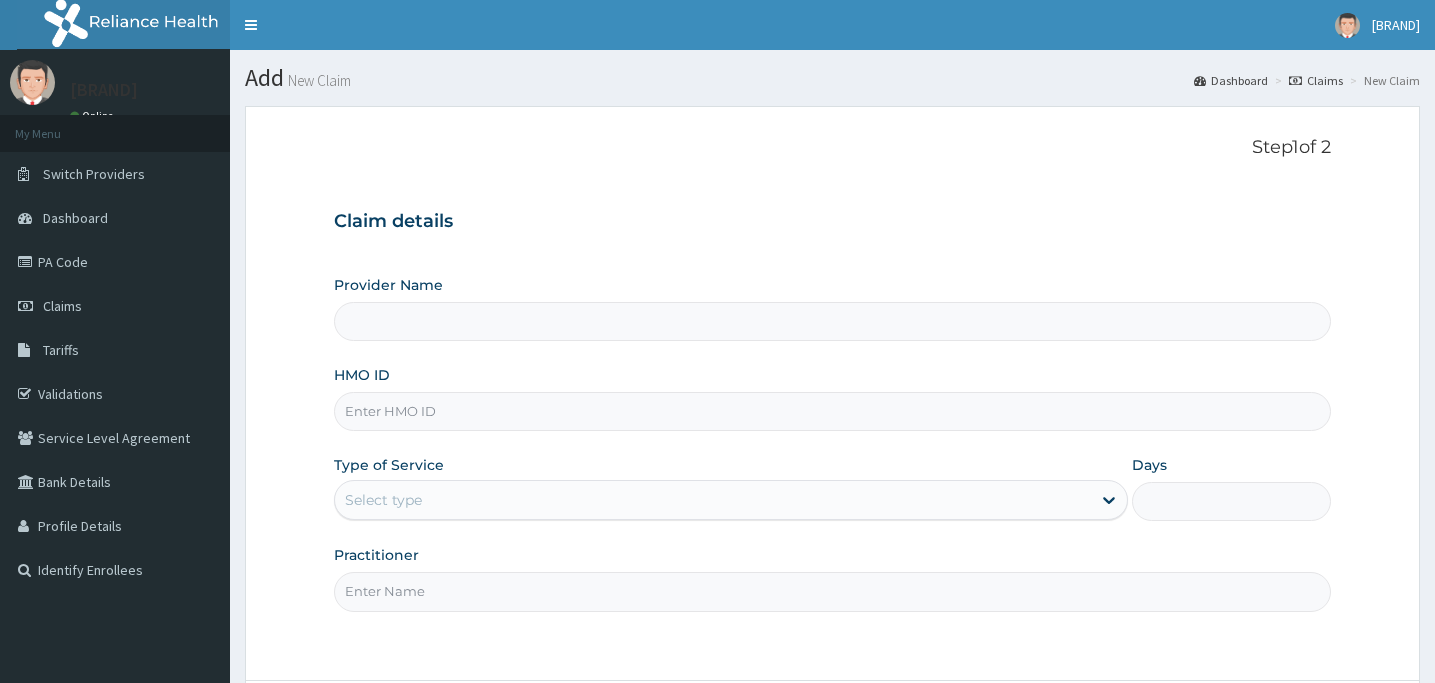 scroll, scrollTop: 0, scrollLeft: 0, axis: both 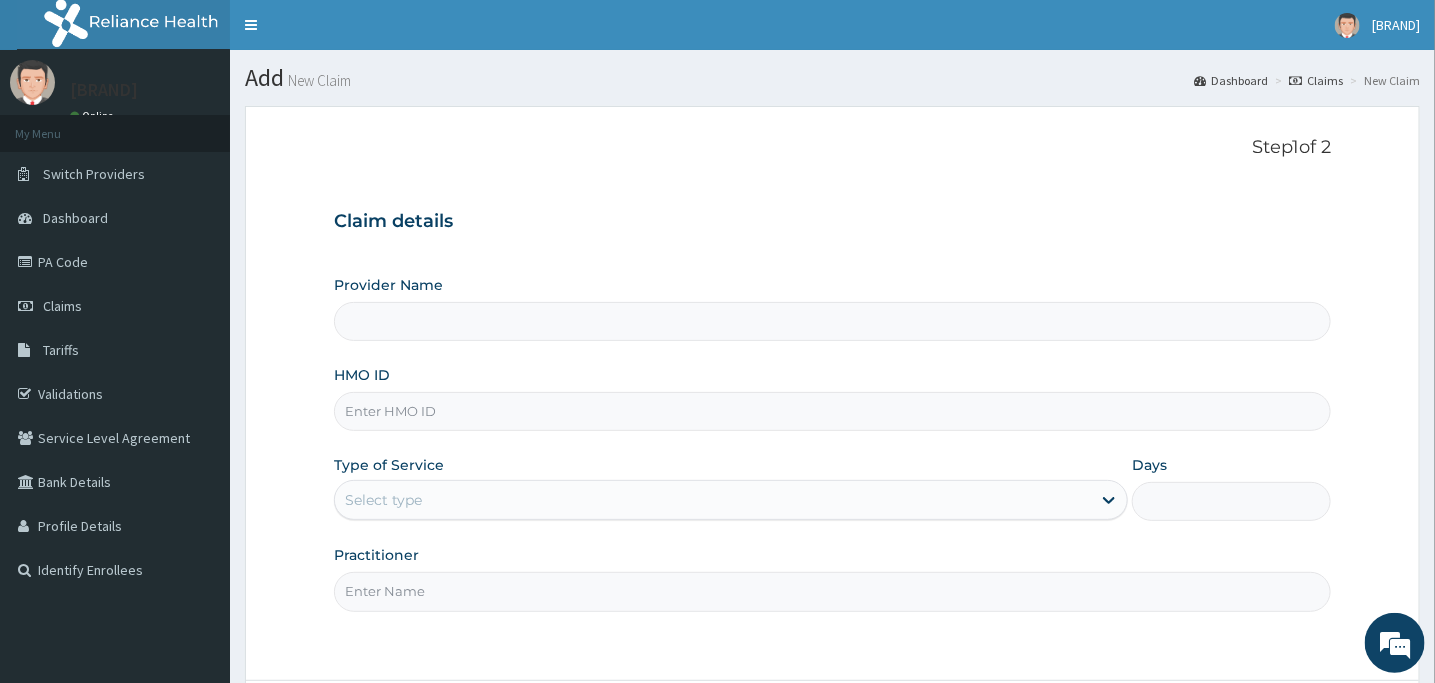 type on "Smiley Optical Services-Lagos" 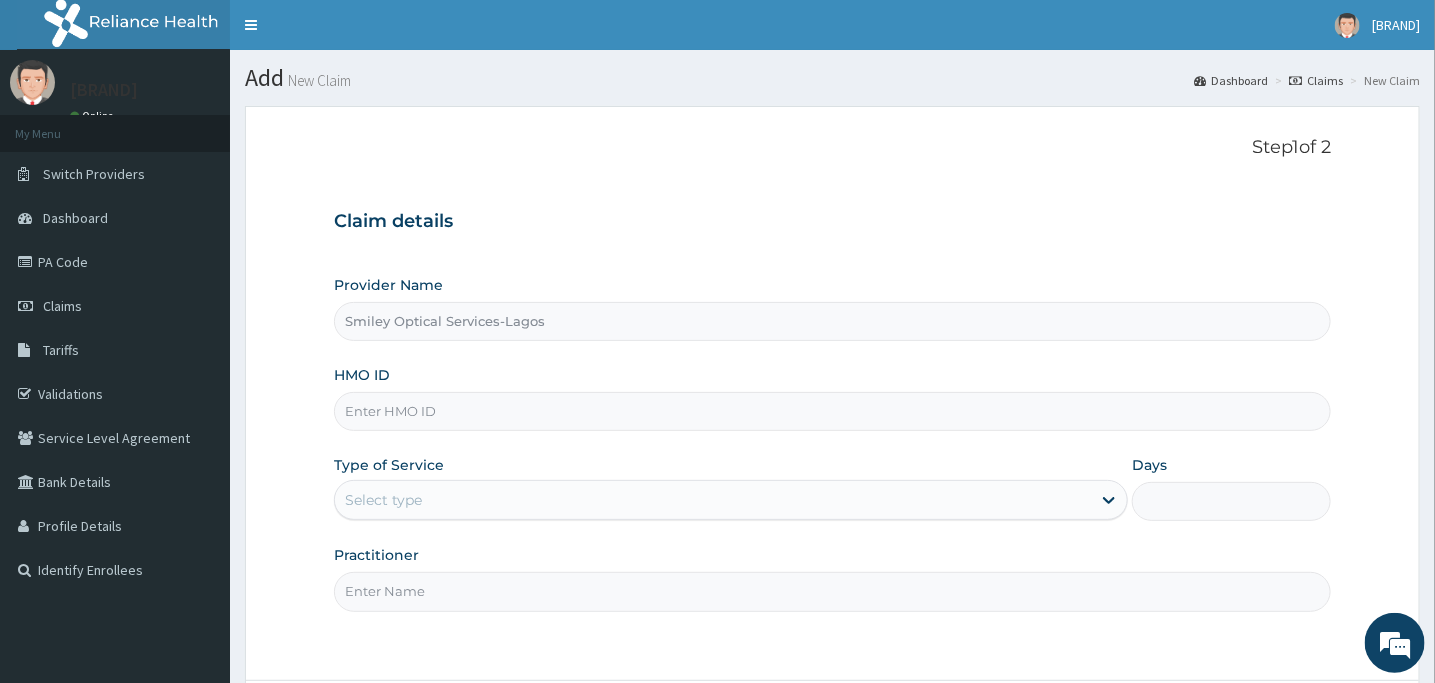 click on "Smiley Optical Services-Lagos" at bounding box center (832, 321) 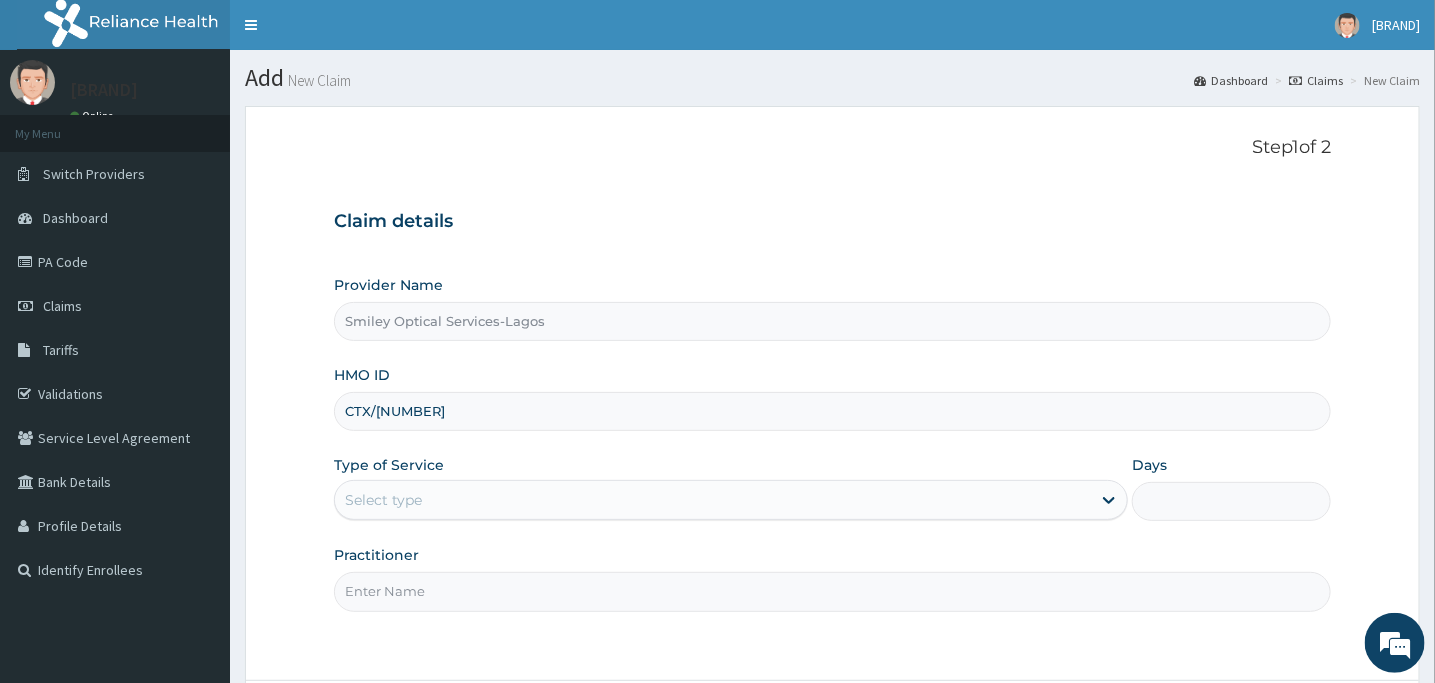 scroll, scrollTop: 0, scrollLeft: 0, axis: both 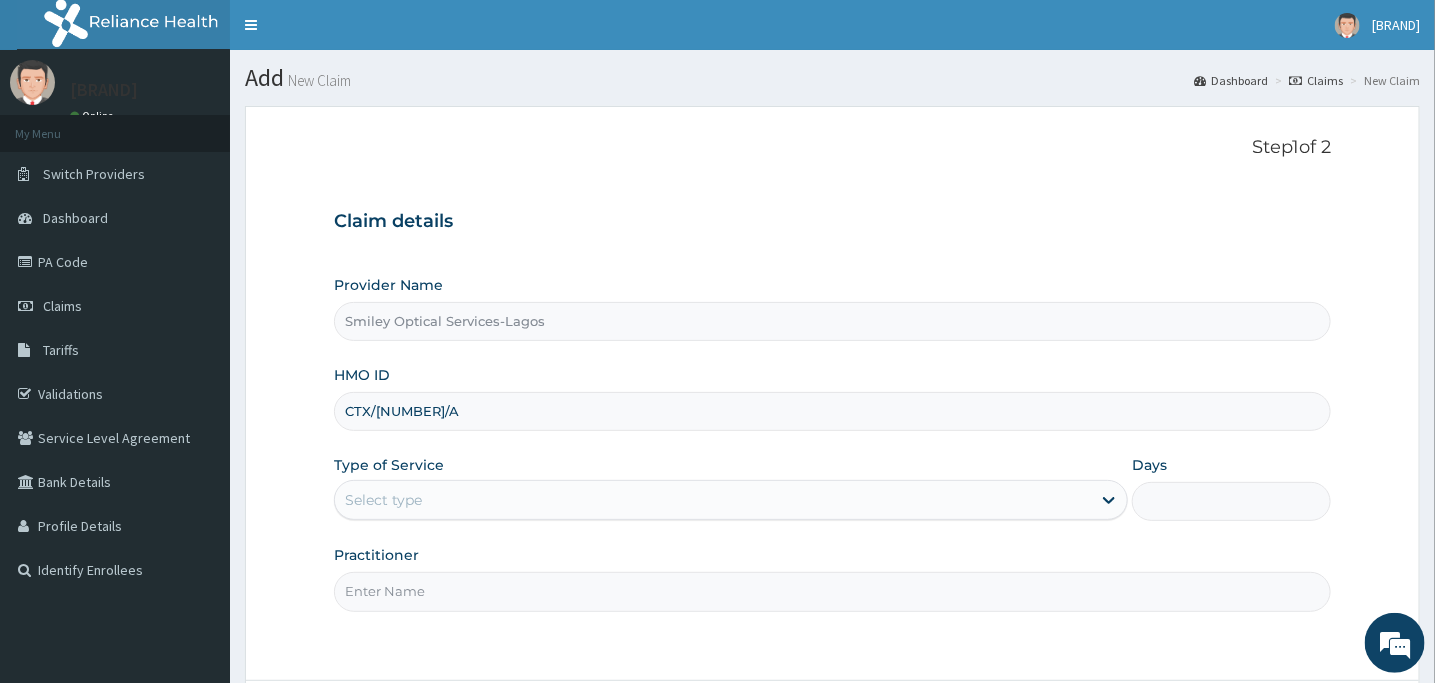 type on "CTX/10018/A" 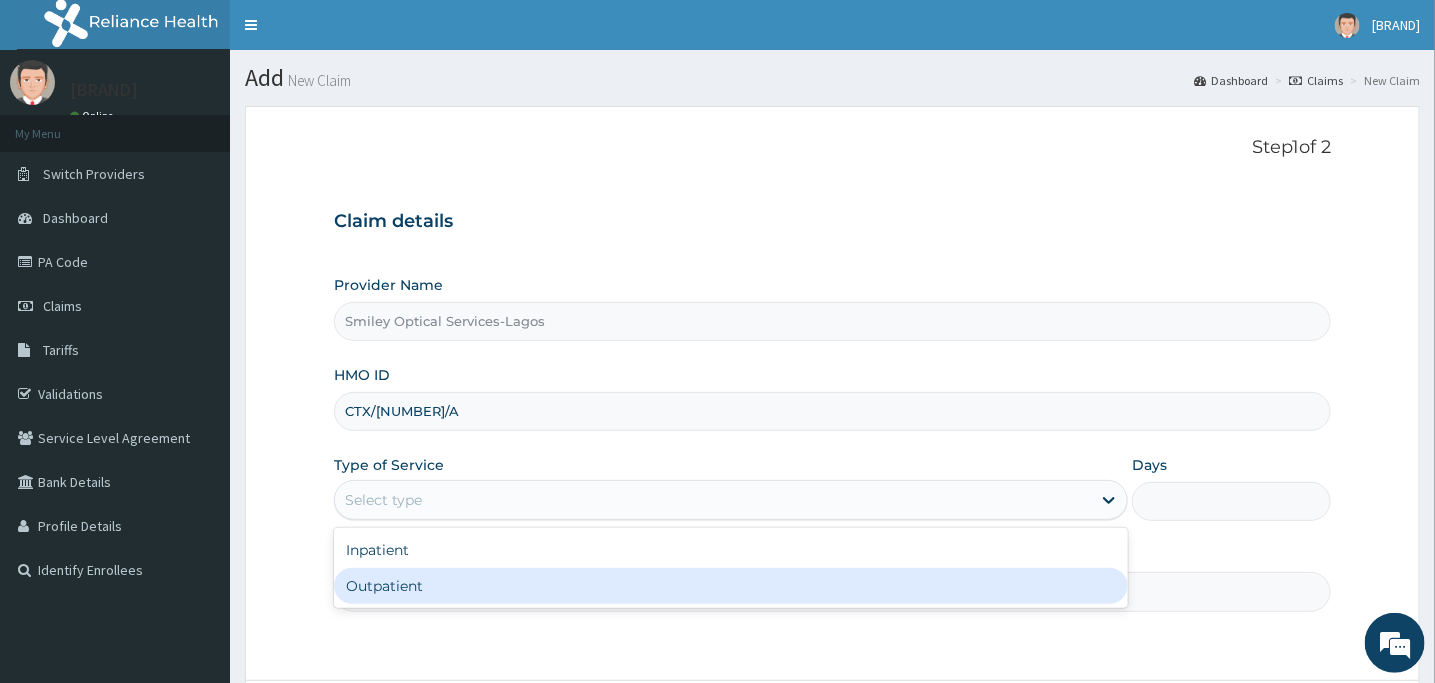 click on "Outpatient" at bounding box center (731, 586) 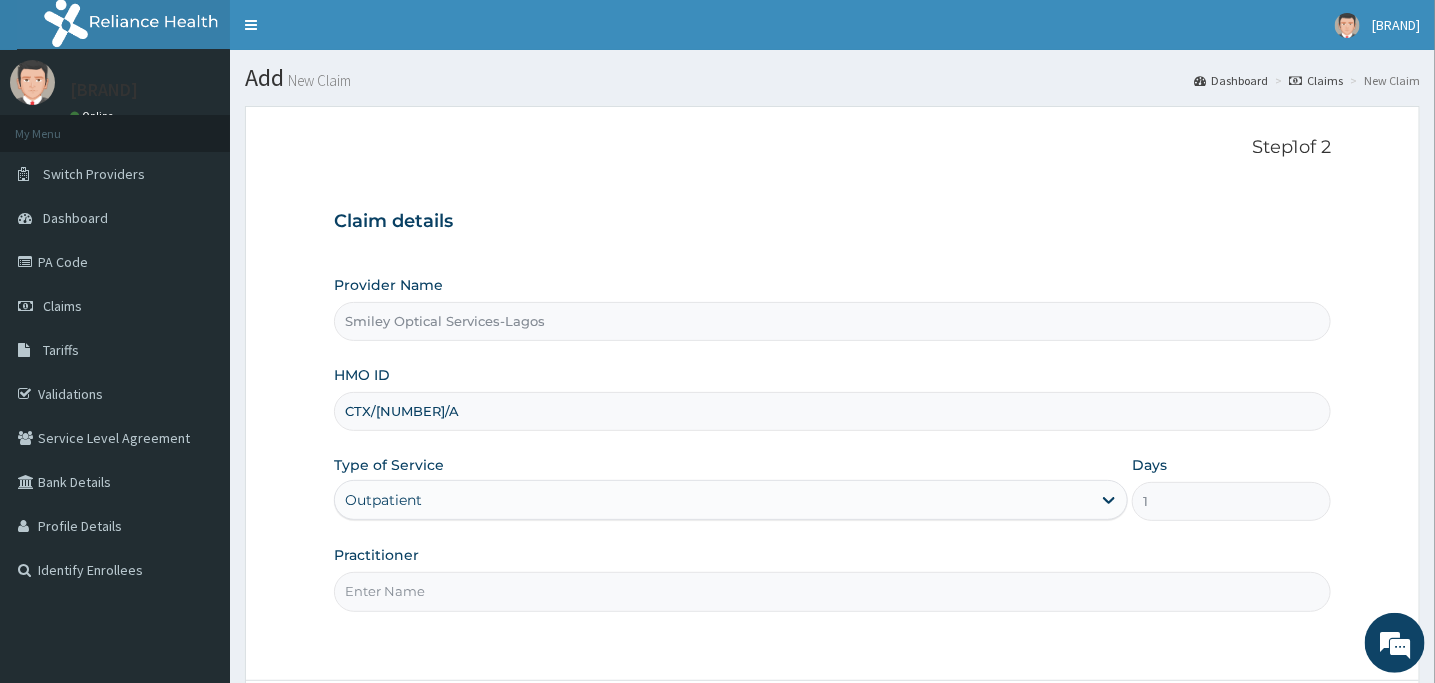 click on "Practitioner" at bounding box center [832, 591] 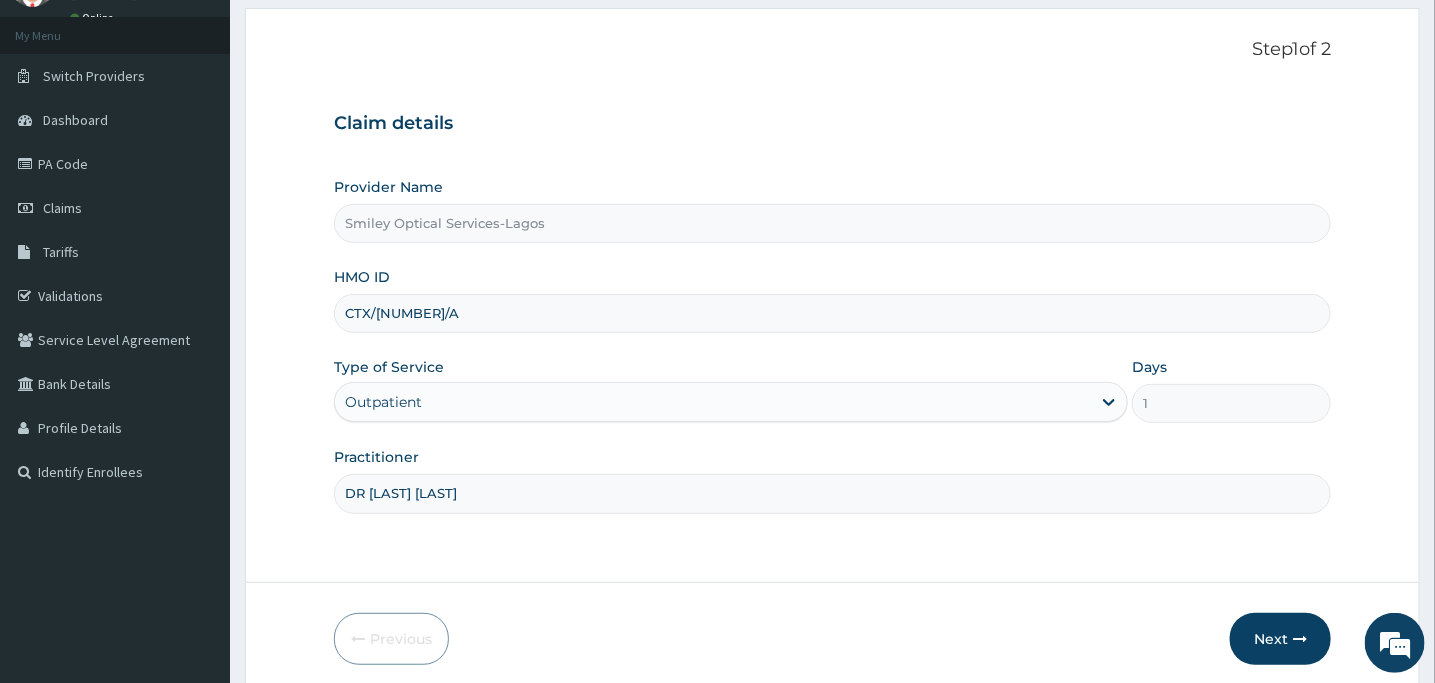 scroll, scrollTop: 175, scrollLeft: 0, axis: vertical 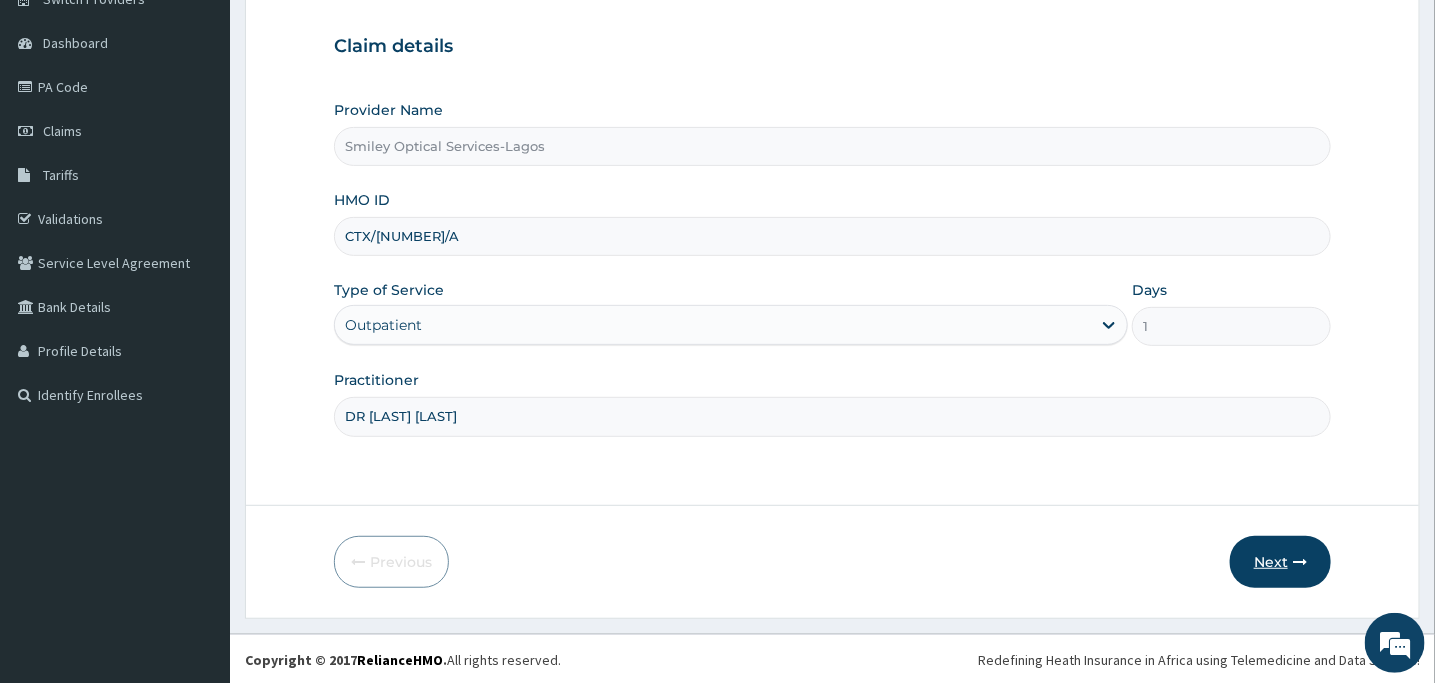 click on "Next" at bounding box center [1280, 562] 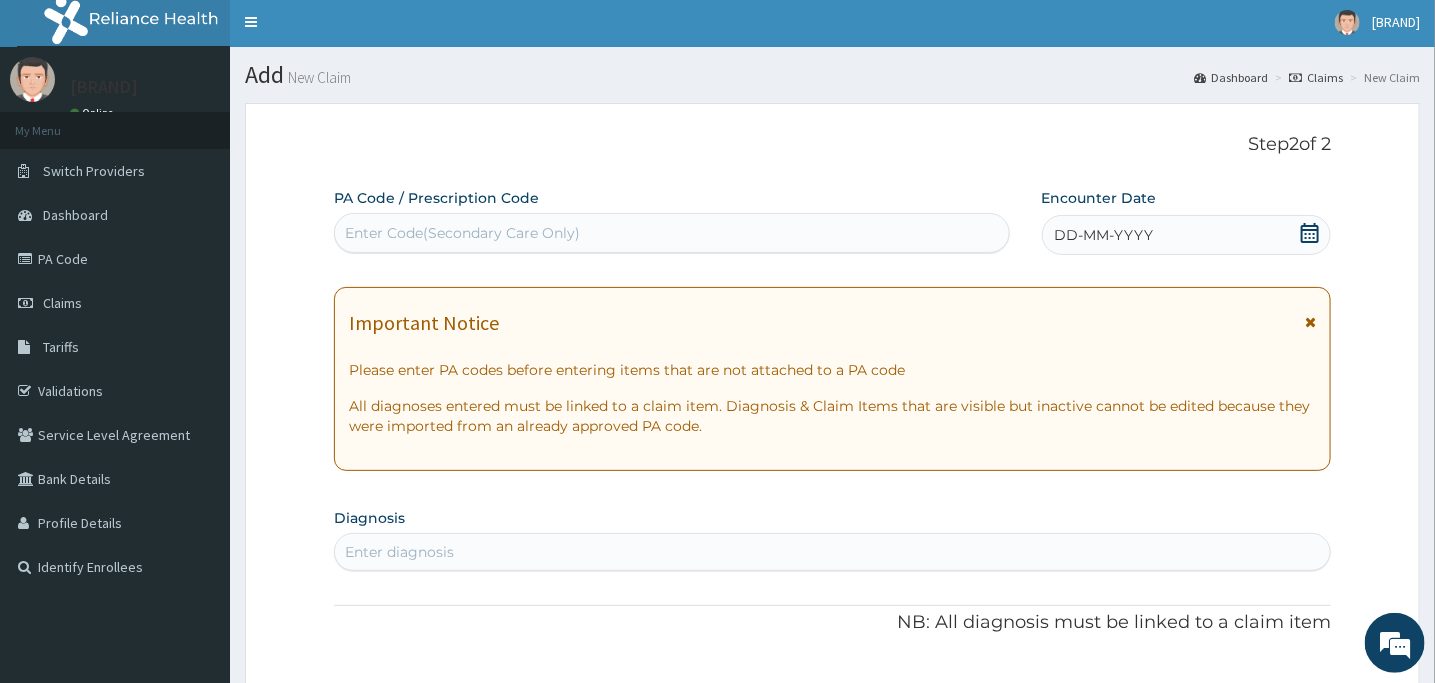 scroll, scrollTop: 0, scrollLeft: 0, axis: both 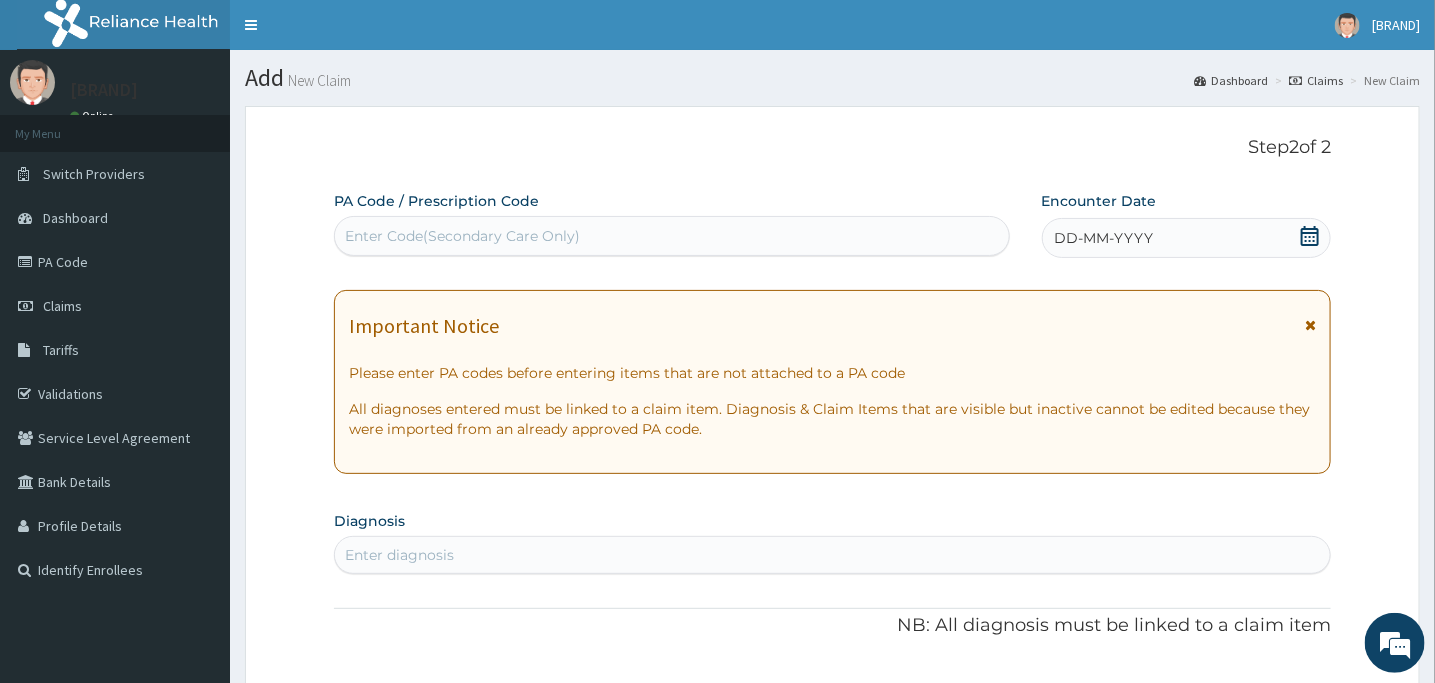 click on "Enter Code(Secondary Care Only)" at bounding box center (462, 236) 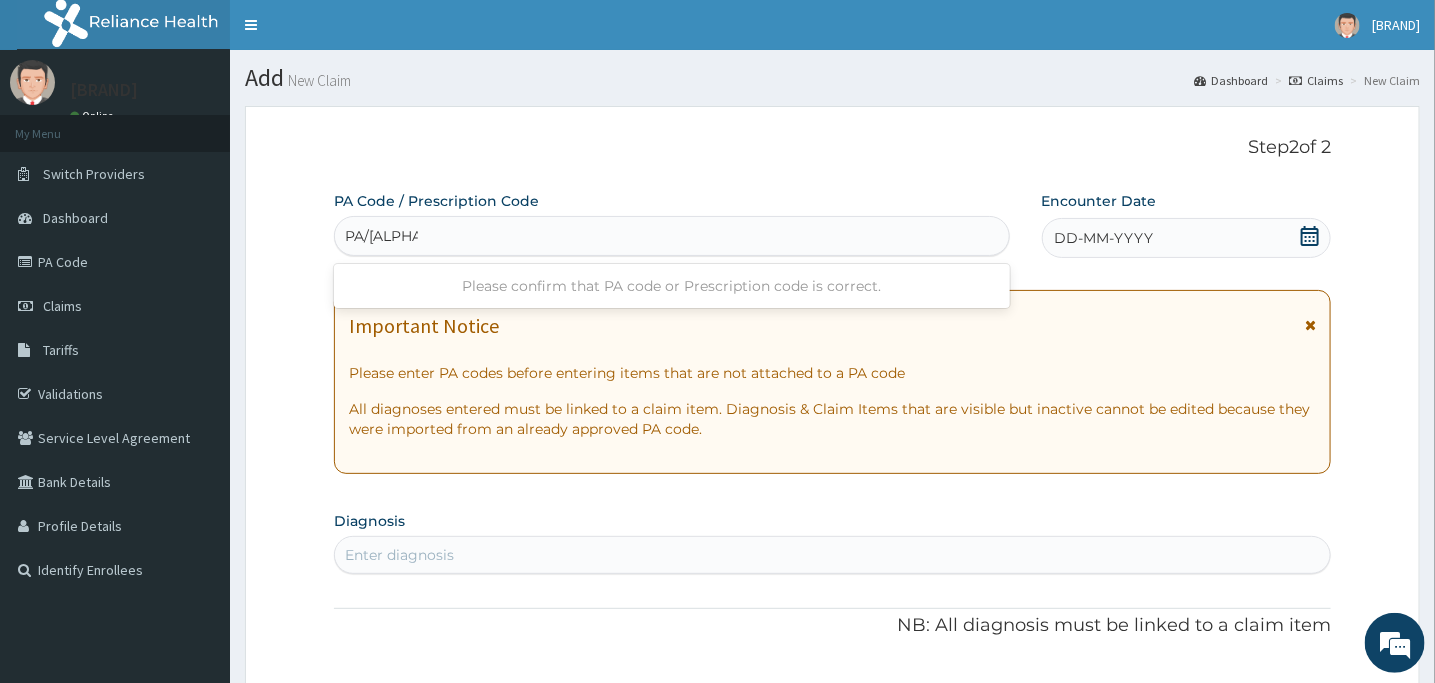 type on "PA/55AD49" 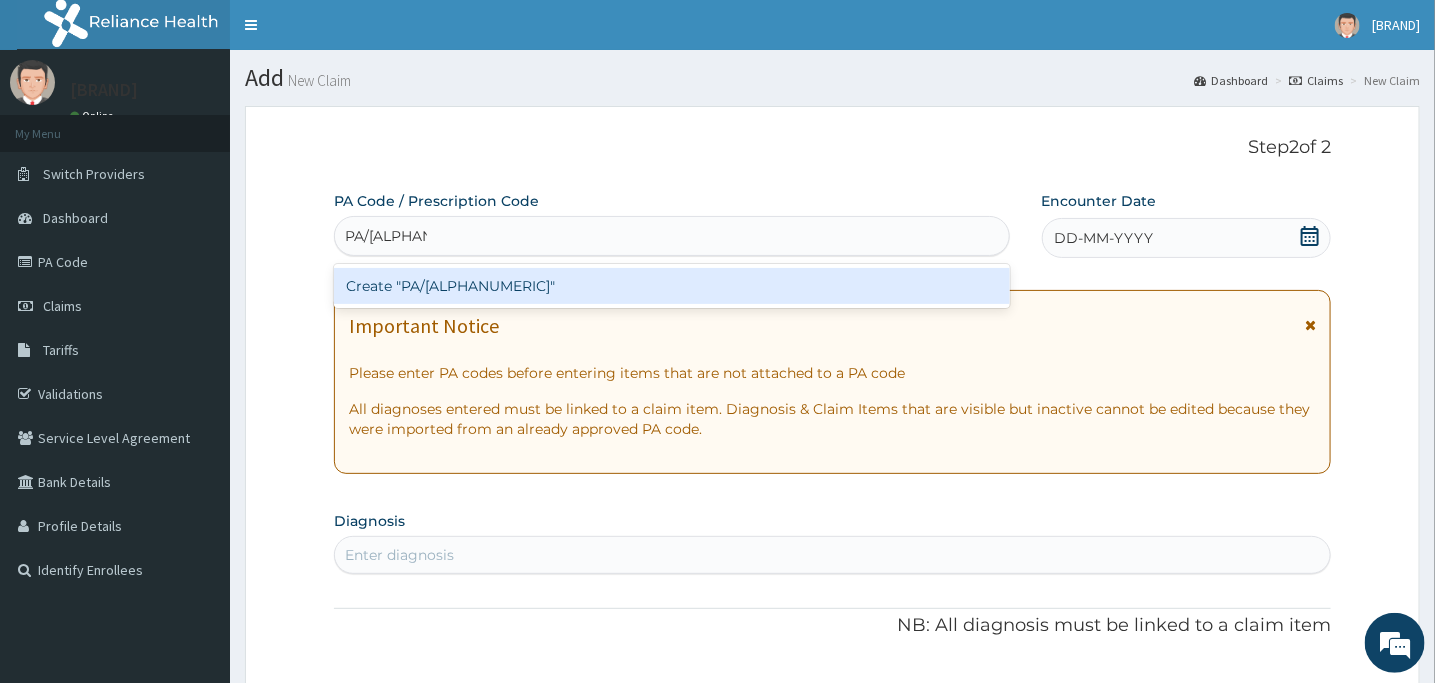click on "Create "PA/55AD49"" at bounding box center (672, 286) 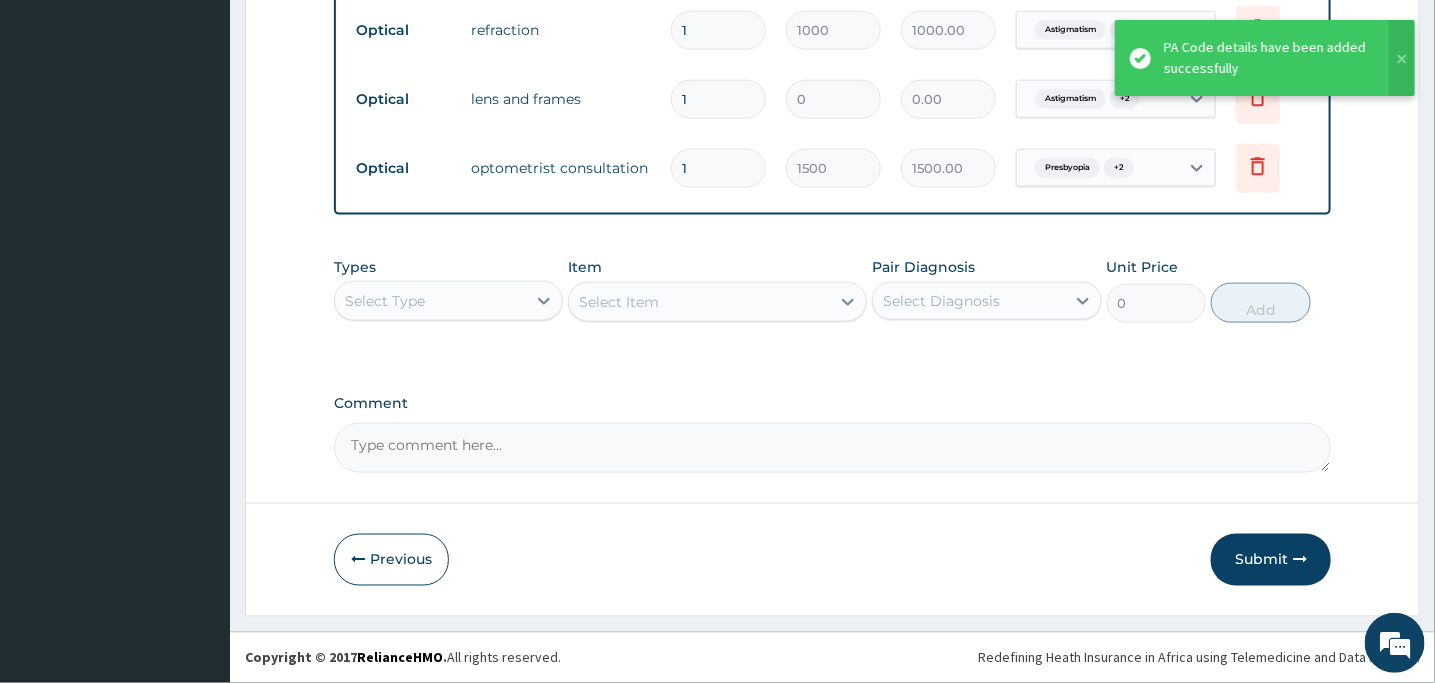 scroll, scrollTop: 1003, scrollLeft: 0, axis: vertical 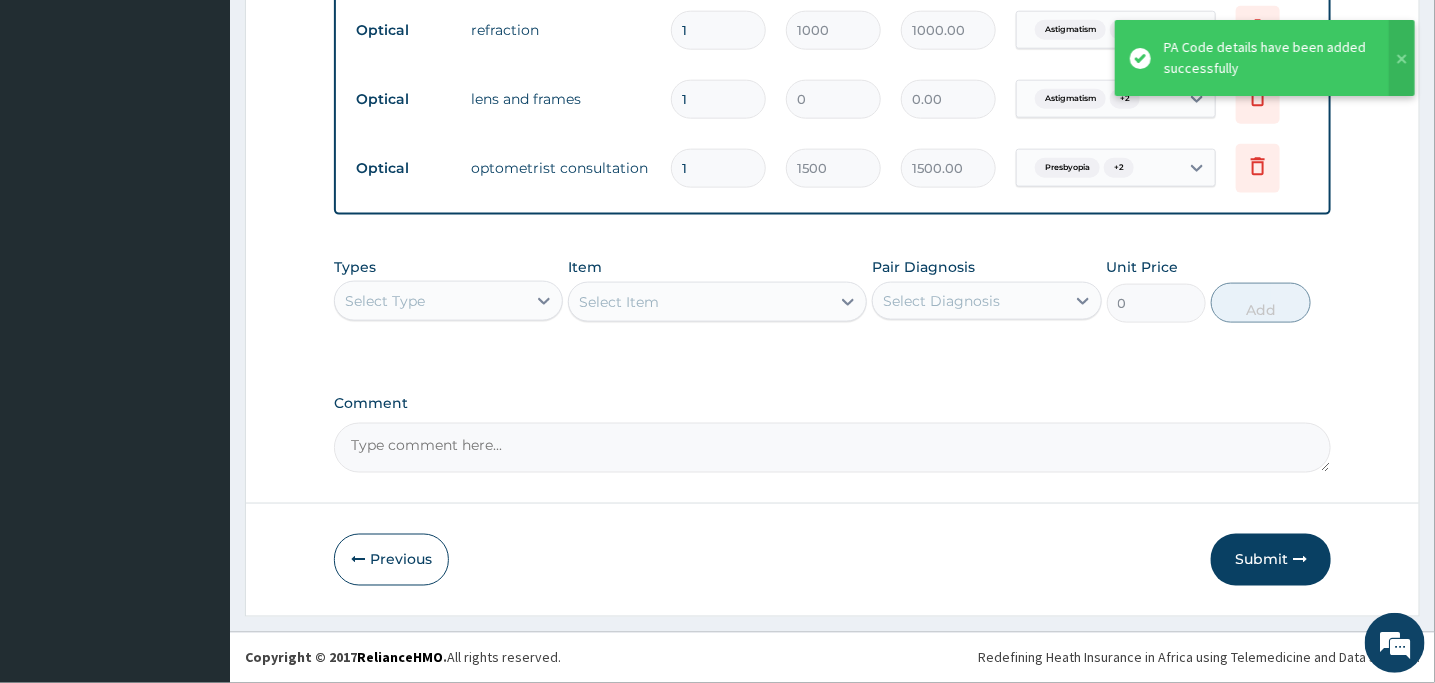 click on "Comment" at bounding box center [832, 448] 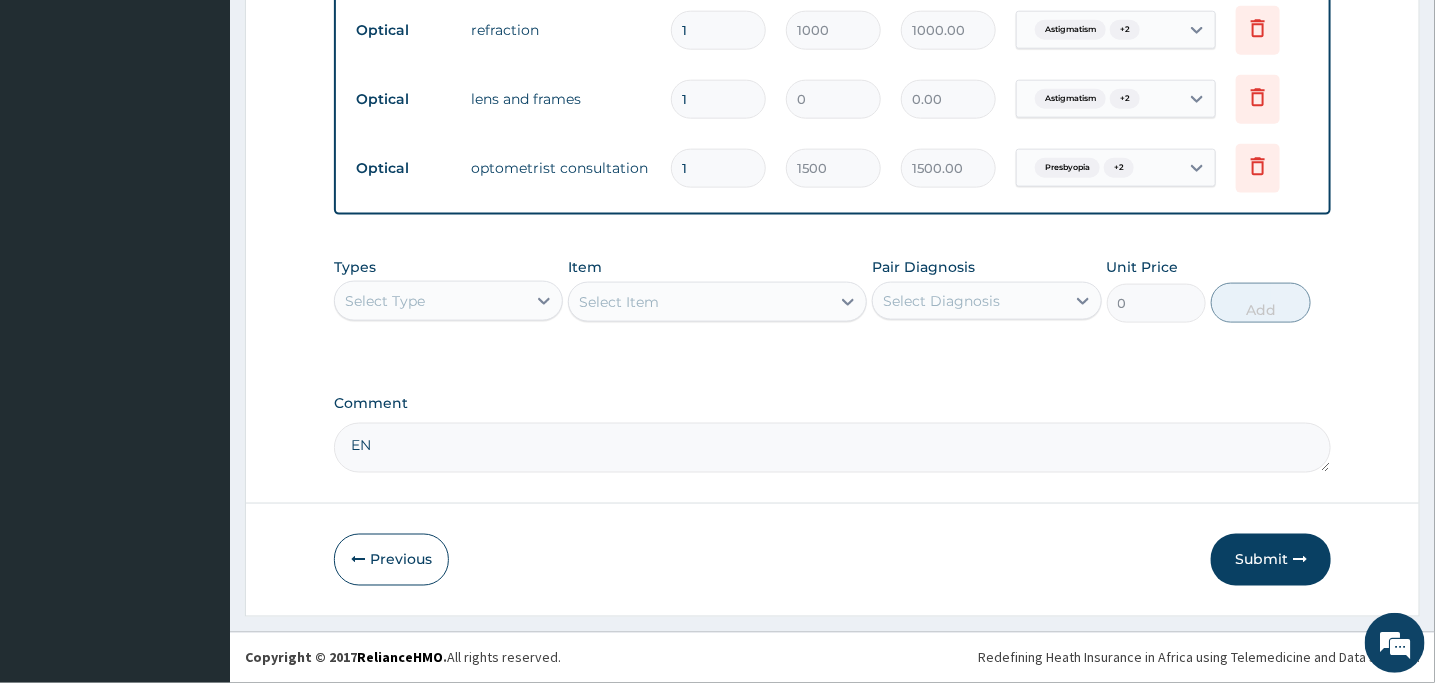 type on "E" 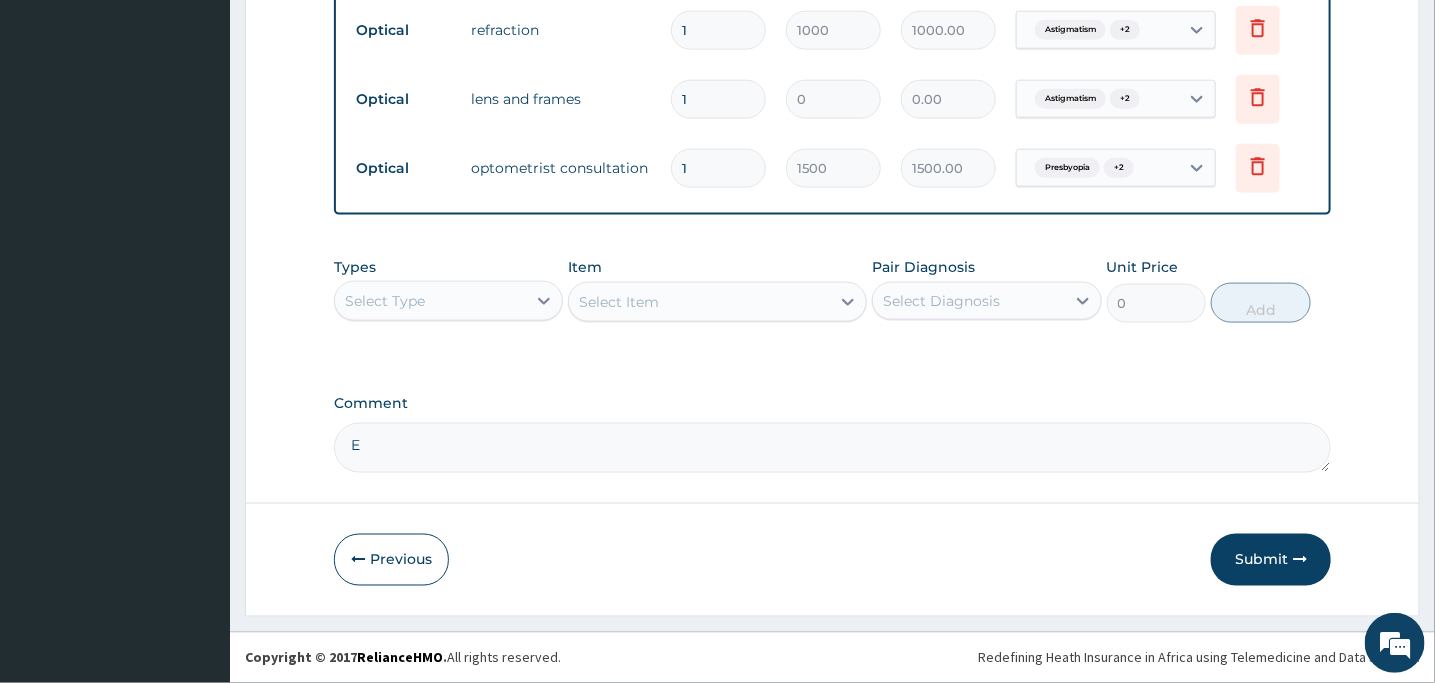 type 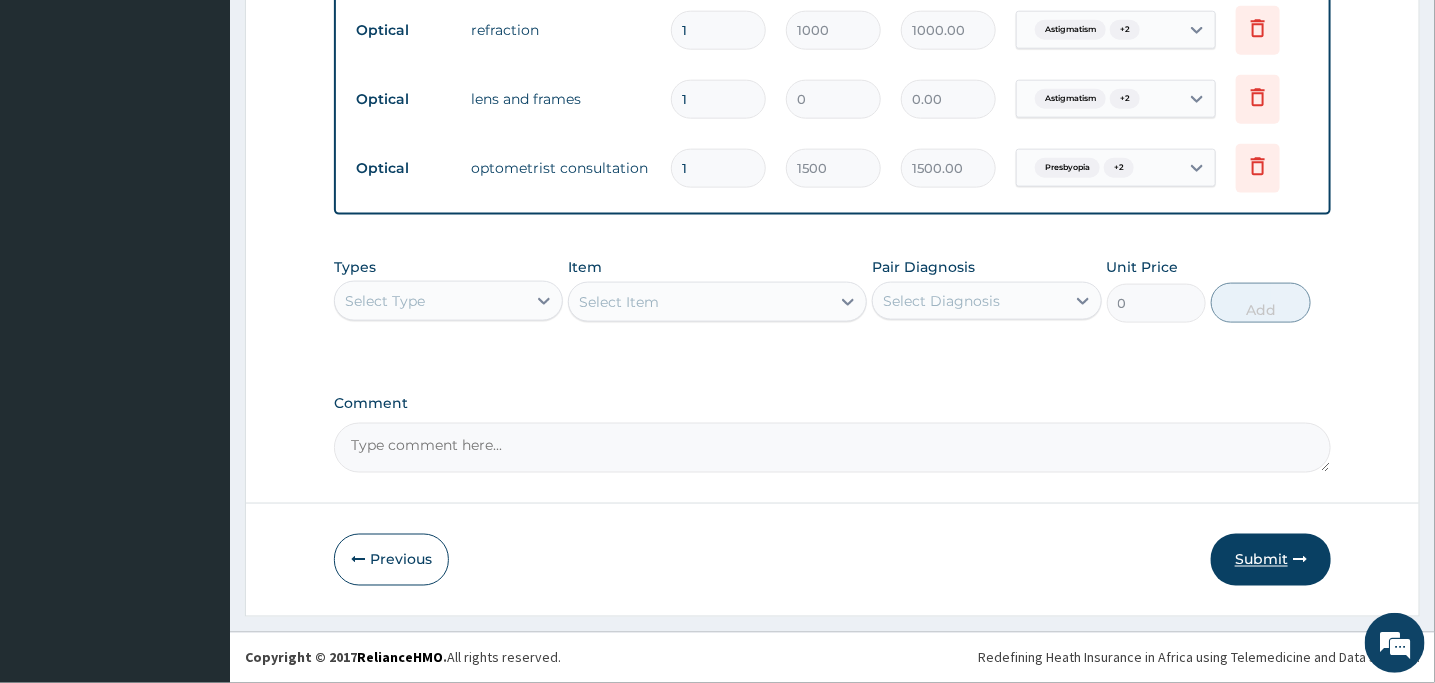 click on "Submit" at bounding box center (1271, 560) 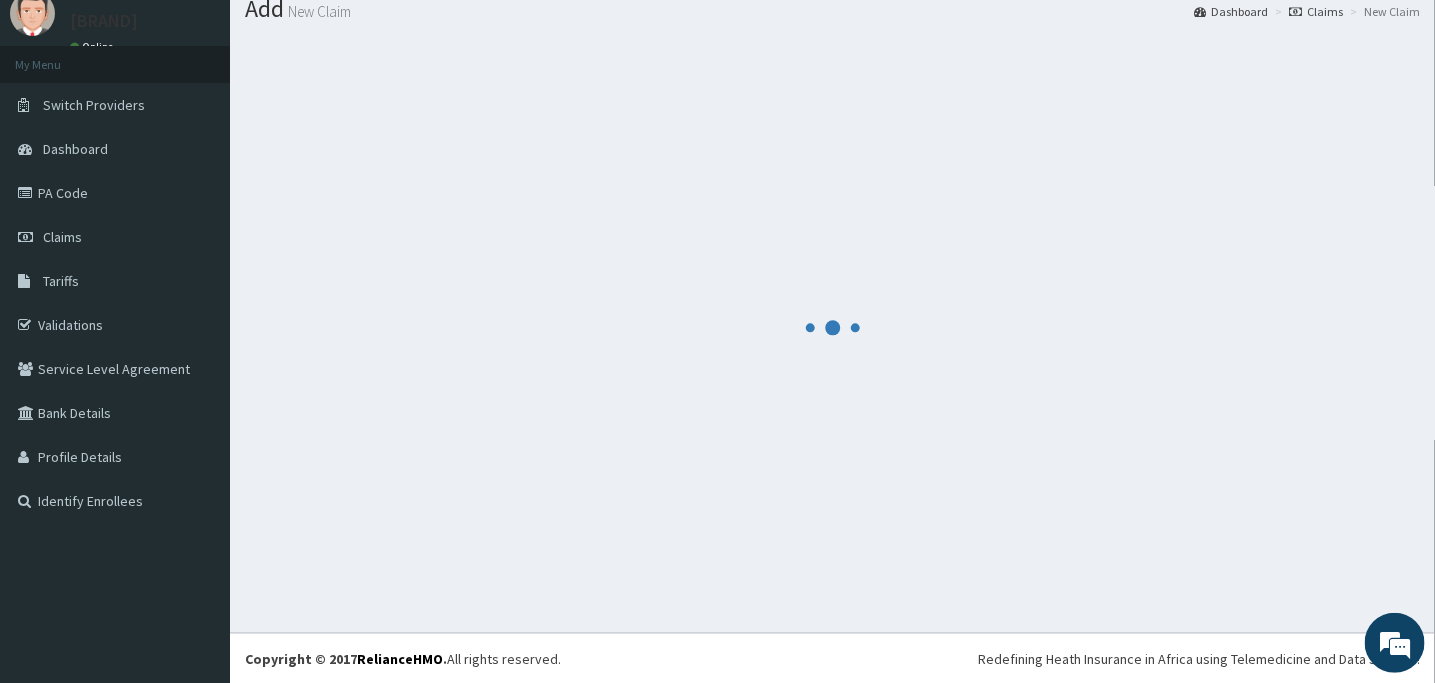 scroll, scrollTop: 1003, scrollLeft: 0, axis: vertical 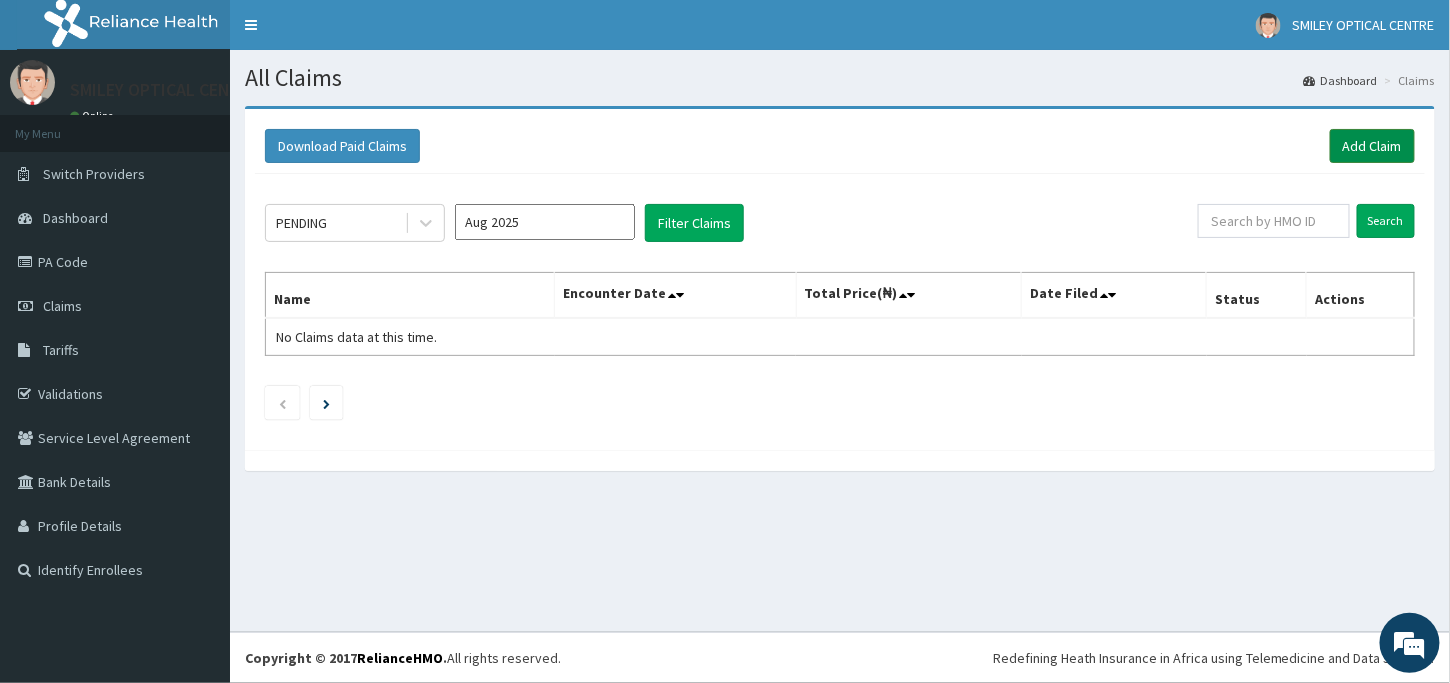 click on "Add Claim" at bounding box center [1372, 146] 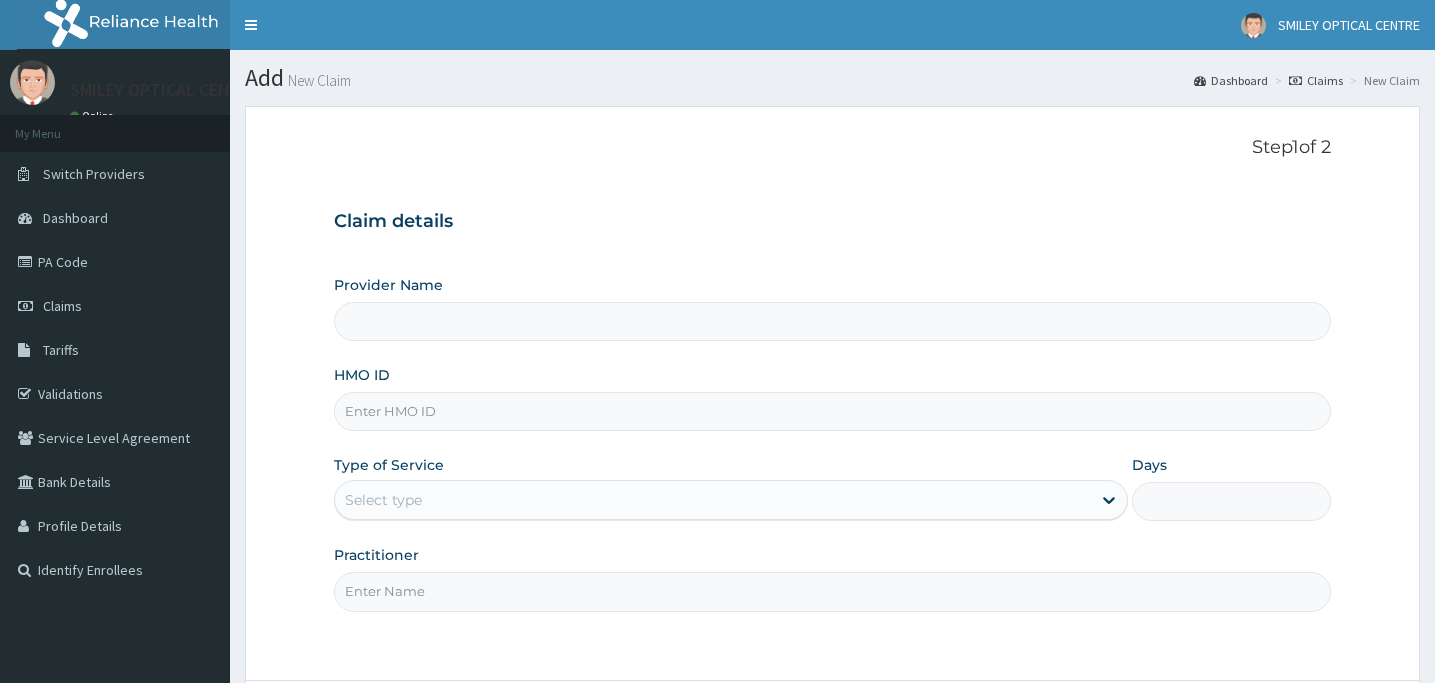 scroll, scrollTop: 0, scrollLeft: 0, axis: both 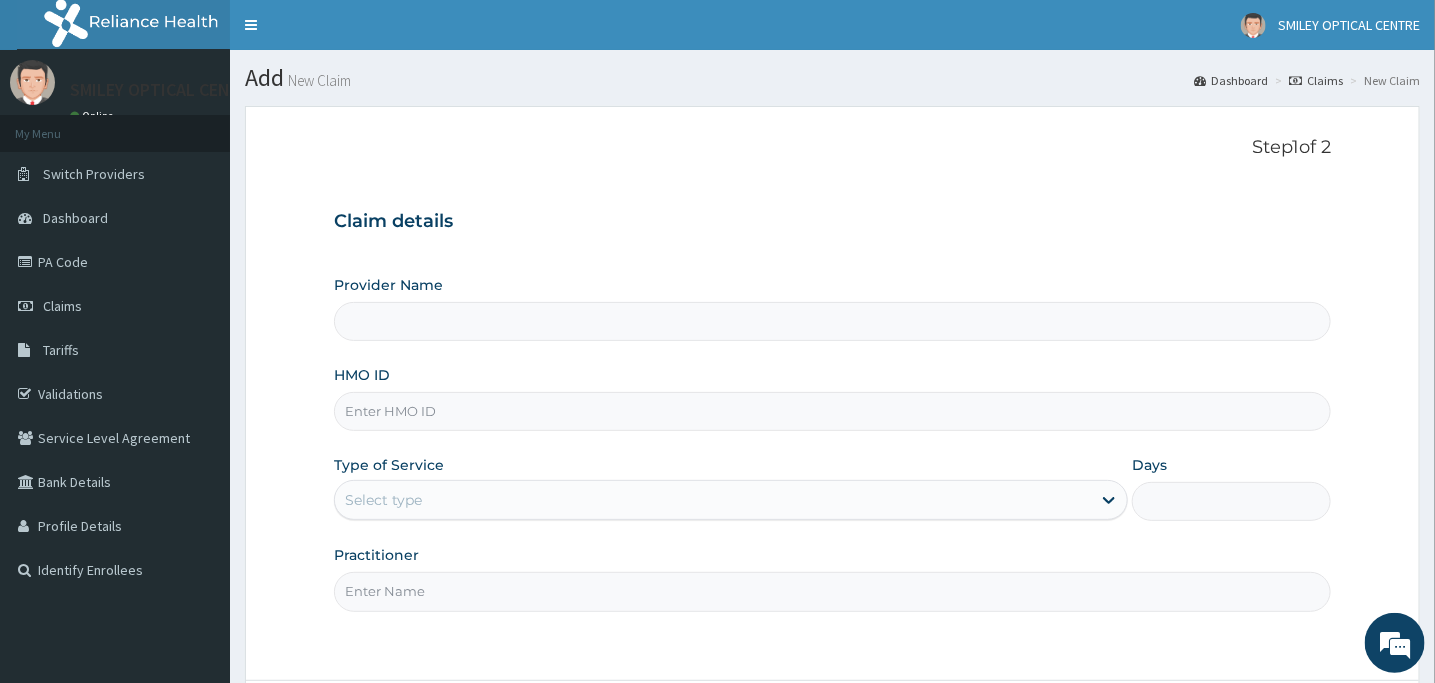 type on "Smiley Optical Services-Lagos" 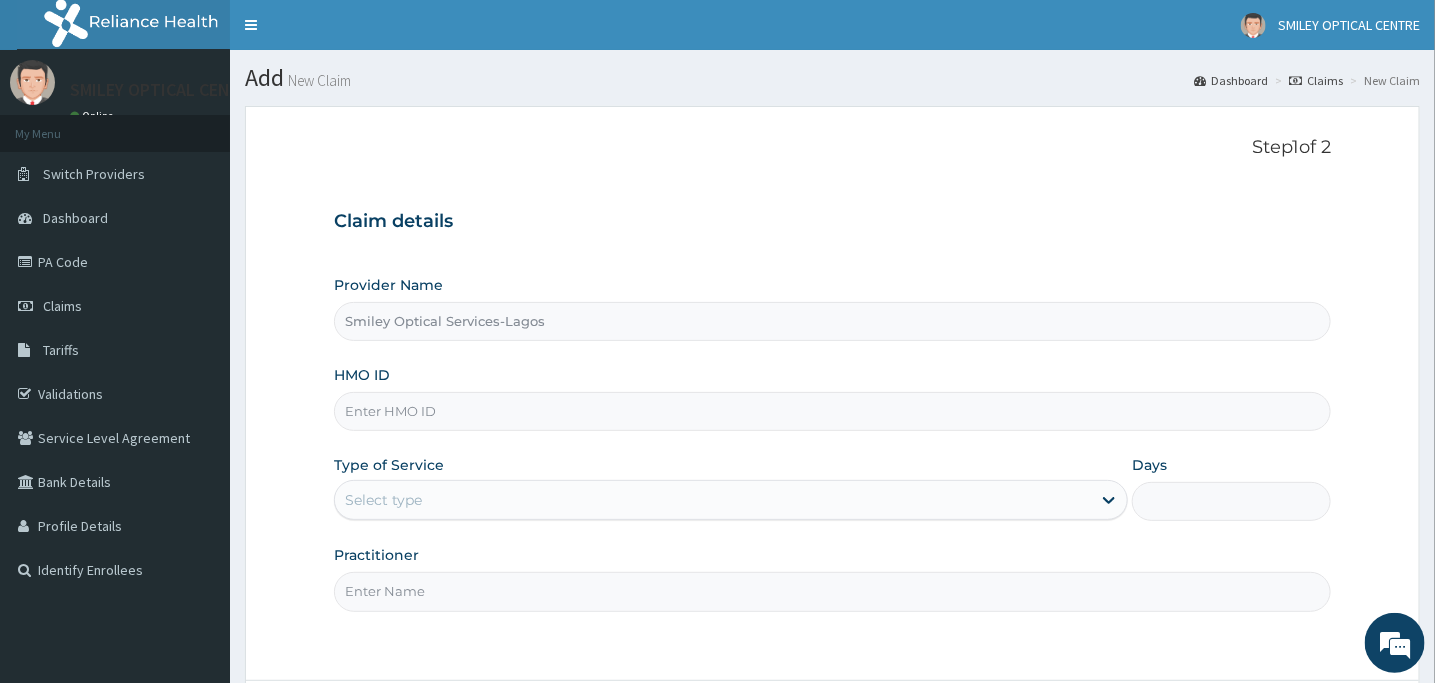 click on "HMO ID" at bounding box center (832, 411) 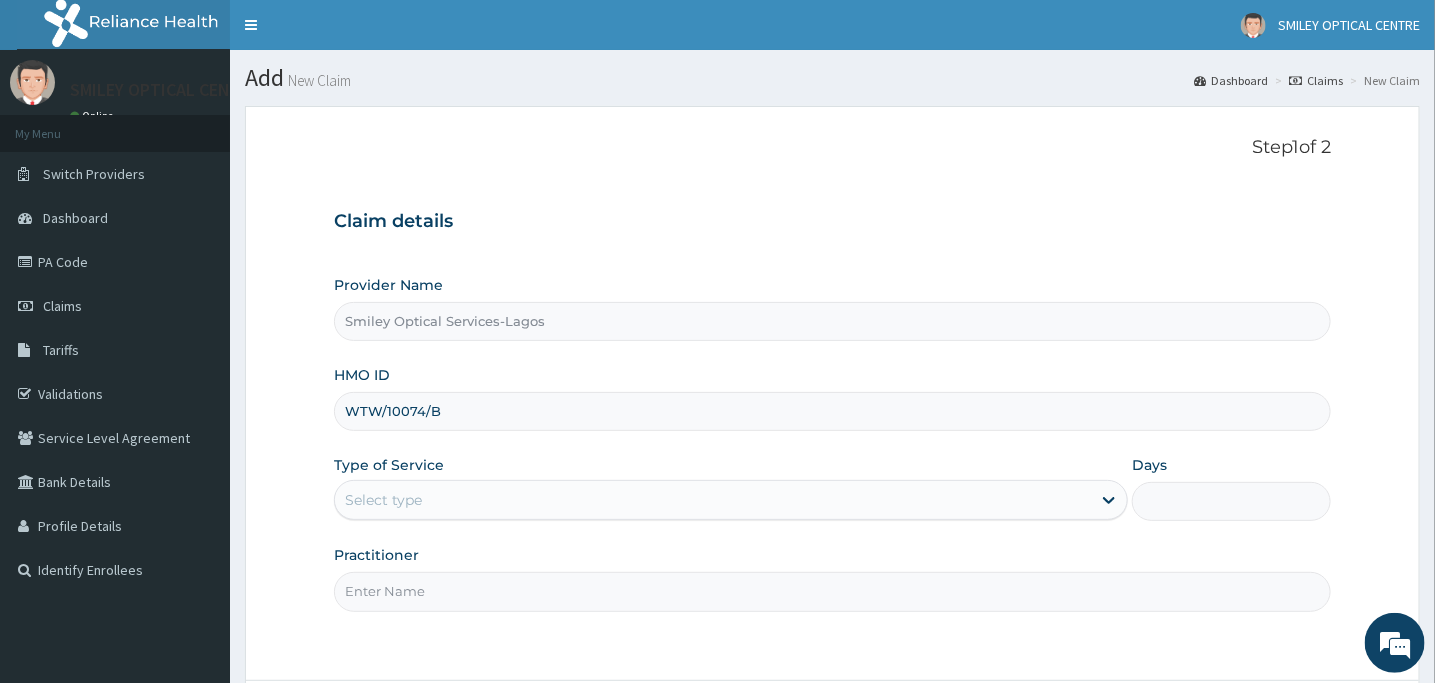 scroll, scrollTop: 0, scrollLeft: 0, axis: both 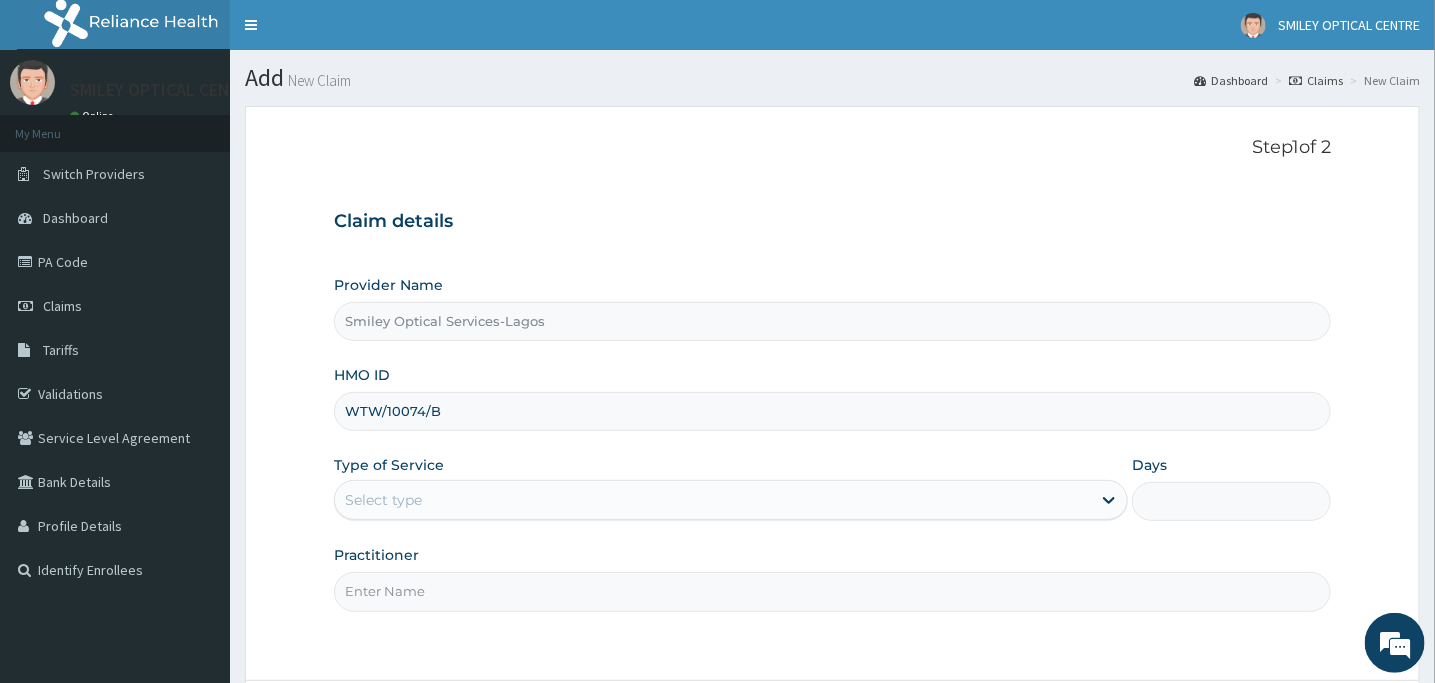 type on "WTW/10074/B" 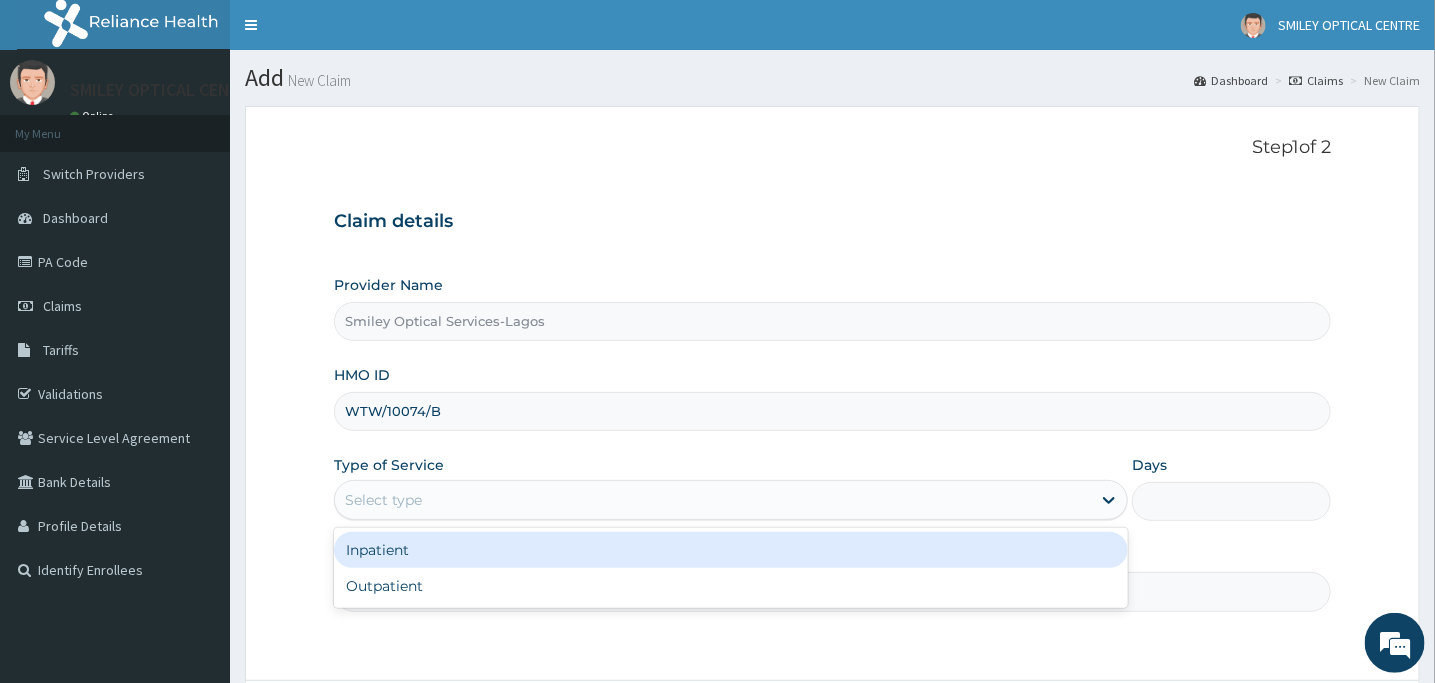 click on "Select type" at bounding box center [383, 500] 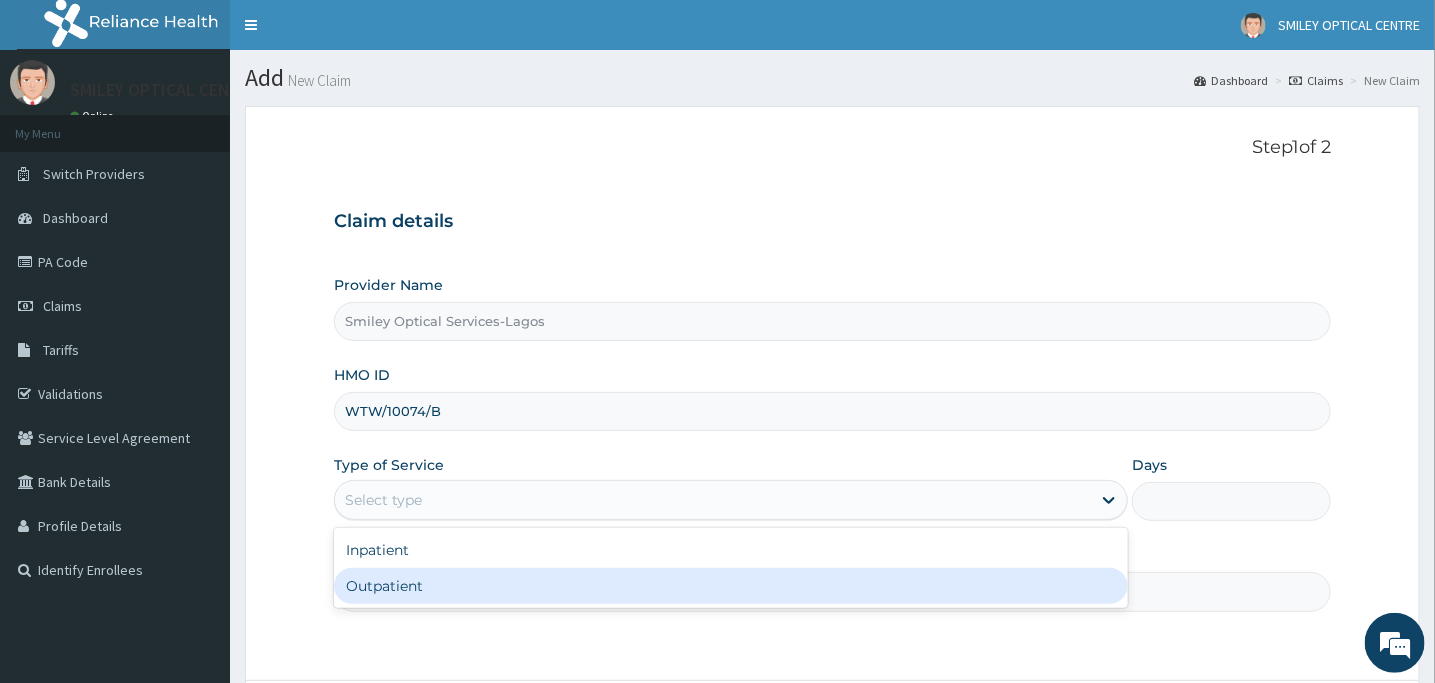 drag, startPoint x: 431, startPoint y: 572, endPoint x: 432, endPoint y: 557, distance: 15.033297 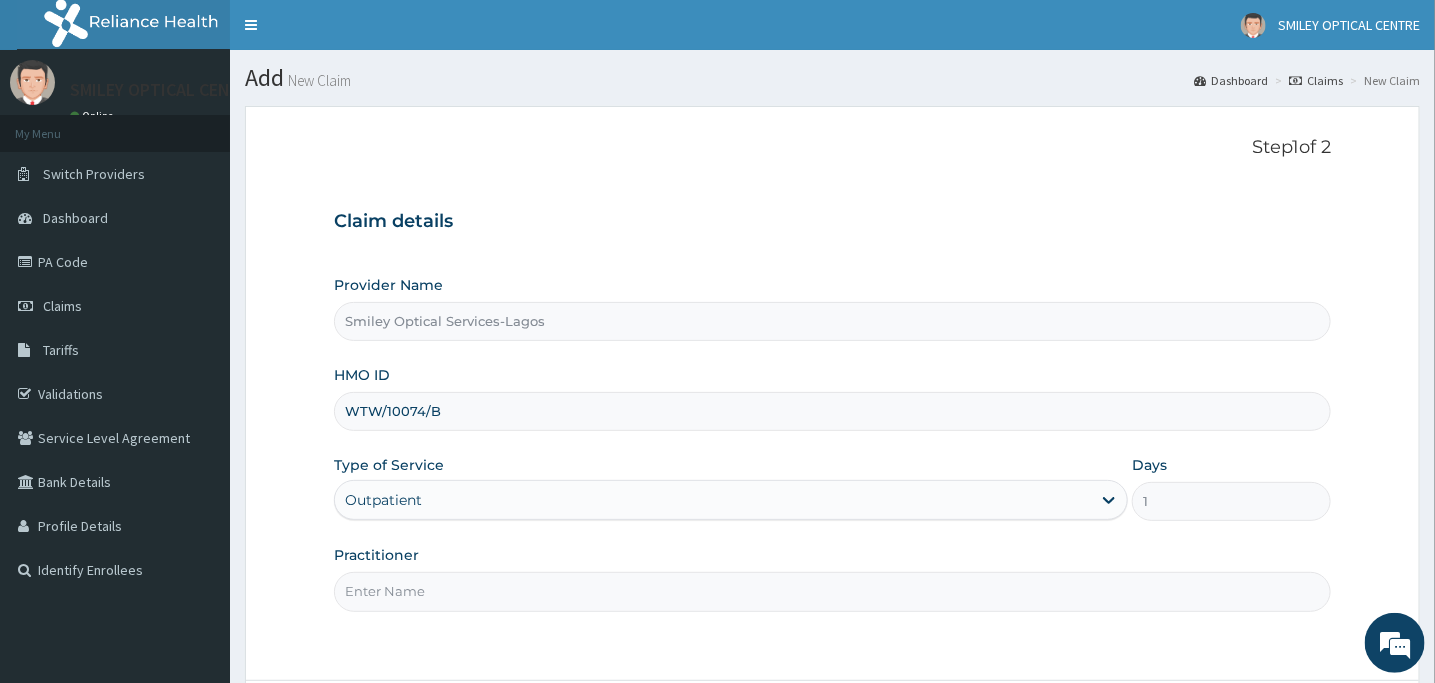scroll, scrollTop: 175, scrollLeft: 0, axis: vertical 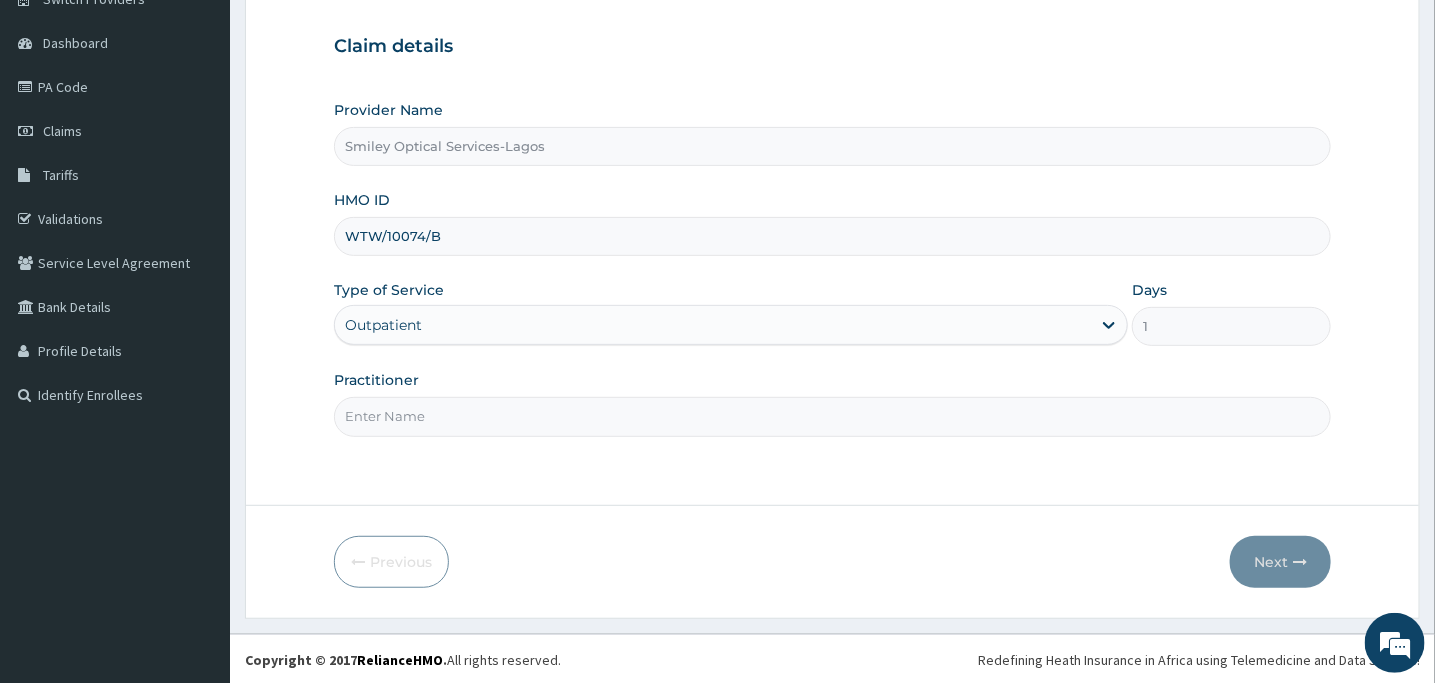 click on "Practitioner" at bounding box center (832, 416) 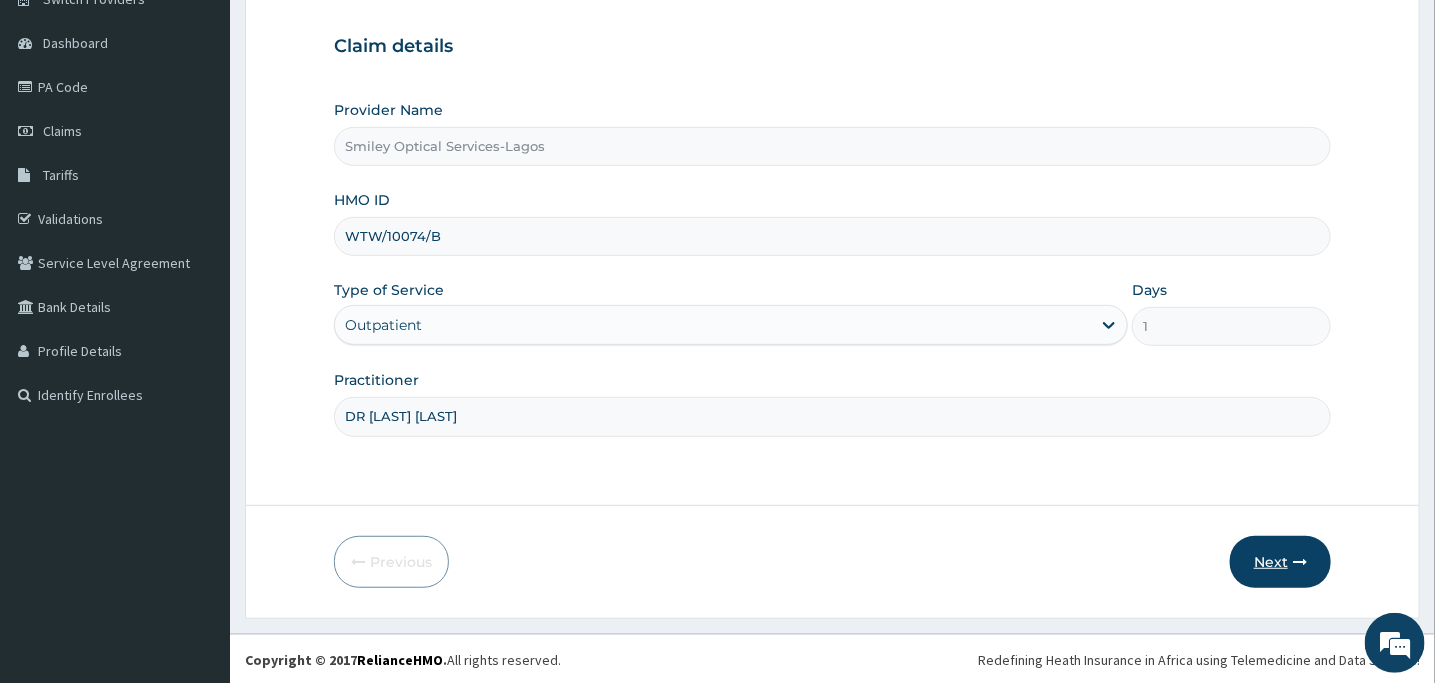 click on "Next" at bounding box center (1280, 562) 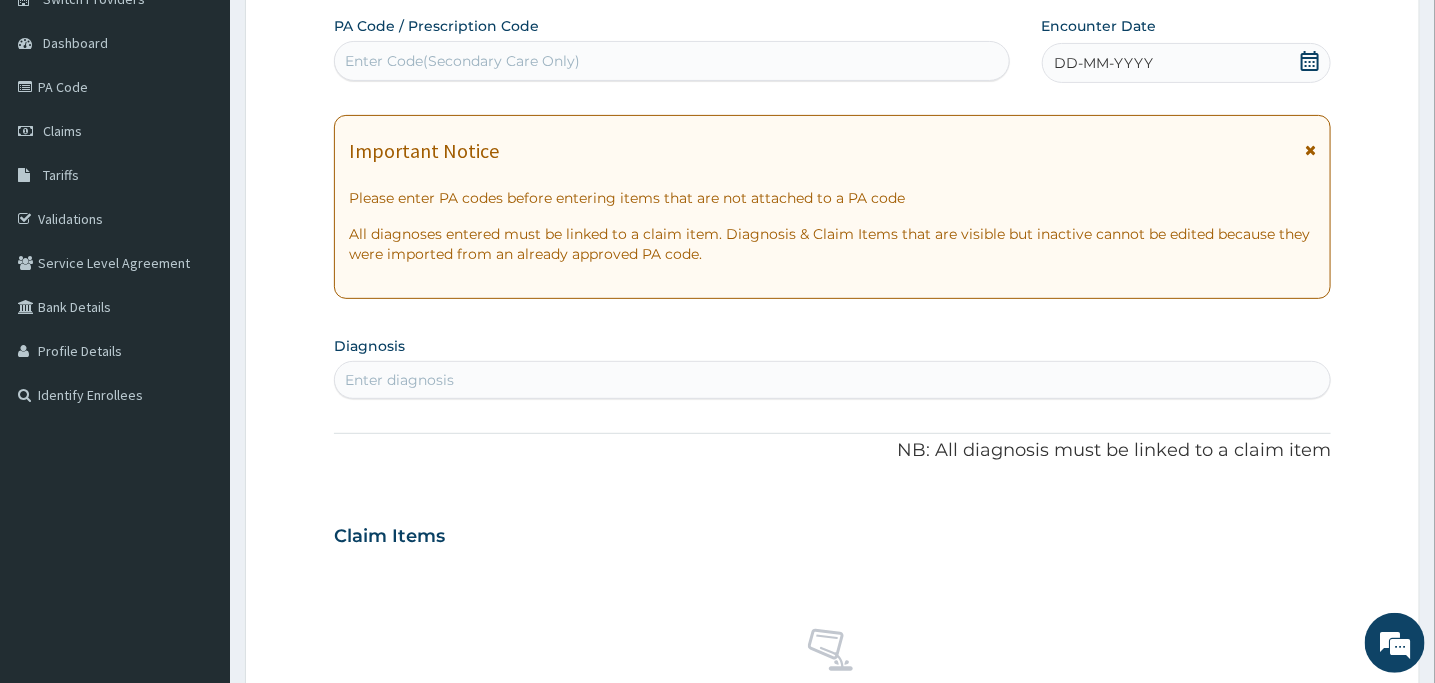 click on "Enter Code(Secondary Care Only)" at bounding box center [462, 61] 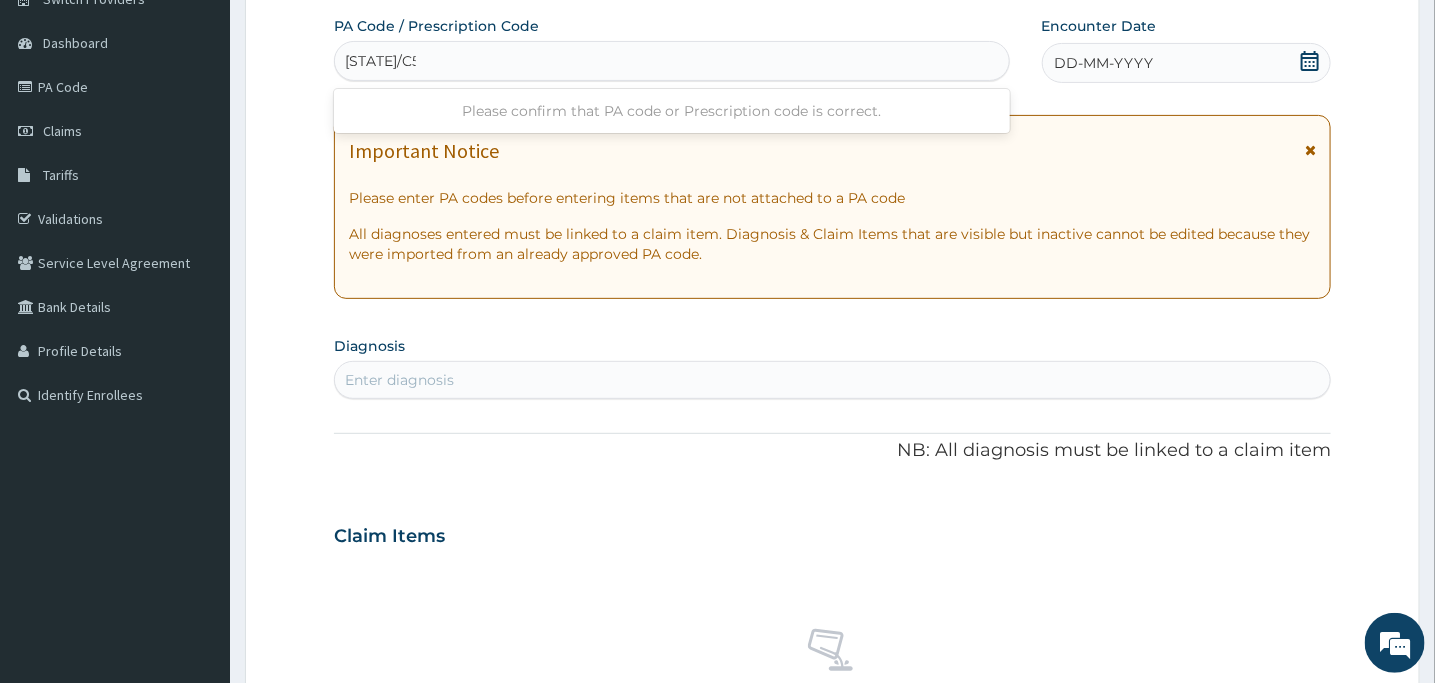 type on "PA/C5F90F" 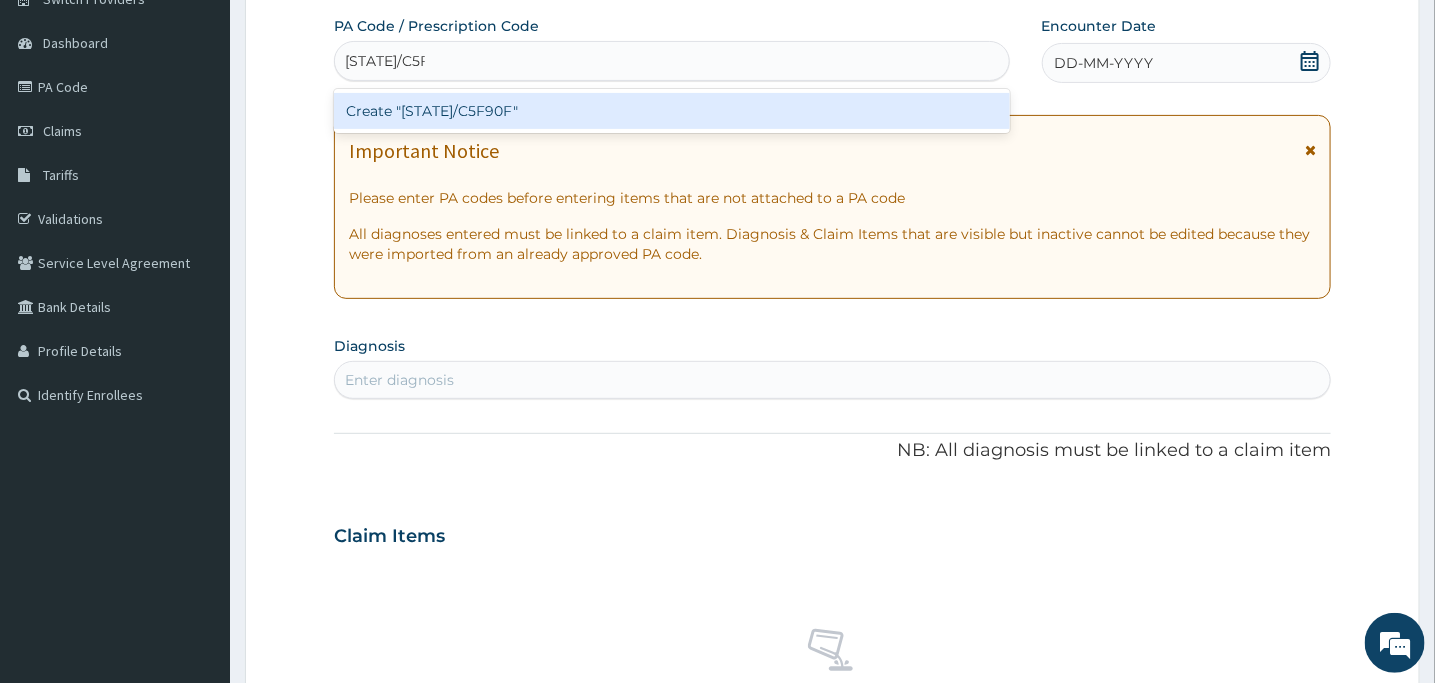 click on "Create "PA/C5F90F"" at bounding box center [672, 111] 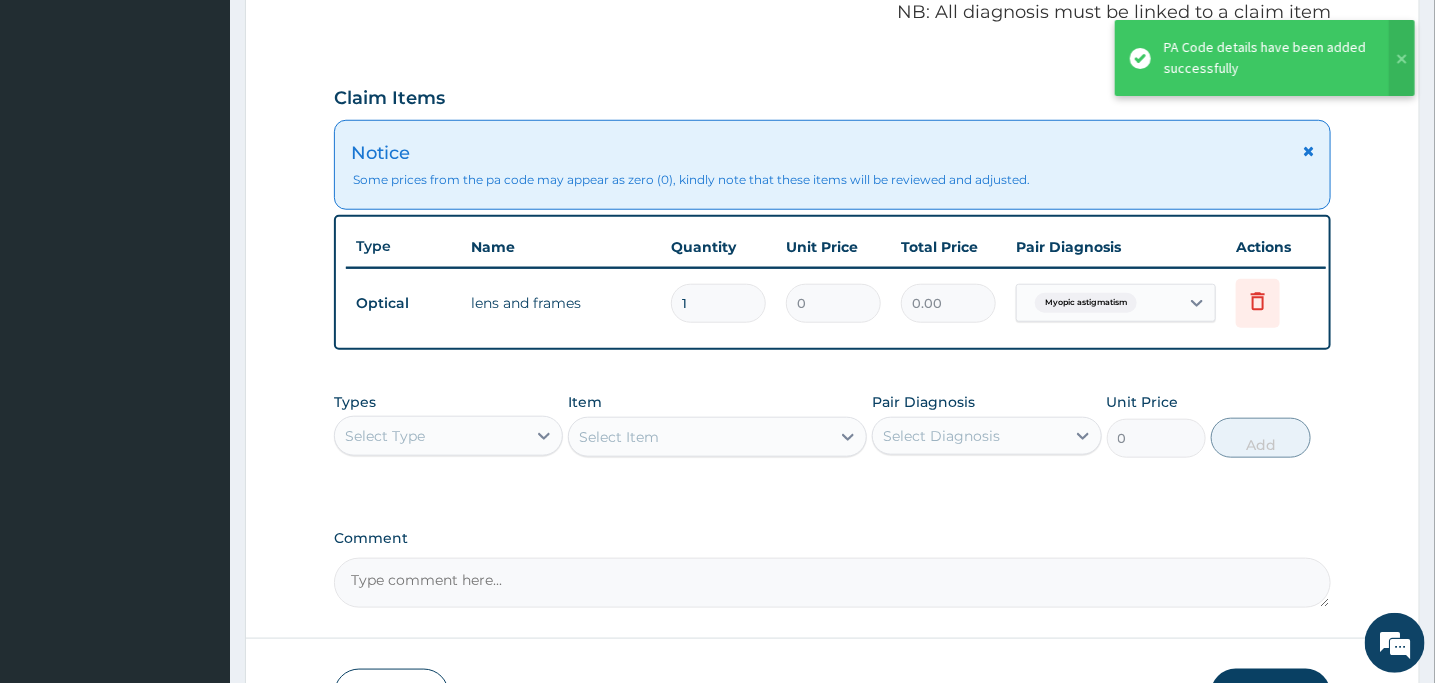 scroll, scrollTop: 766, scrollLeft: 0, axis: vertical 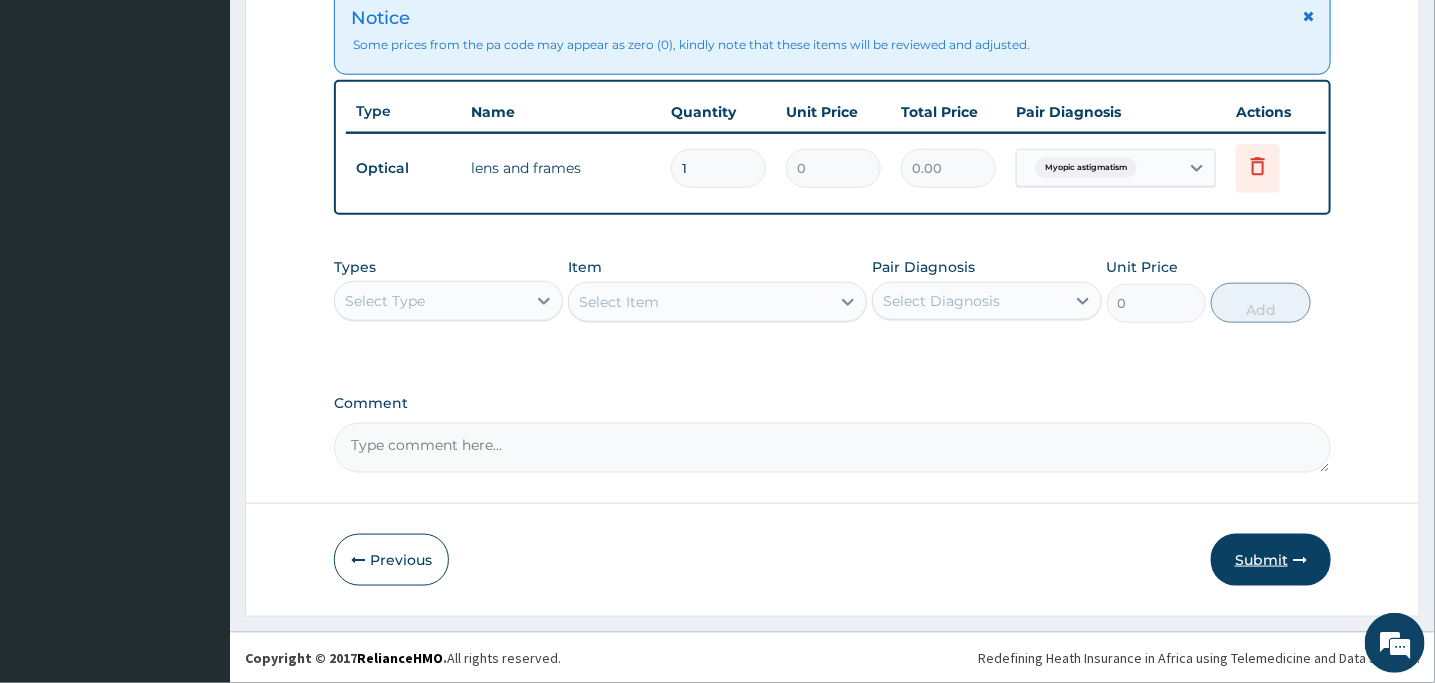 click on "Submit" at bounding box center (1271, 560) 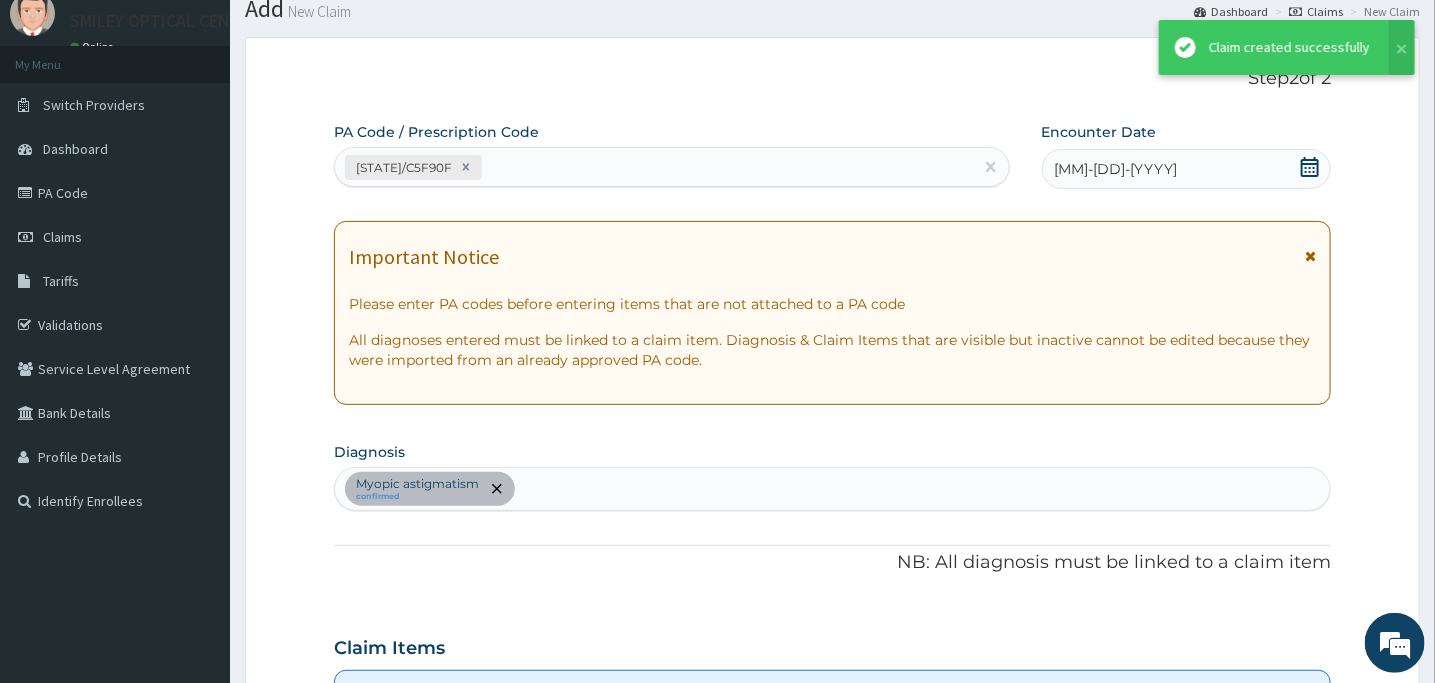 scroll, scrollTop: 766, scrollLeft: 0, axis: vertical 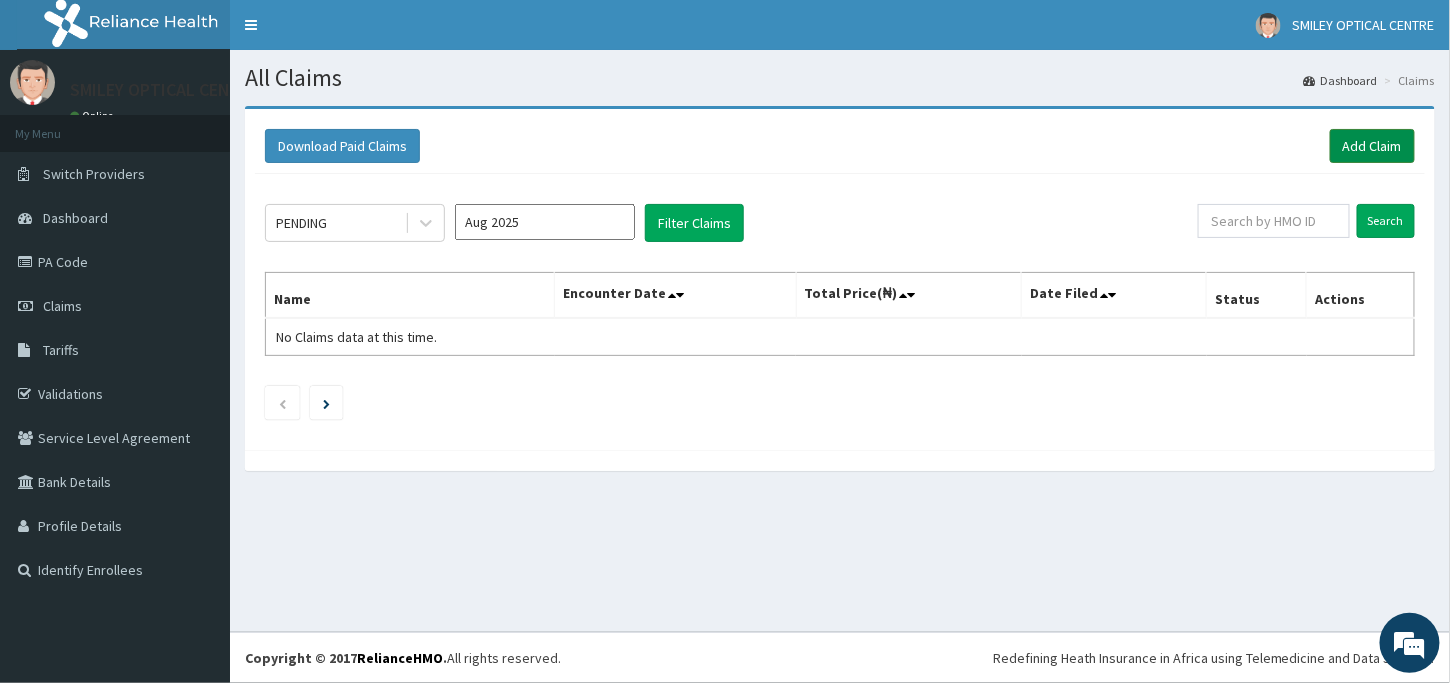 click on "Add Claim" at bounding box center (1372, 146) 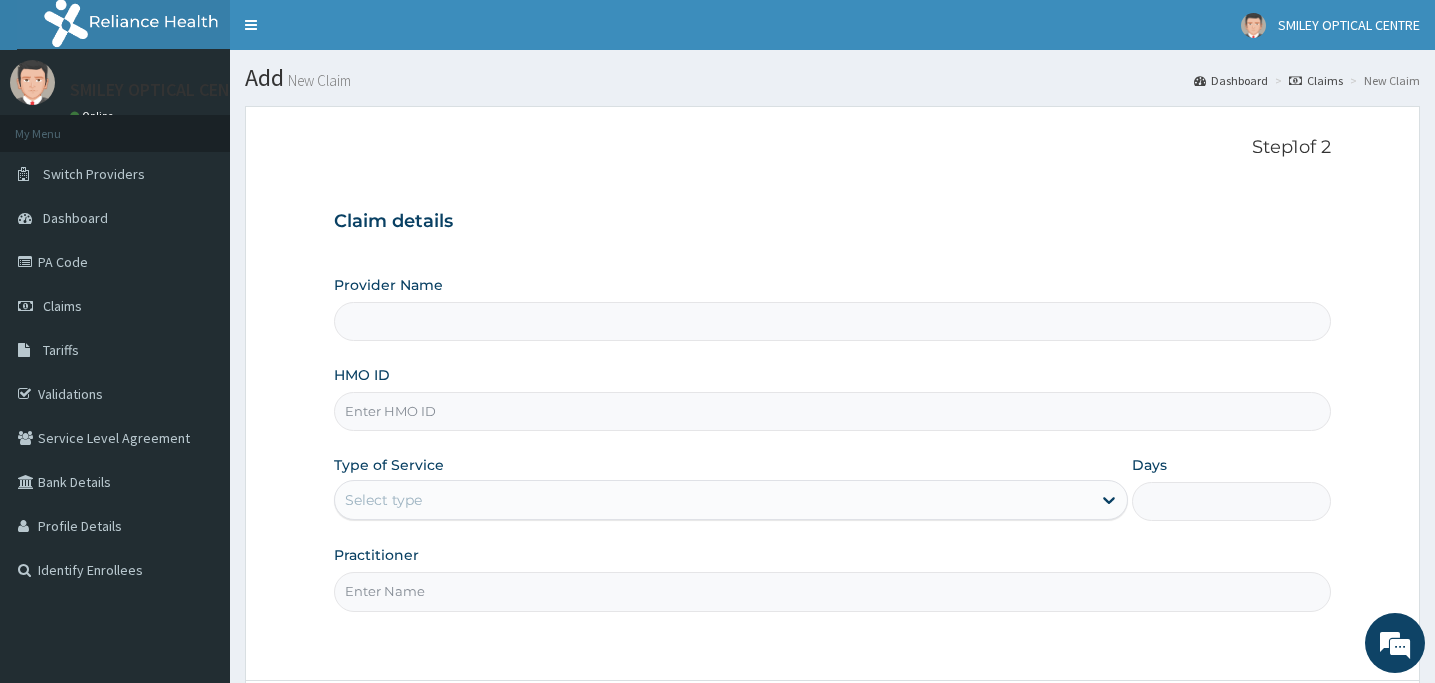 type on "Smiley Optical Services-Lagos" 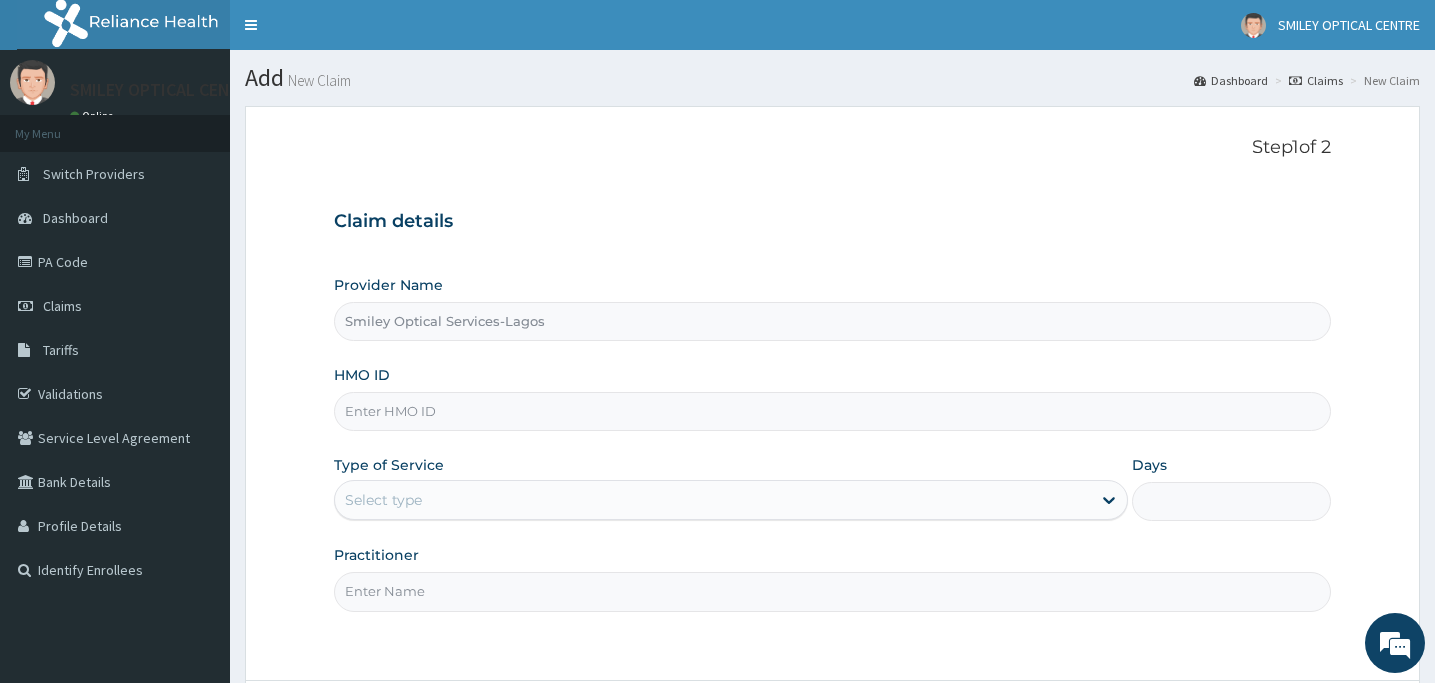 scroll, scrollTop: 0, scrollLeft: 0, axis: both 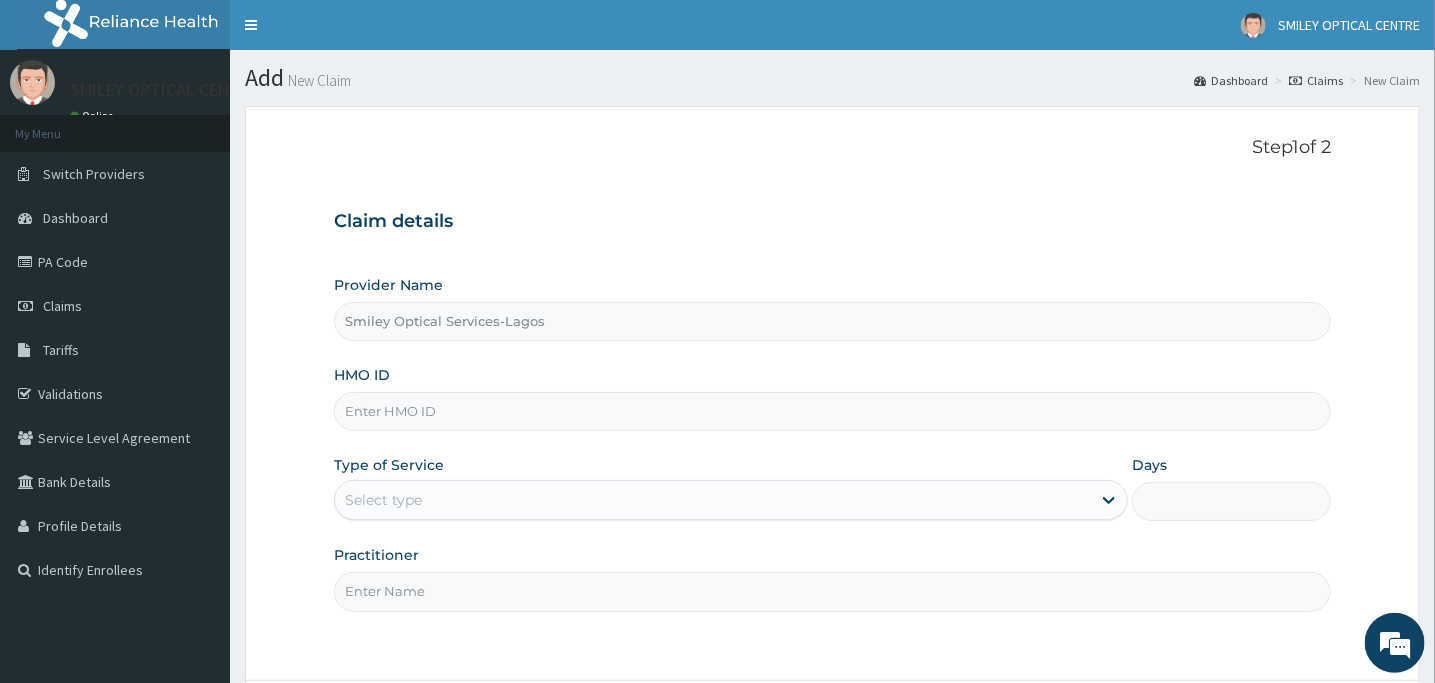 click on "HMO ID" at bounding box center [832, 411] 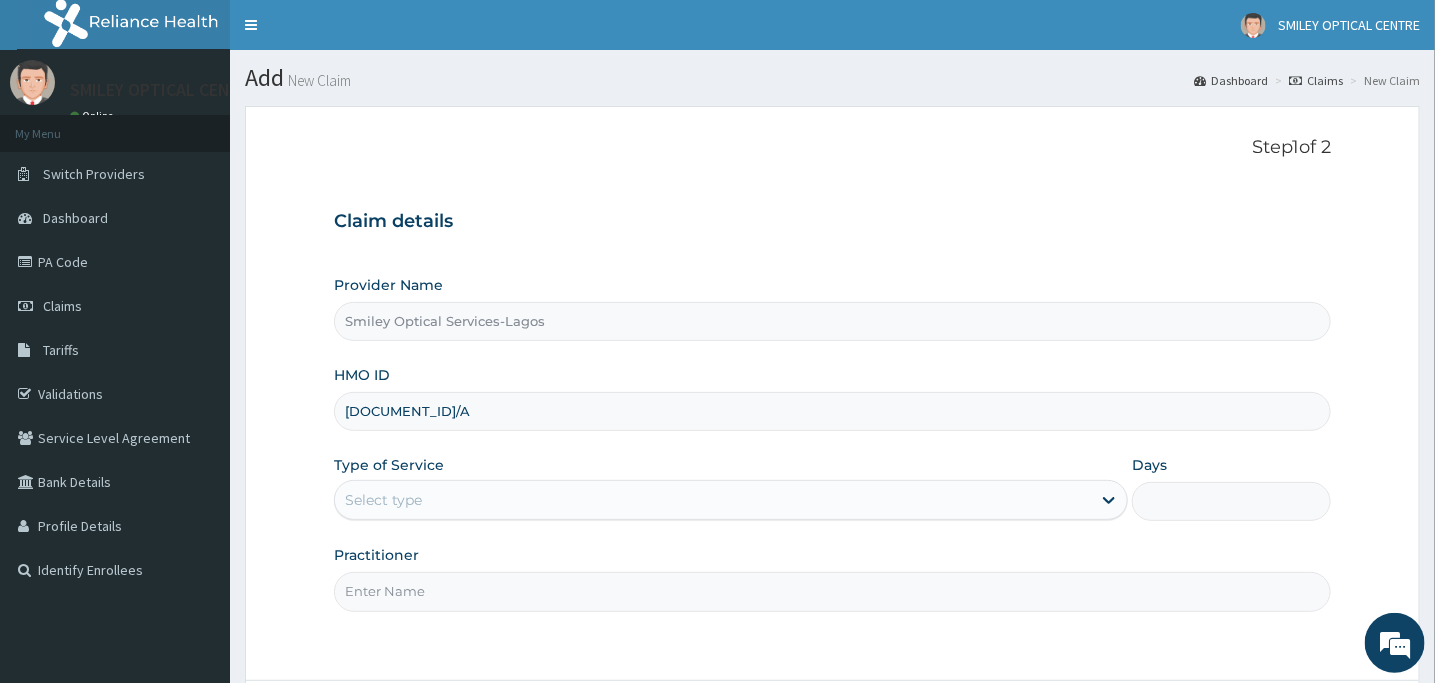 type on "[DOCUMENT_ID]/A" 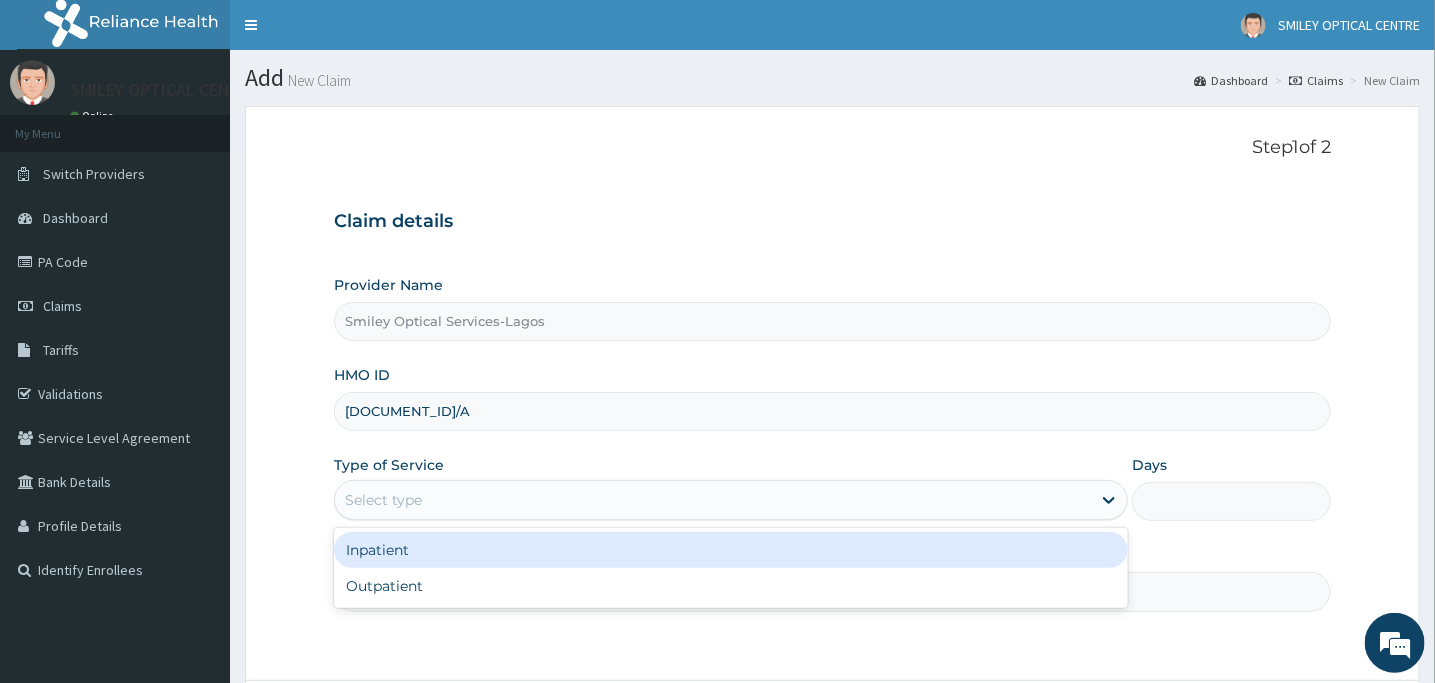 click on "Select type" at bounding box center (713, 500) 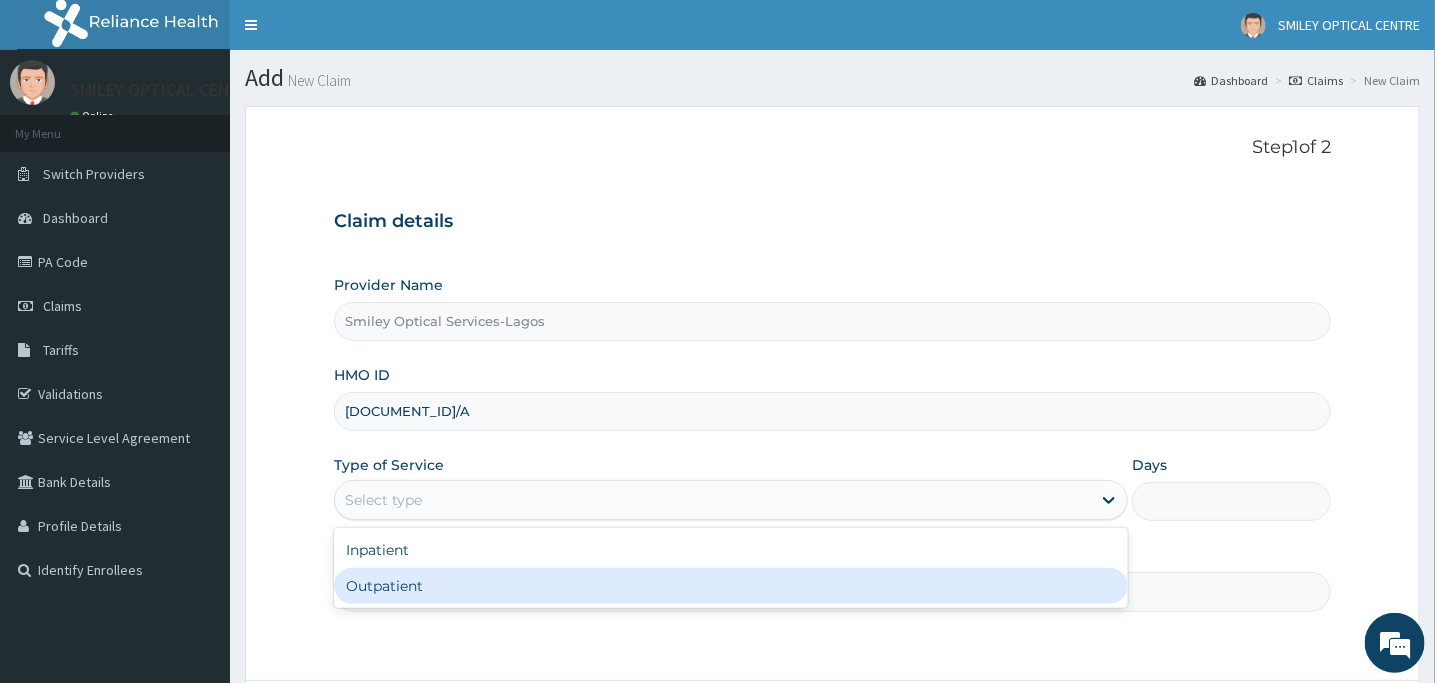 click on "Outpatient" at bounding box center (731, 586) 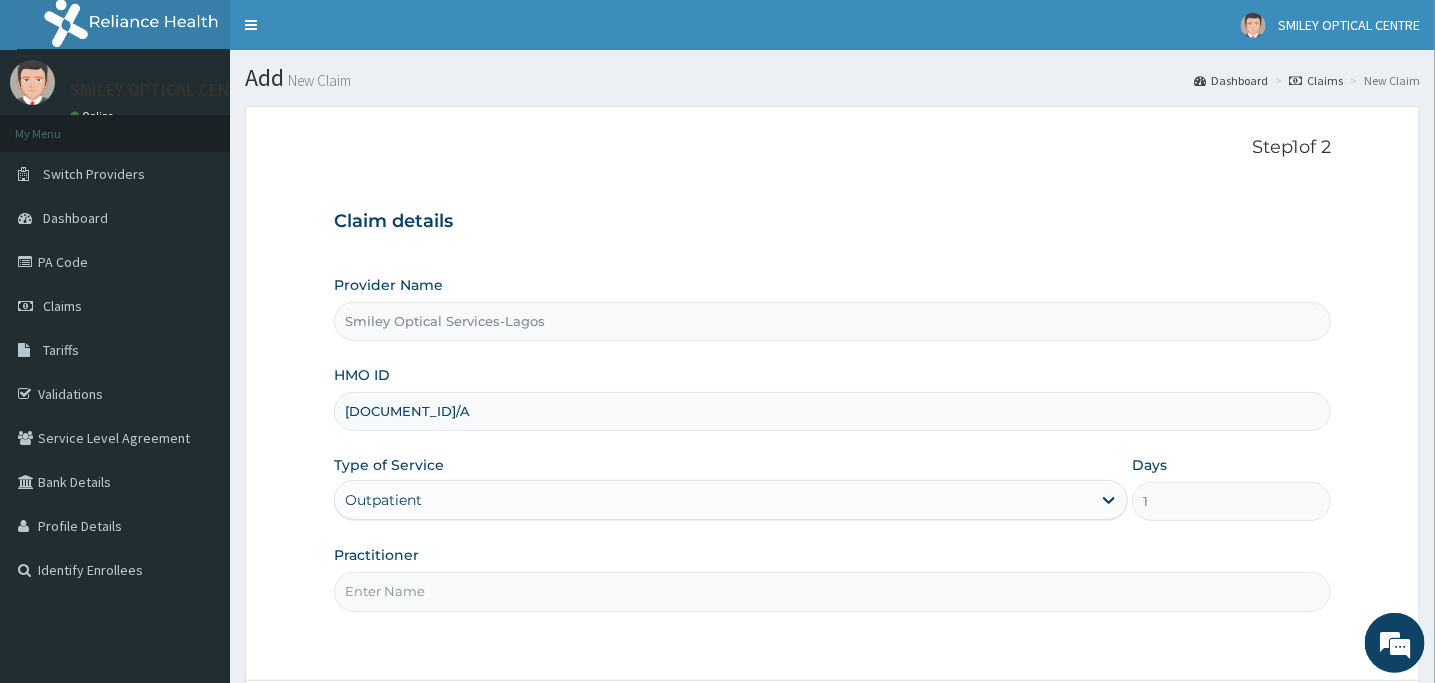 click on "Practitioner" at bounding box center (832, 578) 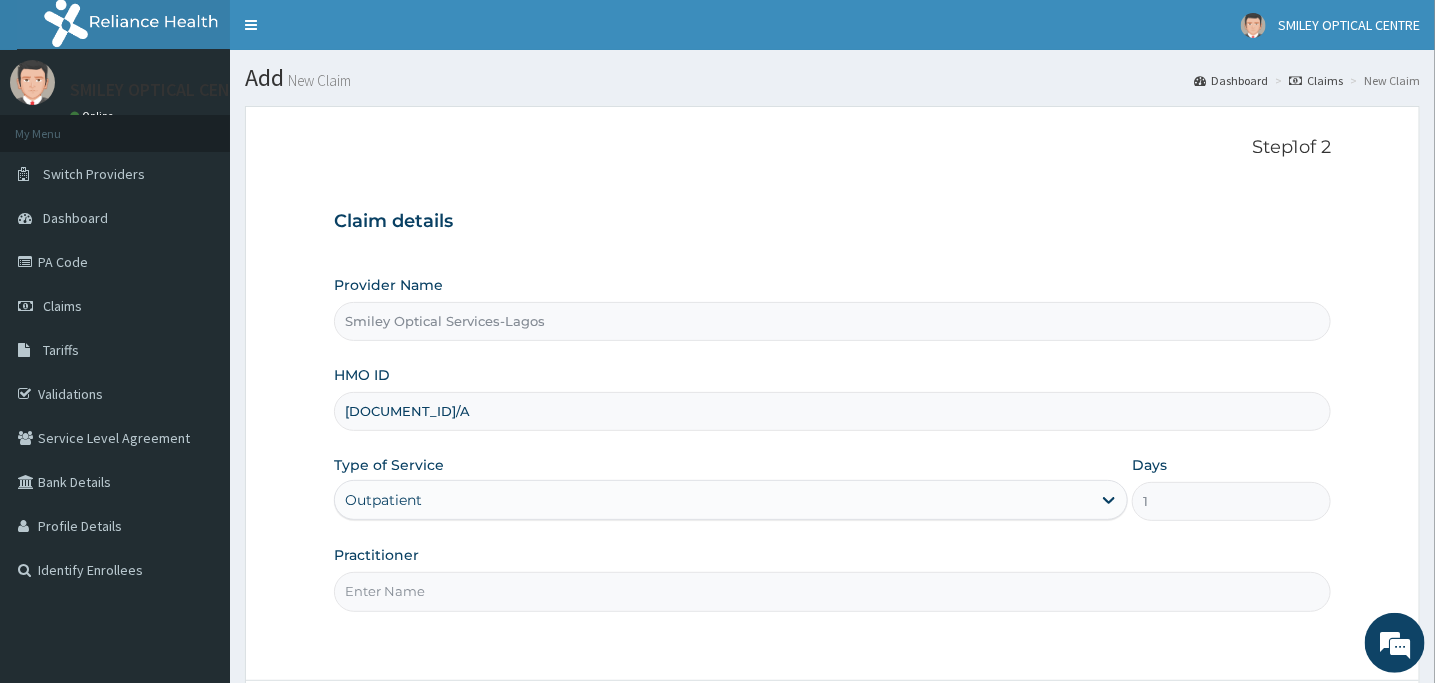 type on "[TITLE] [LAST]" 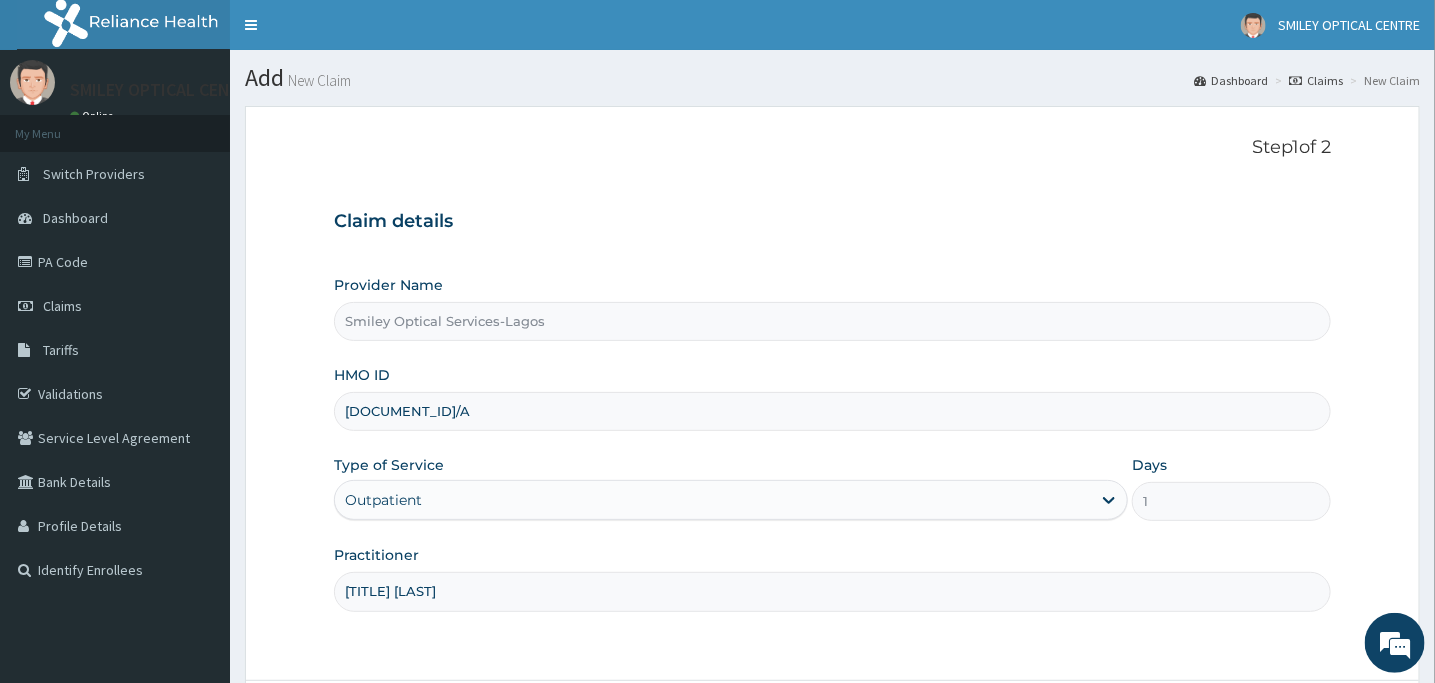 scroll, scrollTop: 0, scrollLeft: 0, axis: both 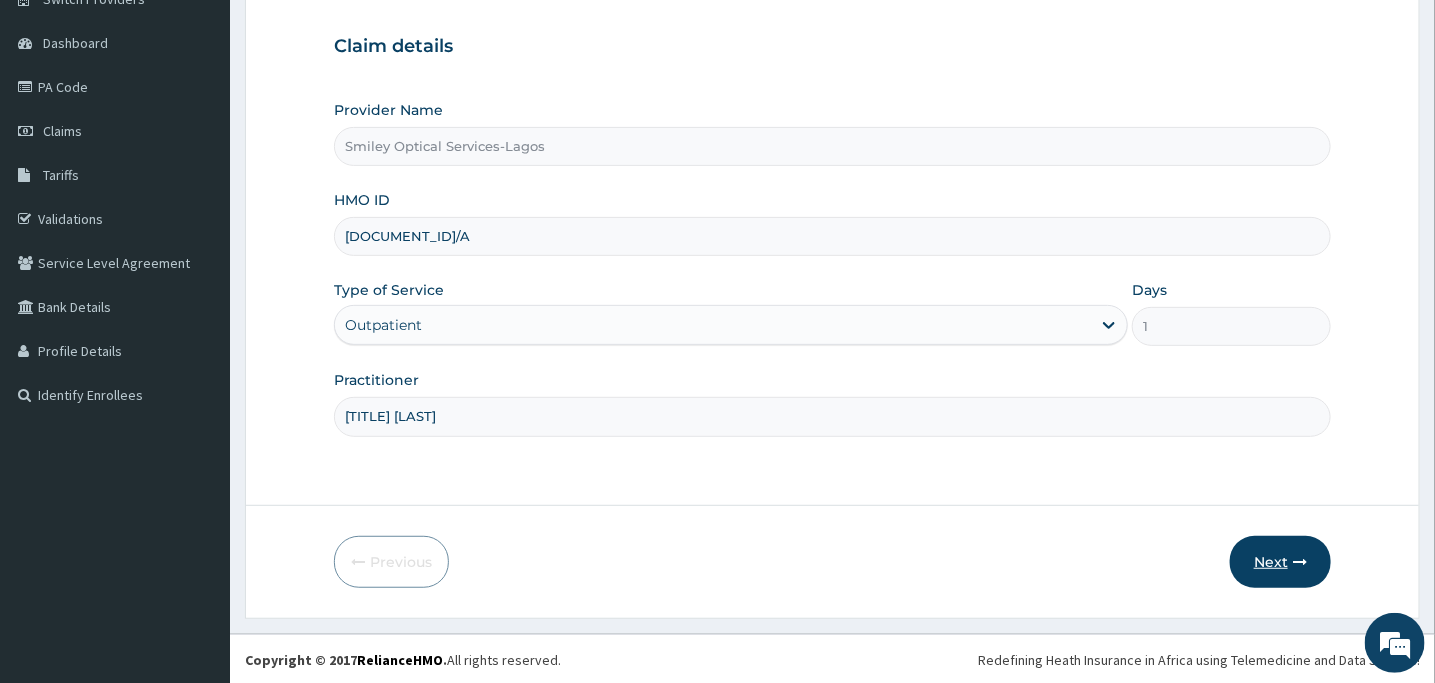 click on "Next" at bounding box center [1280, 562] 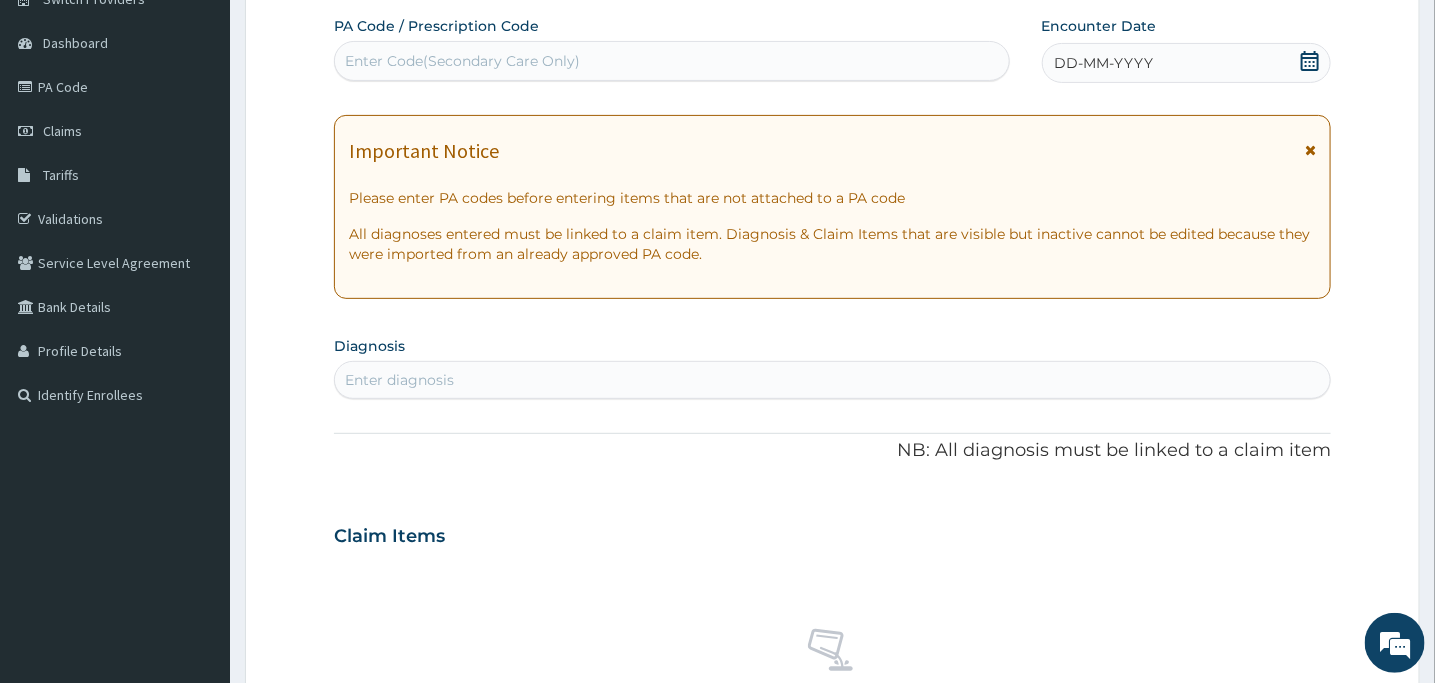 click on "Enter Code(Secondary Care Only)" at bounding box center [462, 61] 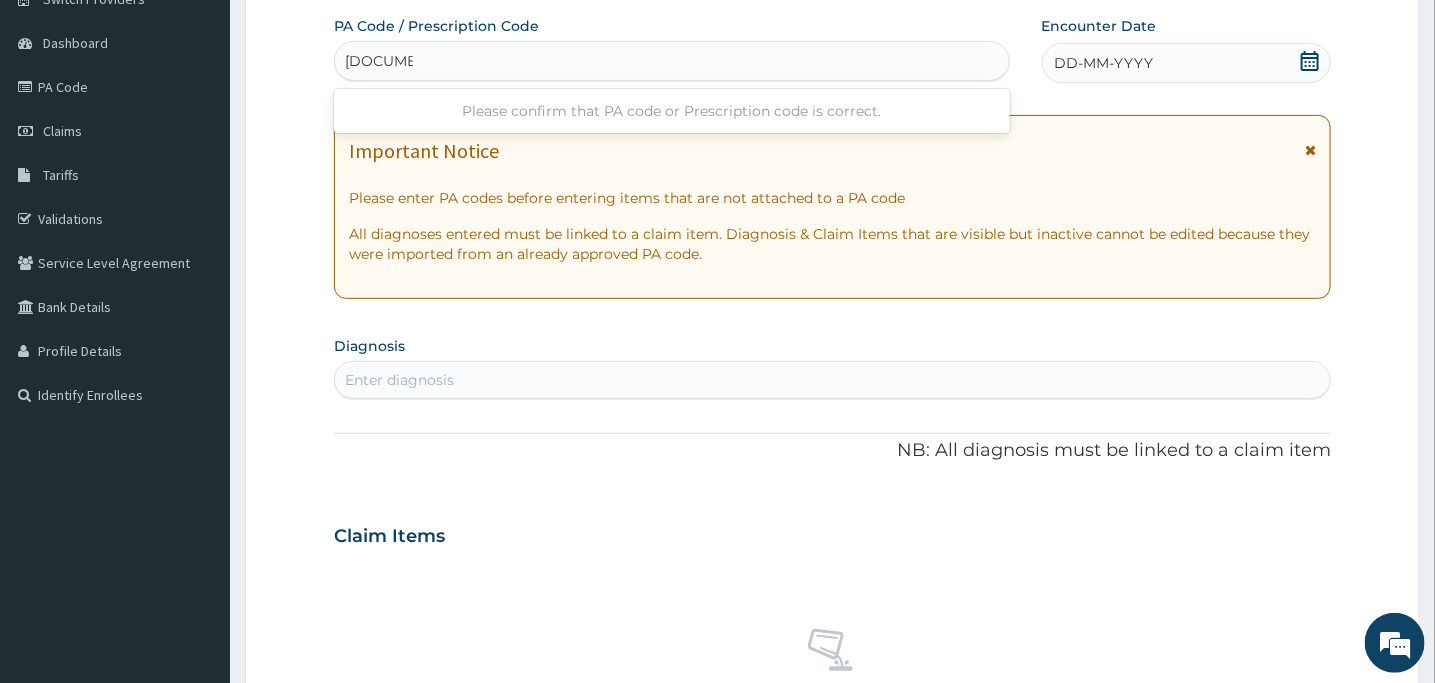 type on "PA/D2314D" 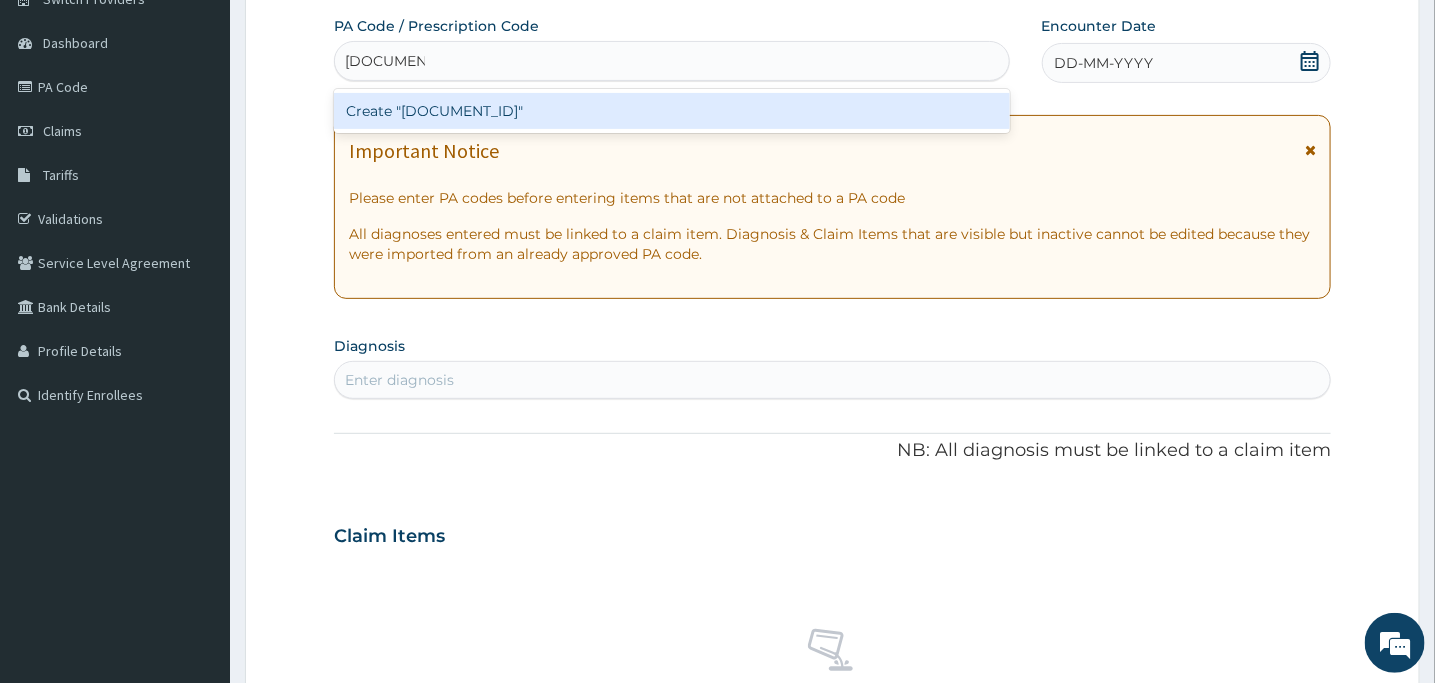 click on "Create "PA/D2314D"" at bounding box center [672, 111] 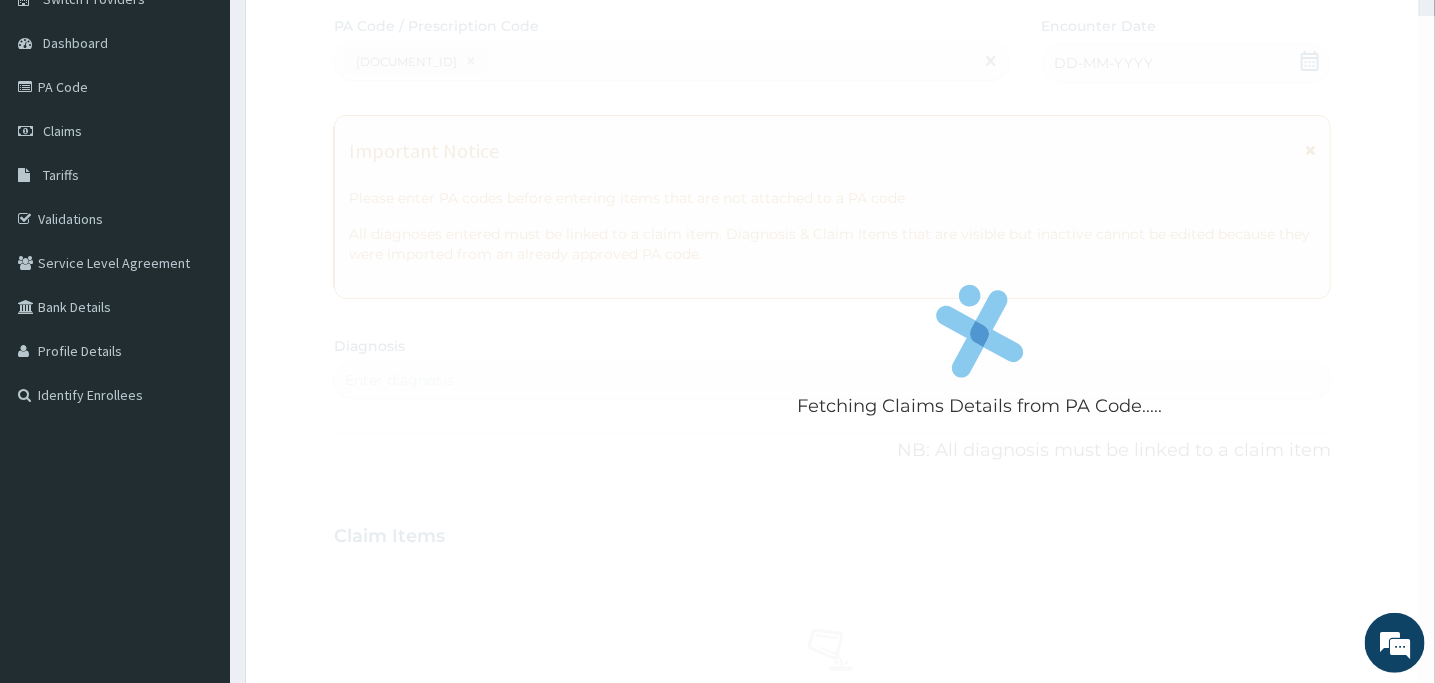 scroll, scrollTop: 916, scrollLeft: 0, axis: vertical 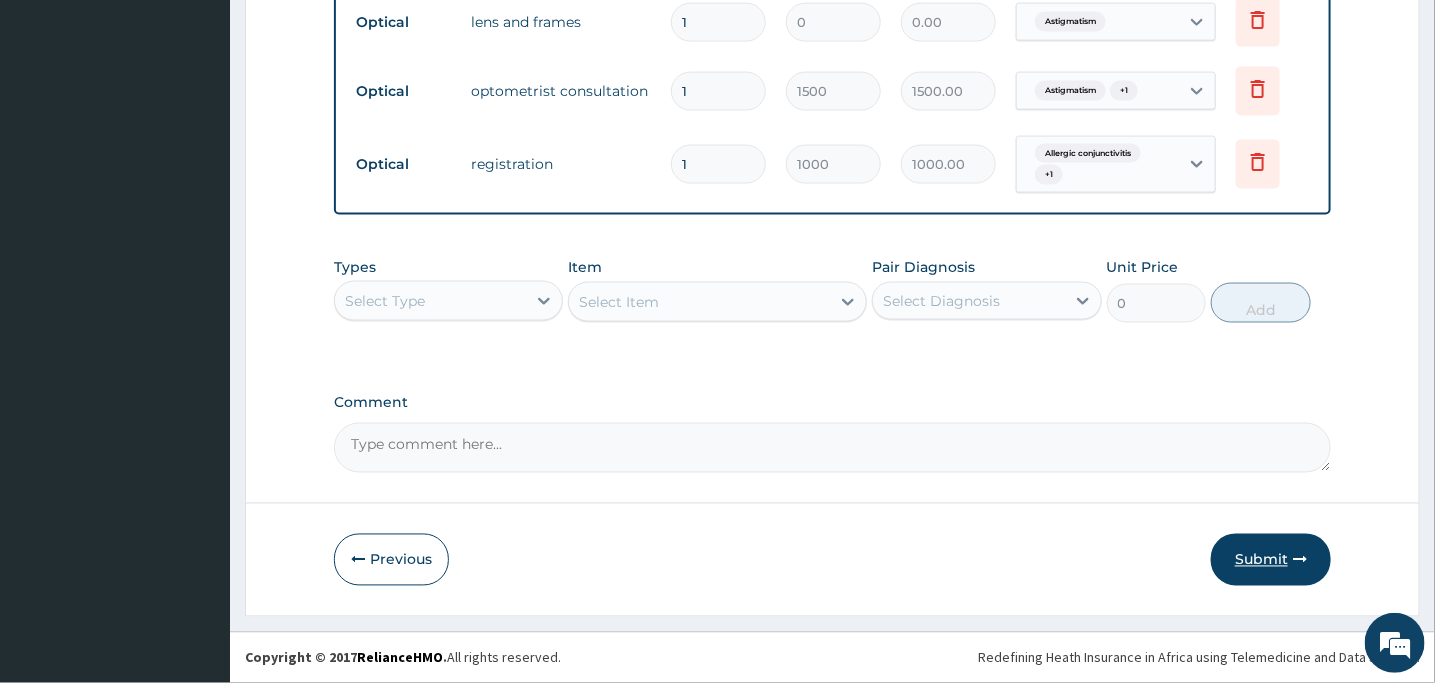 click on "Submit" at bounding box center [1271, 560] 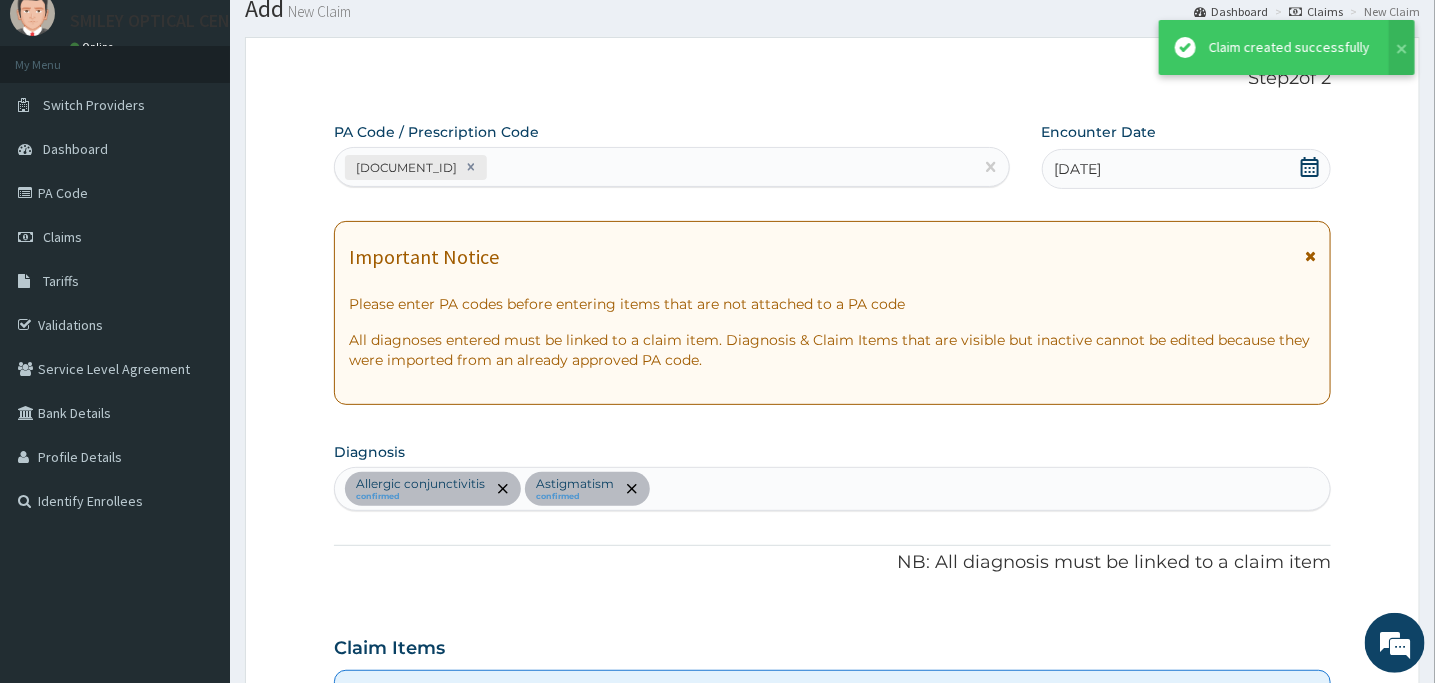 scroll, scrollTop: 1198, scrollLeft: 0, axis: vertical 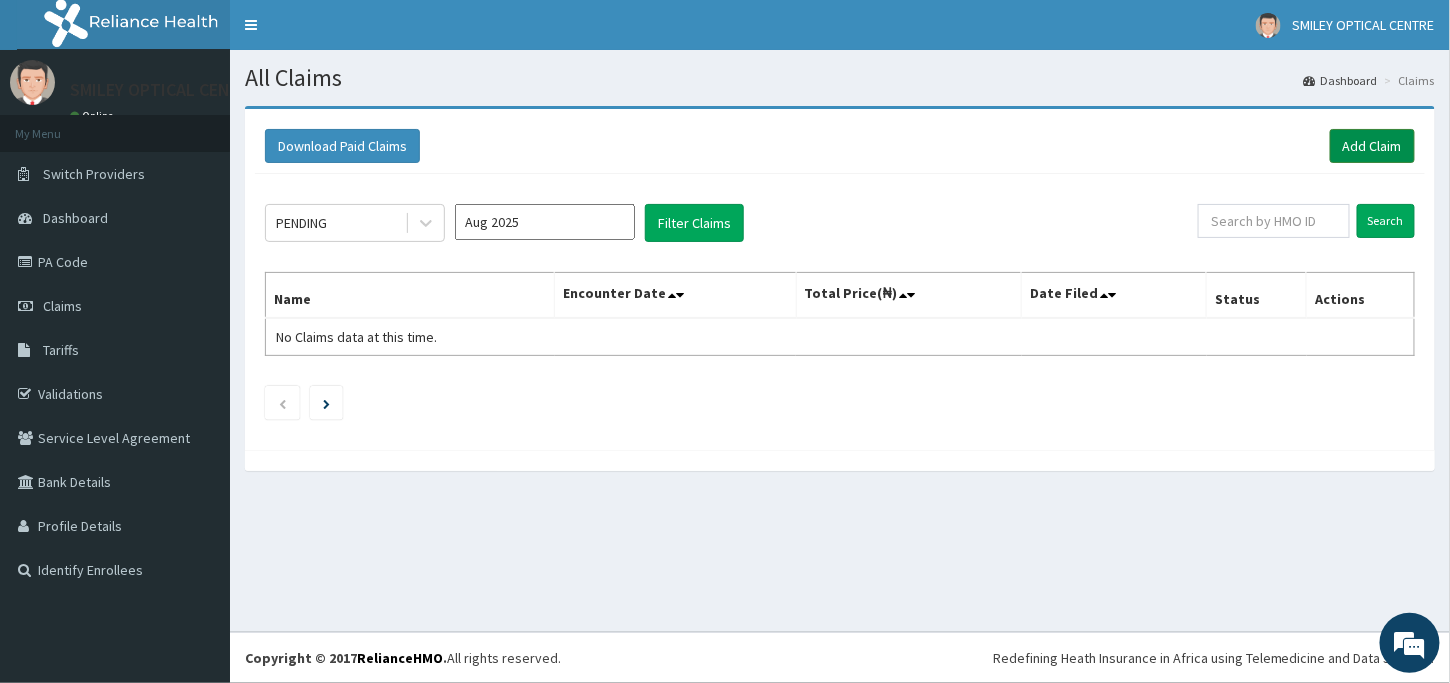 click on "Add Claim" at bounding box center (1372, 146) 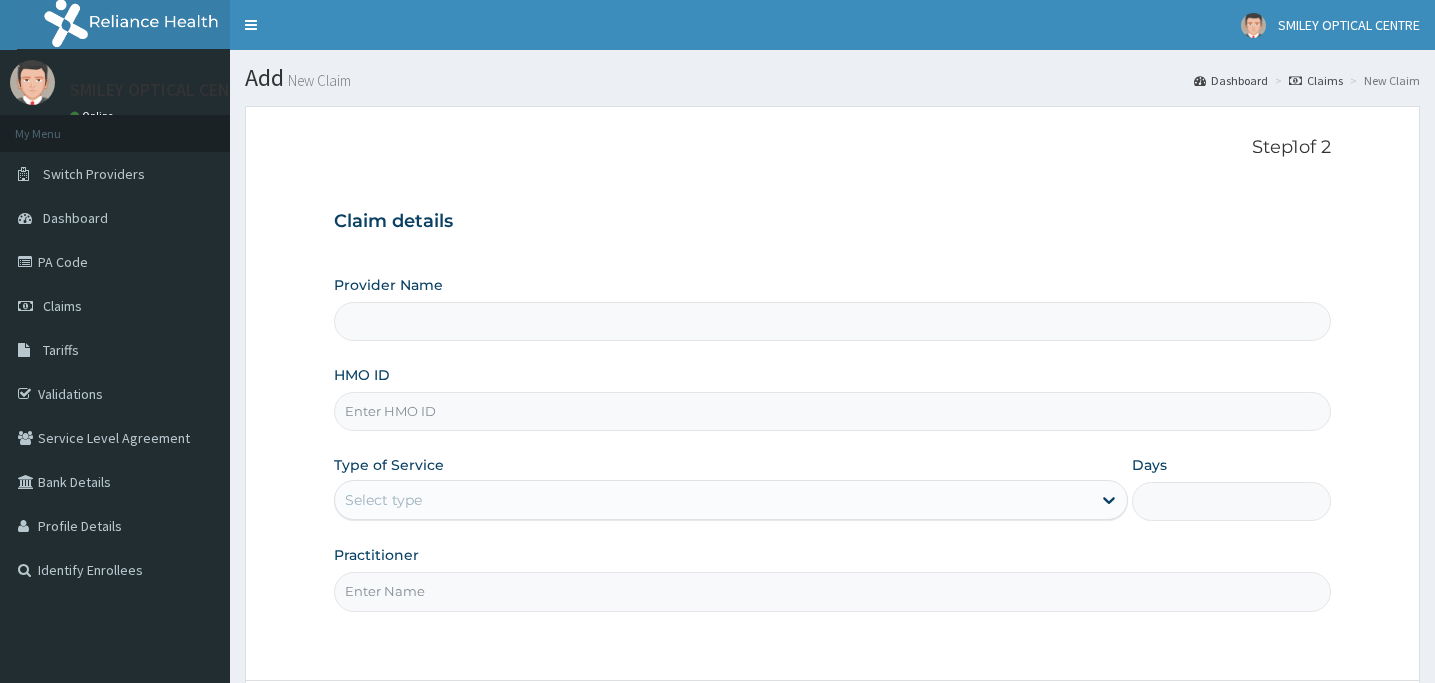 scroll, scrollTop: 0, scrollLeft: 0, axis: both 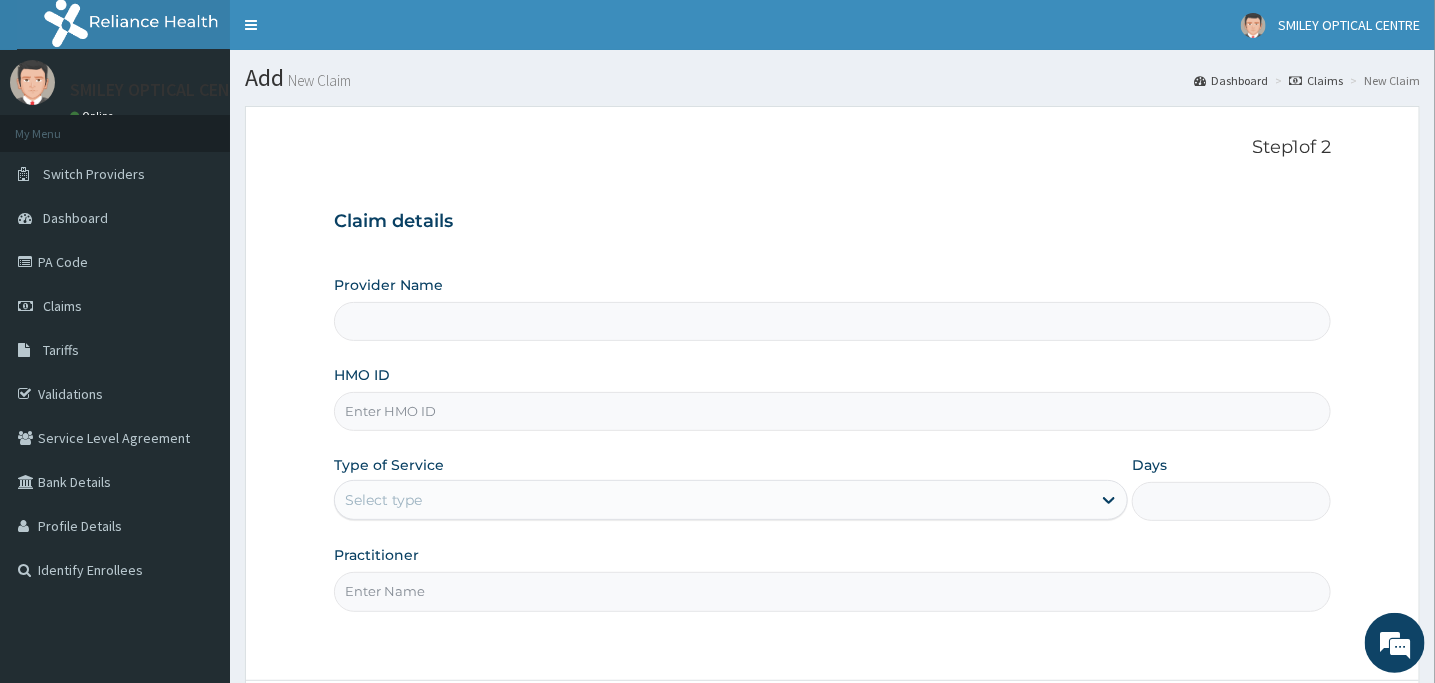 type on "Smiley Optical Services-Lagos" 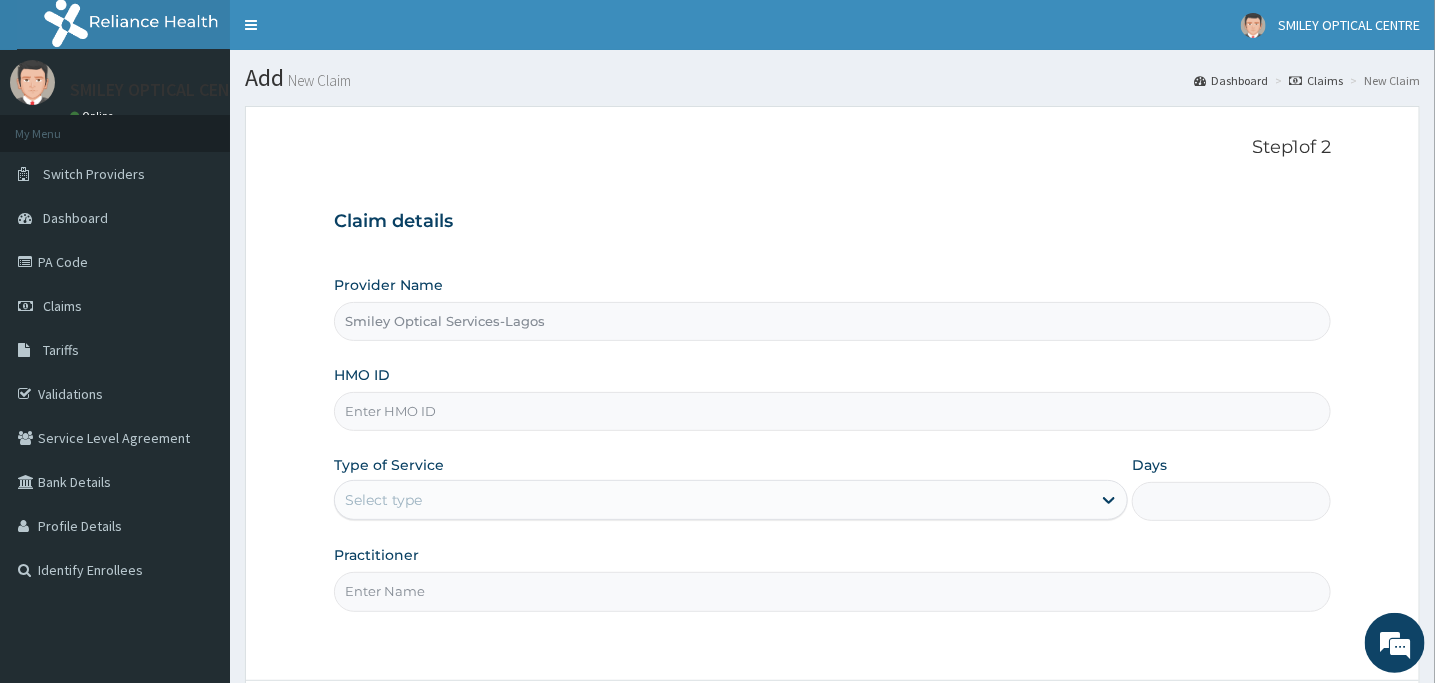 drag, startPoint x: 393, startPoint y: 421, endPoint x: 392, endPoint y: 436, distance: 15.033297 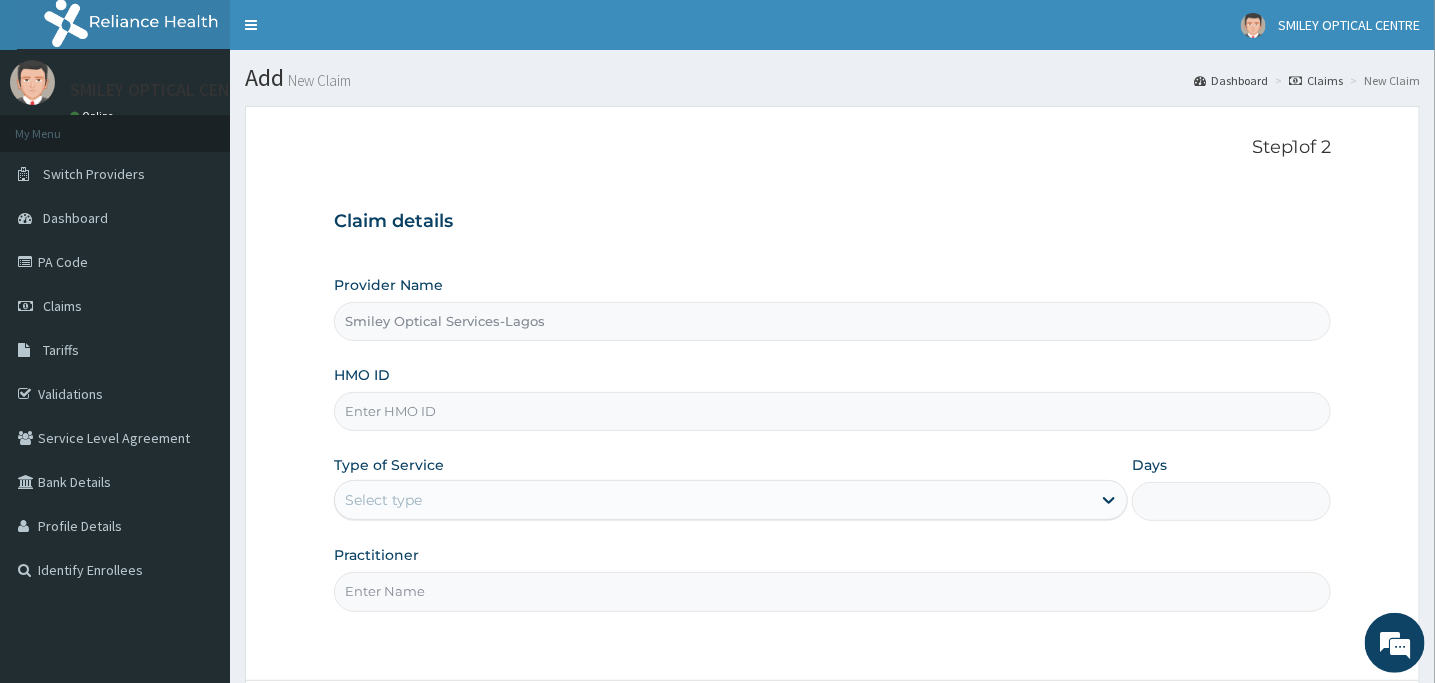 scroll, scrollTop: 0, scrollLeft: 0, axis: both 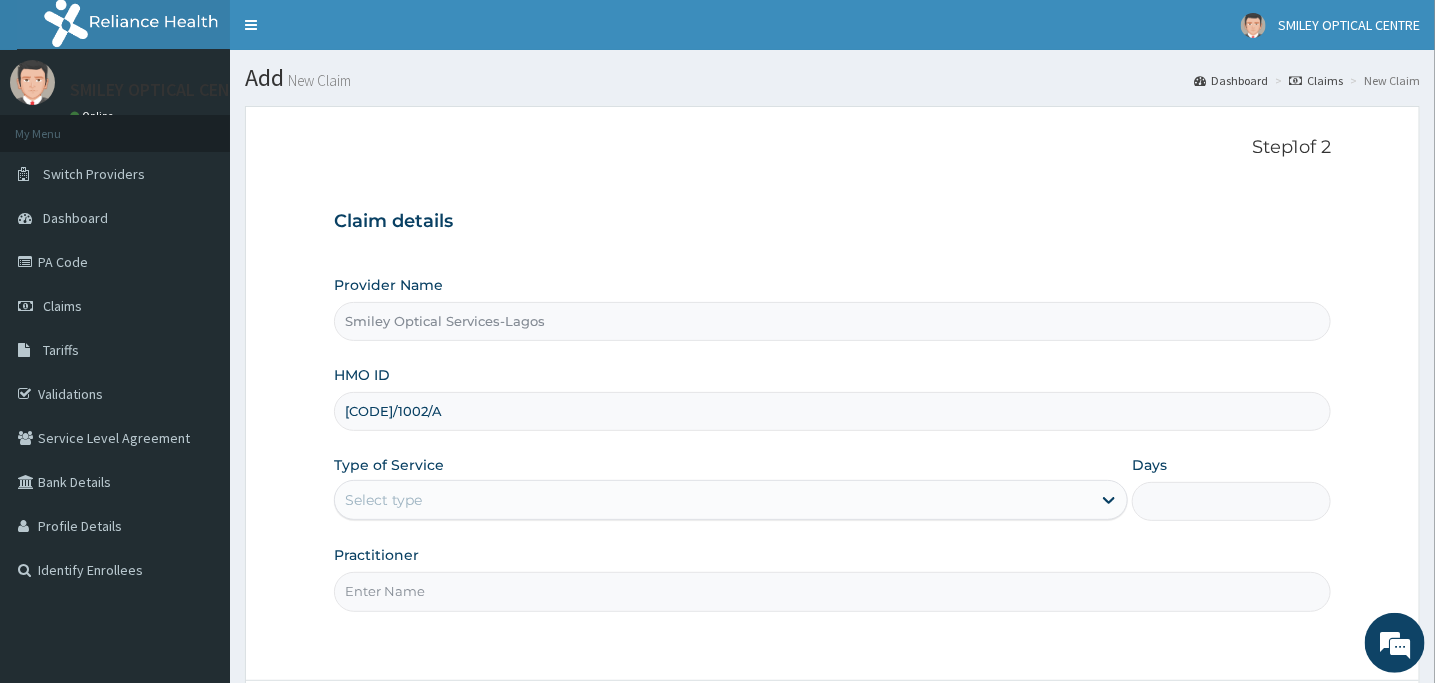 click on "[CODE]/1002/A" at bounding box center [832, 411] 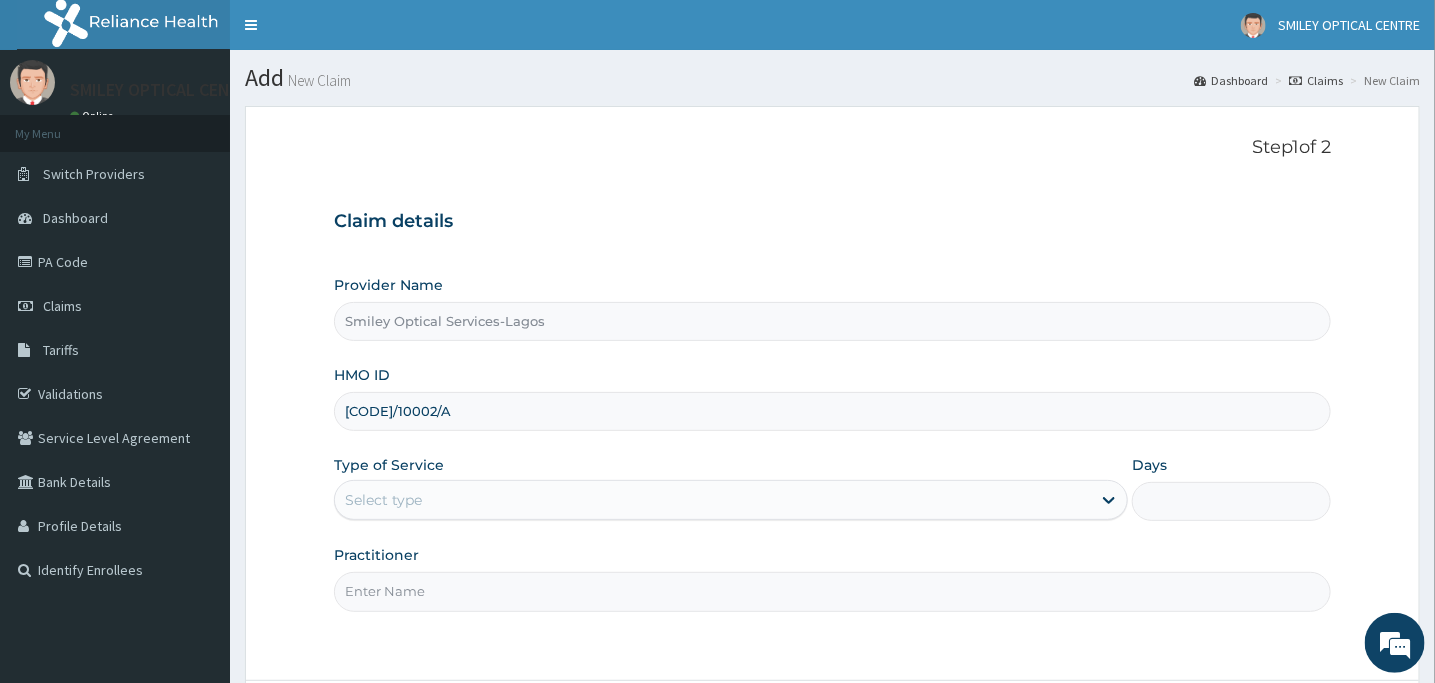 type on "[CODE]/10002/A" 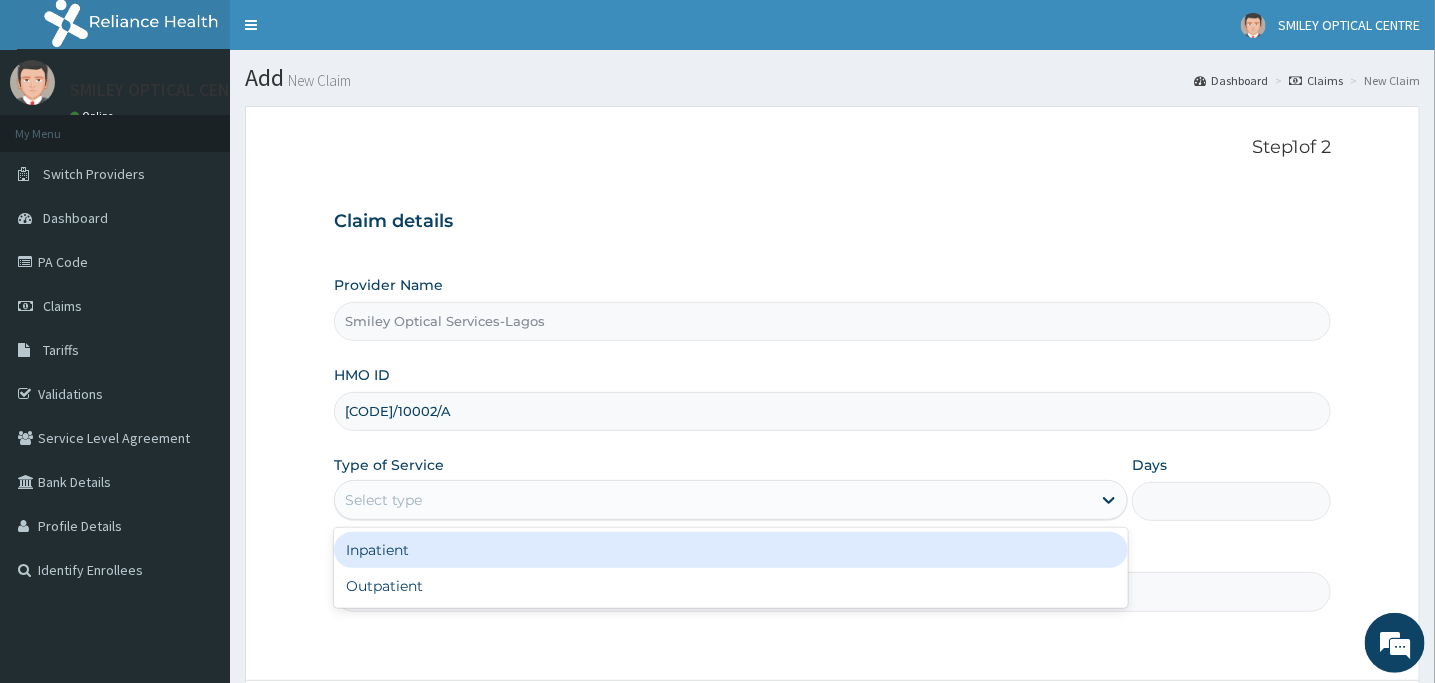 click on "Select type" at bounding box center (713, 500) 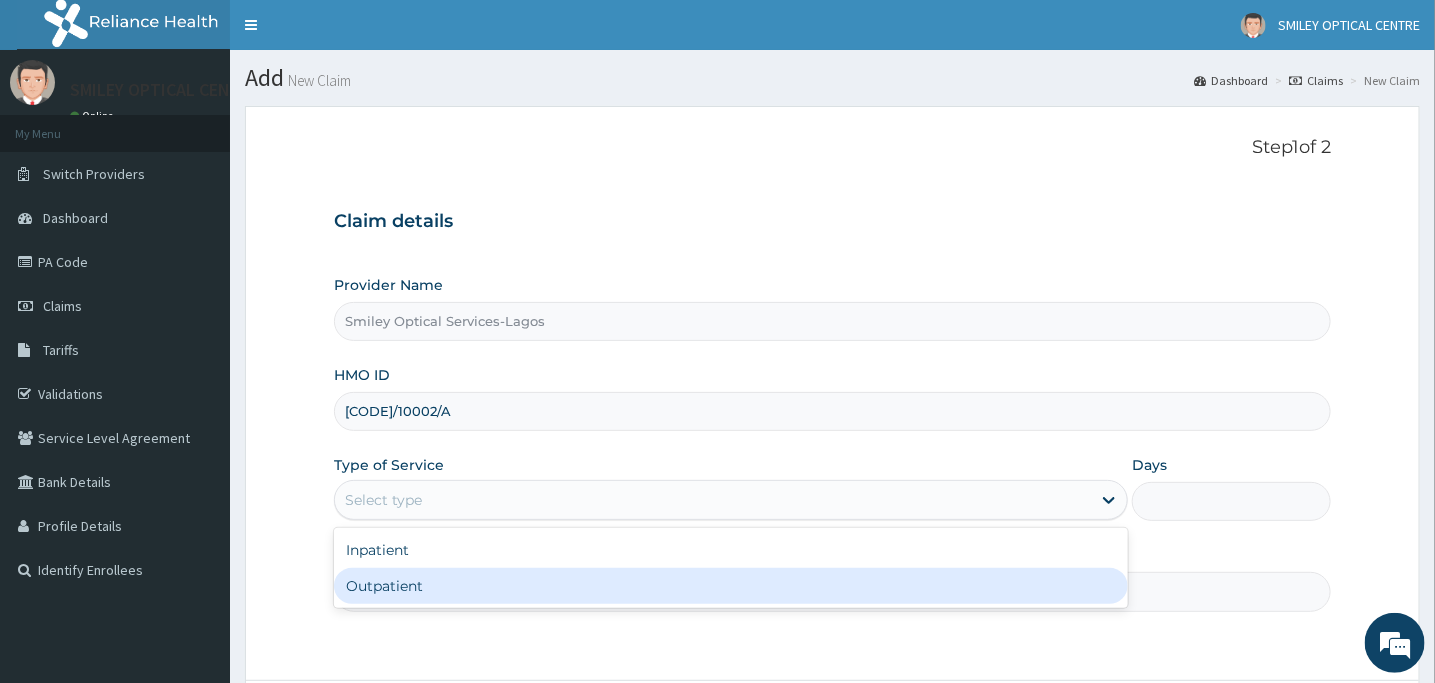click on "Outpatient" at bounding box center [731, 586] 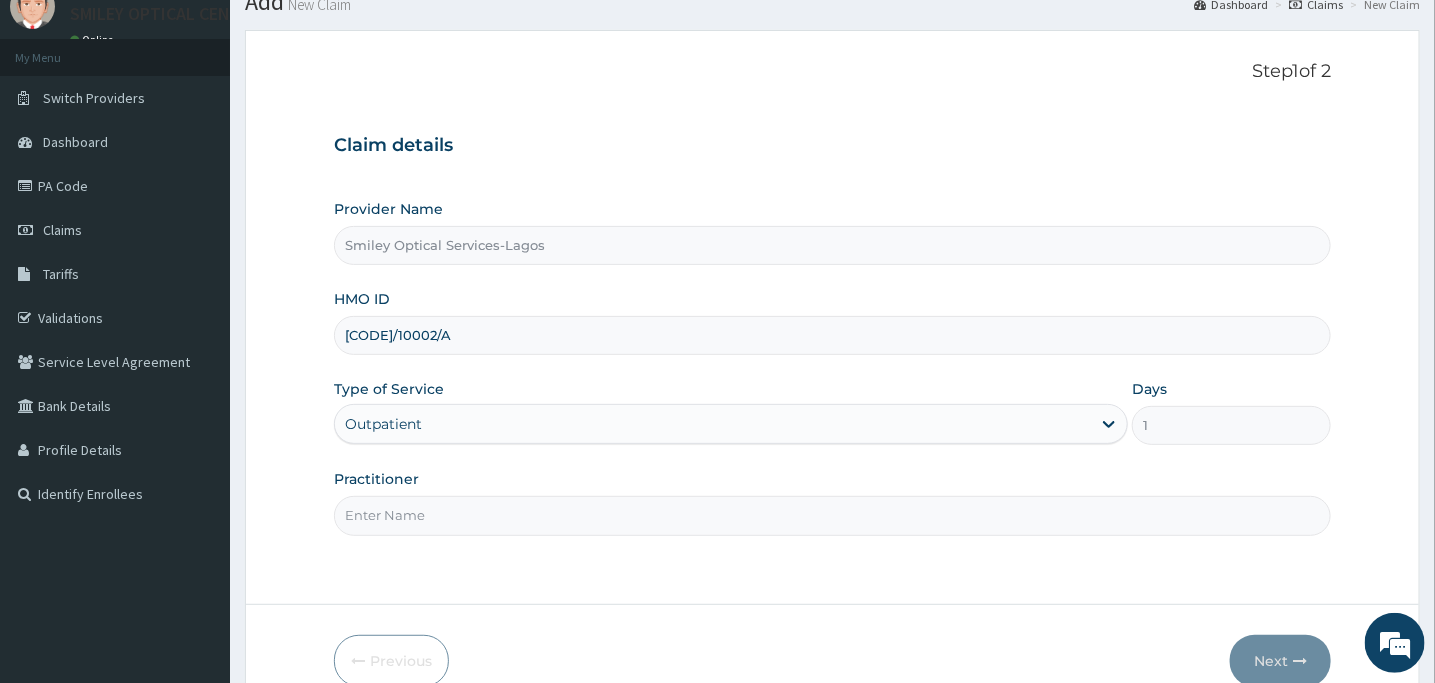 scroll, scrollTop: 175, scrollLeft: 0, axis: vertical 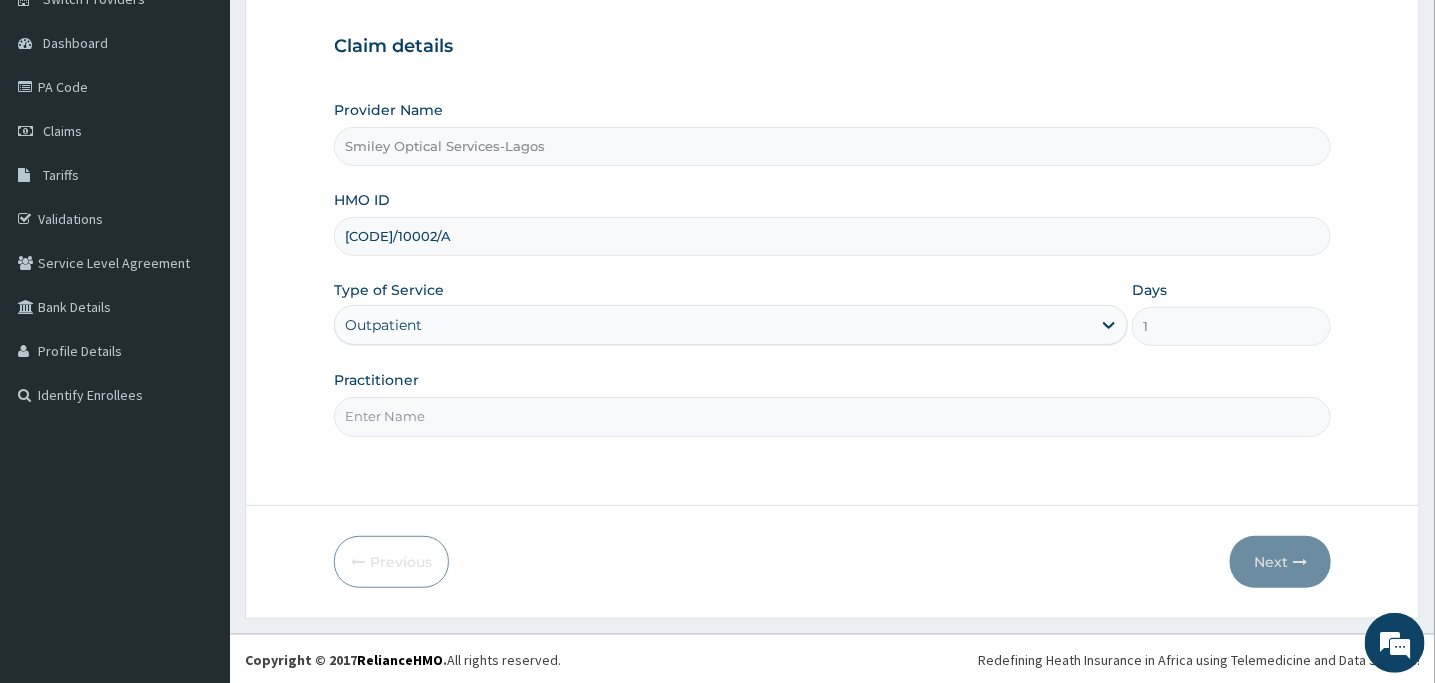 drag, startPoint x: 1116, startPoint y: 419, endPoint x: 1104, endPoint y: 424, distance: 13 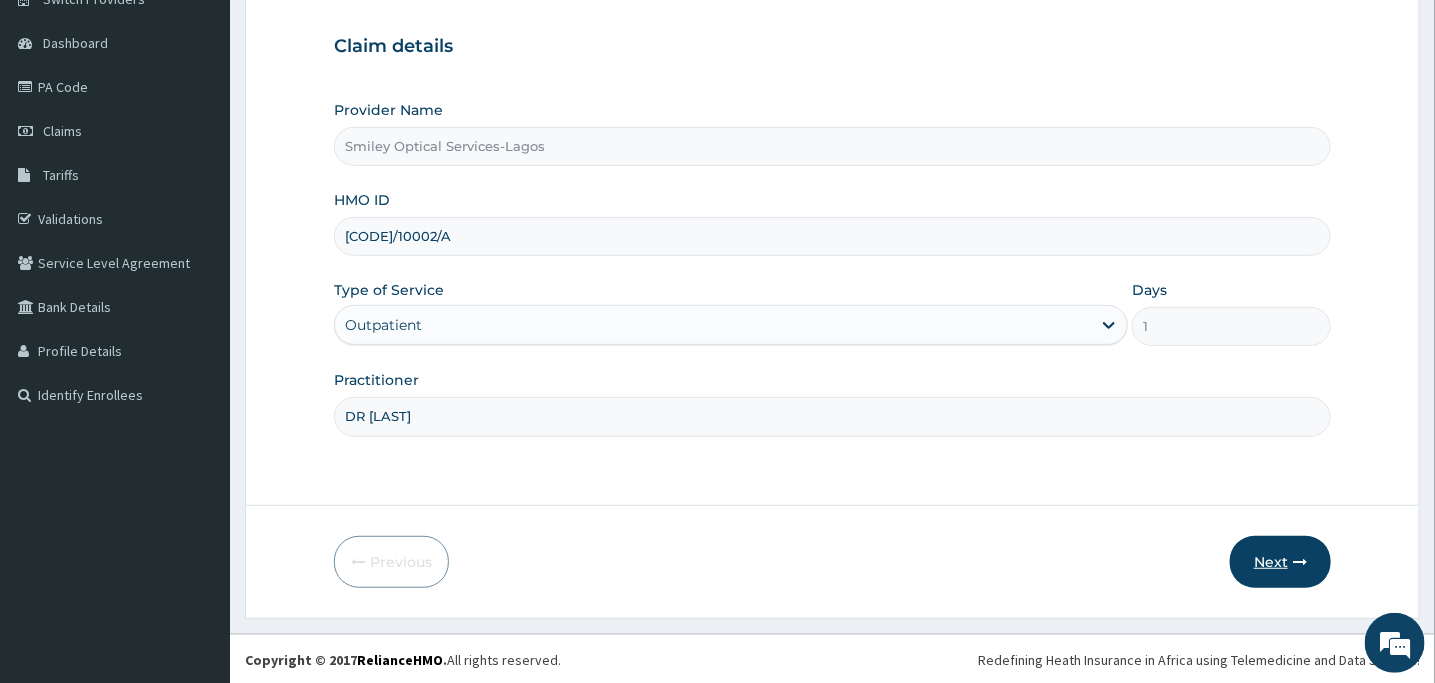 click at bounding box center (1300, 562) 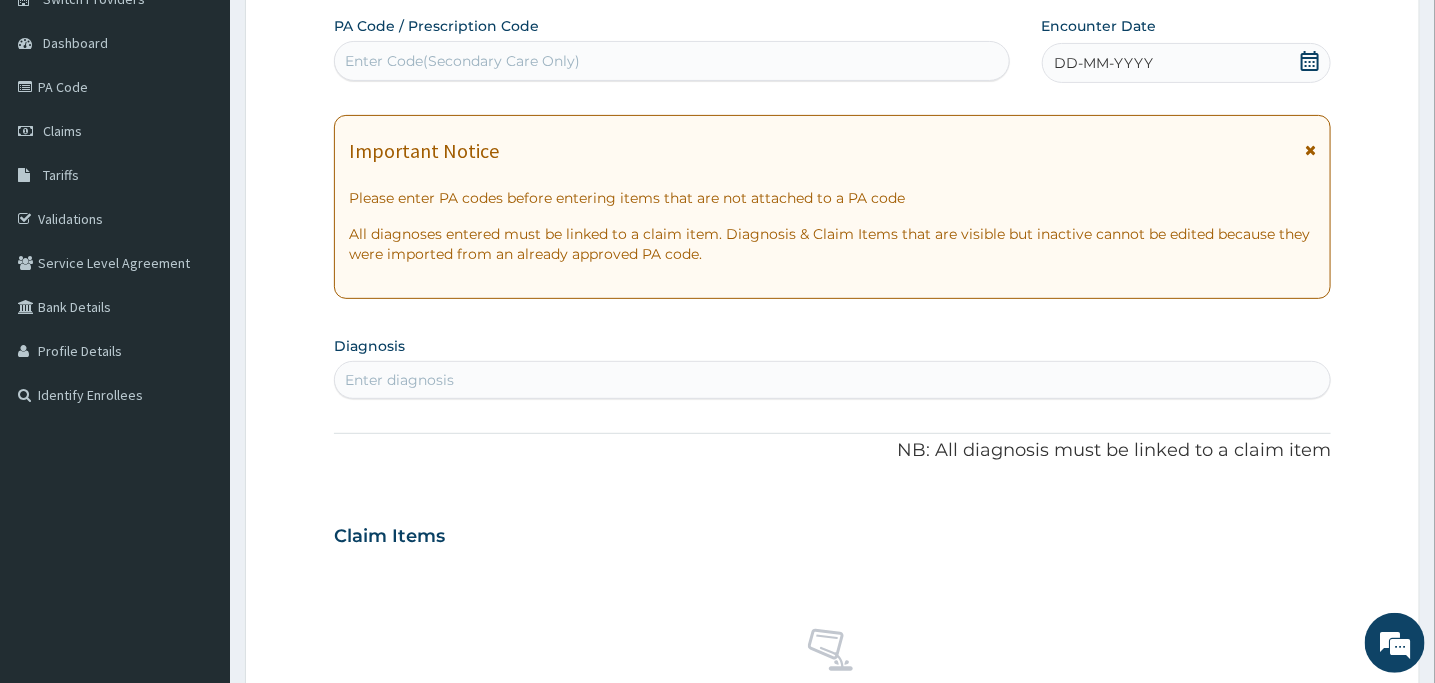 click on "Enter Code(Secondary Care Only)" at bounding box center [672, 61] 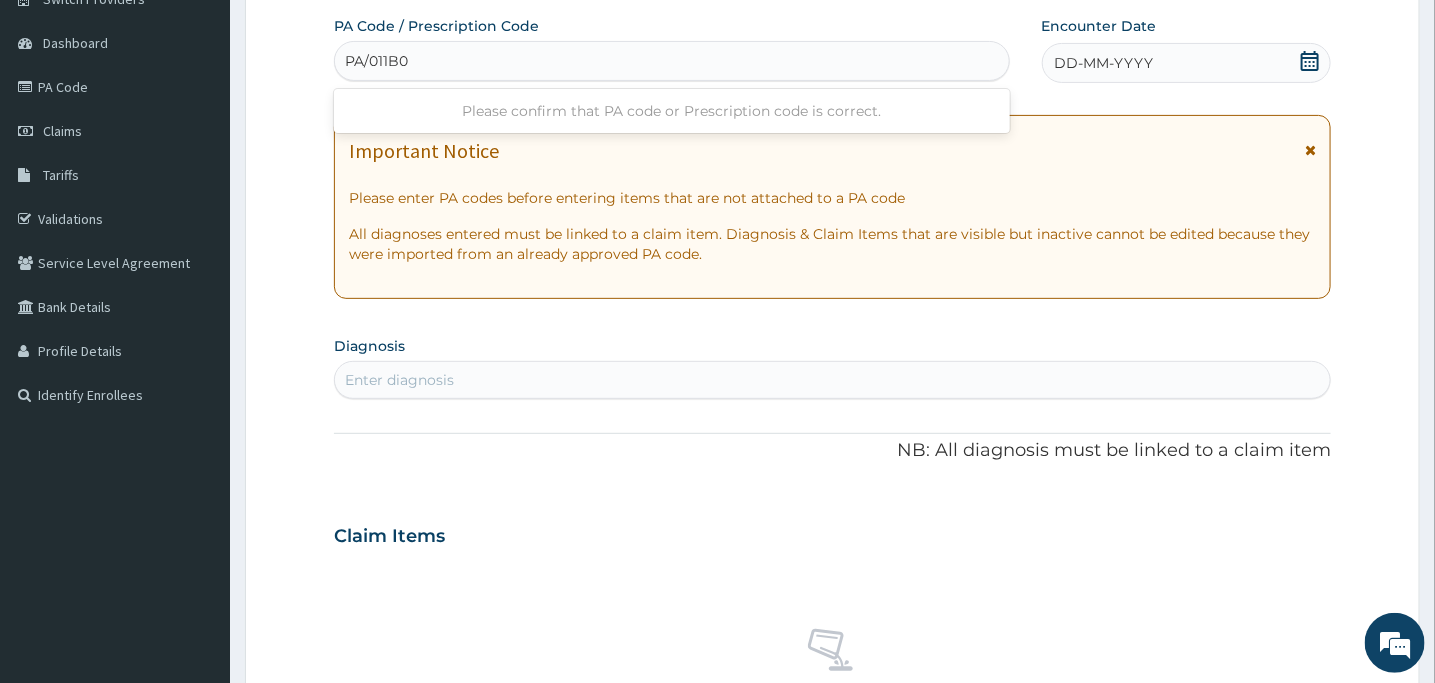 type on "PA/011B0B" 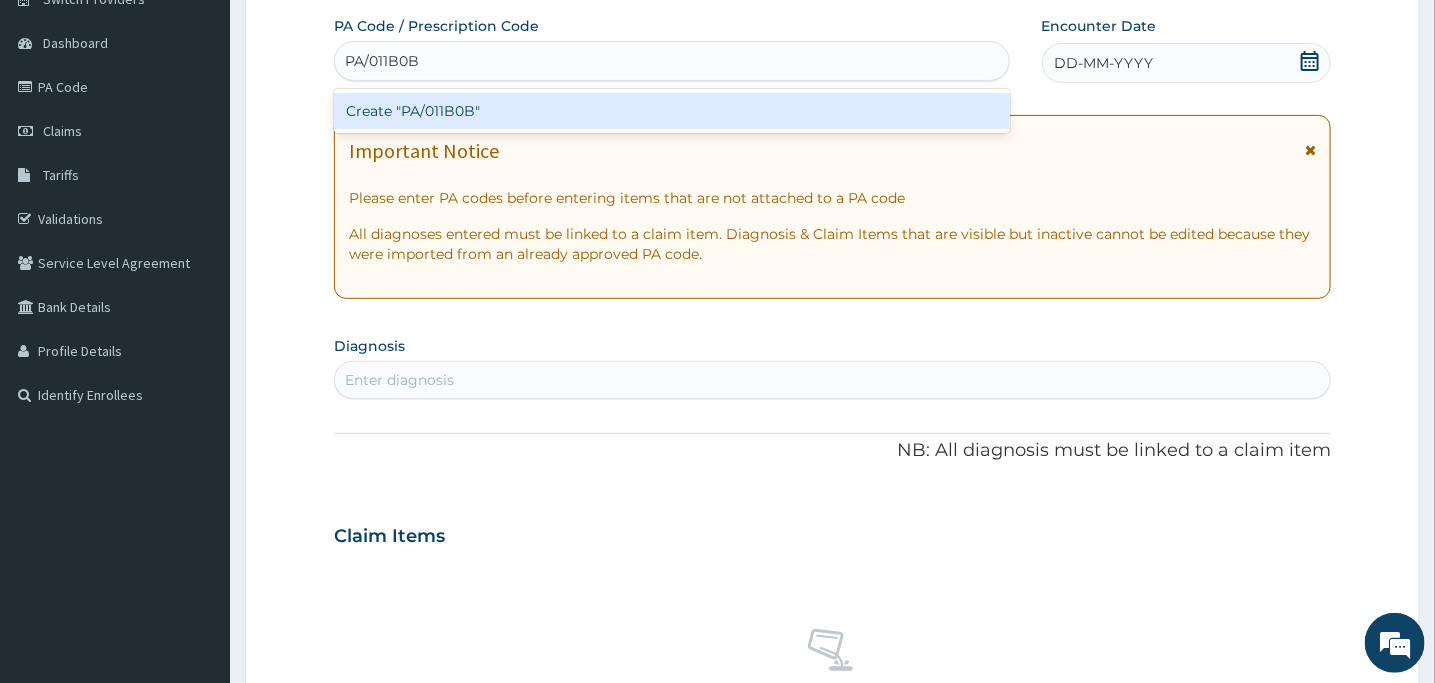 click on "Create "PA/011B0B"" at bounding box center (672, 111) 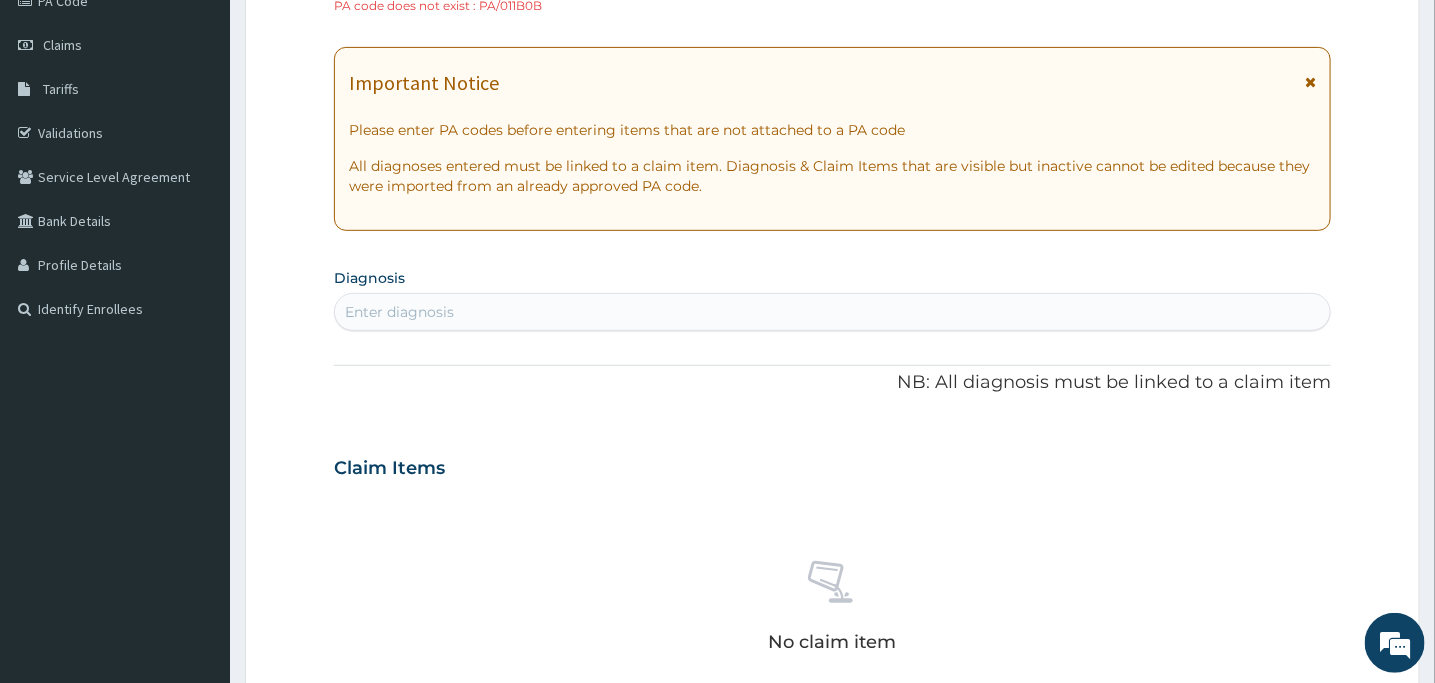 scroll, scrollTop: 0, scrollLeft: 0, axis: both 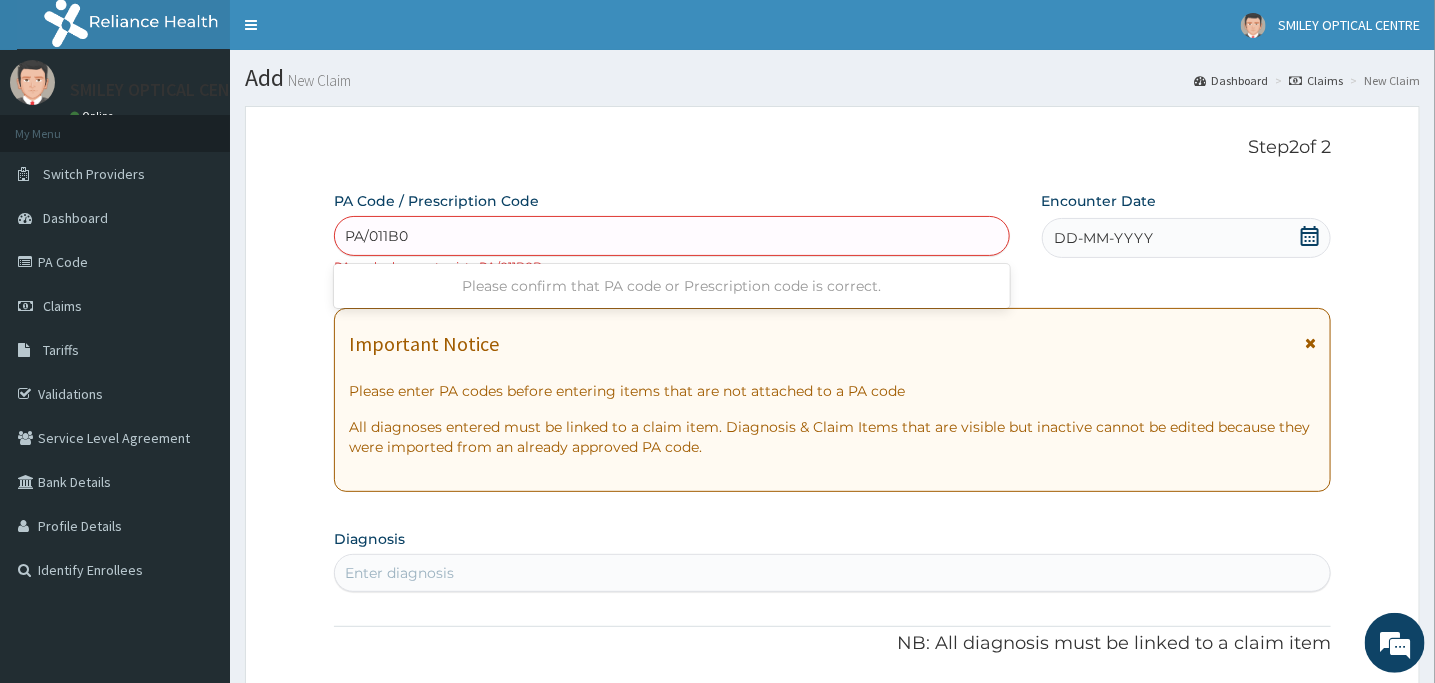 type on "PA/011B0B" 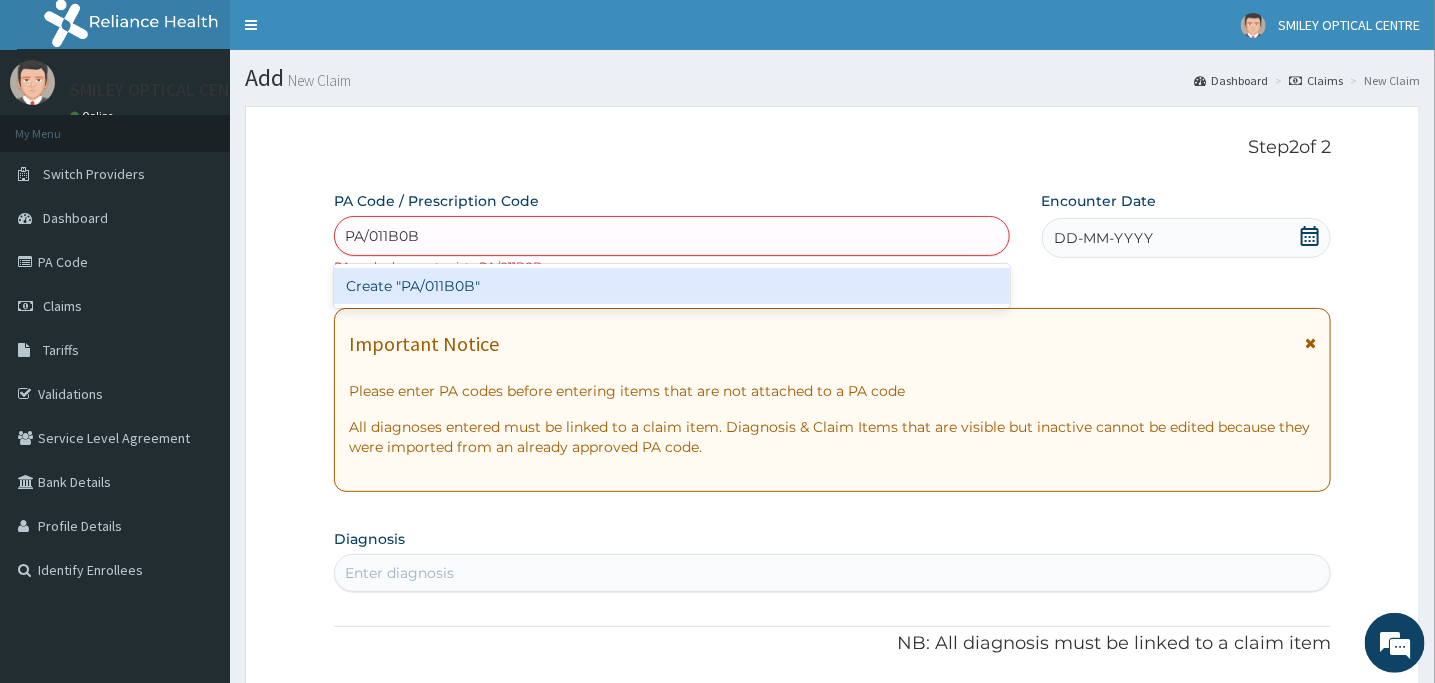 click on "Create "PA/011B0B"" at bounding box center [672, 286] 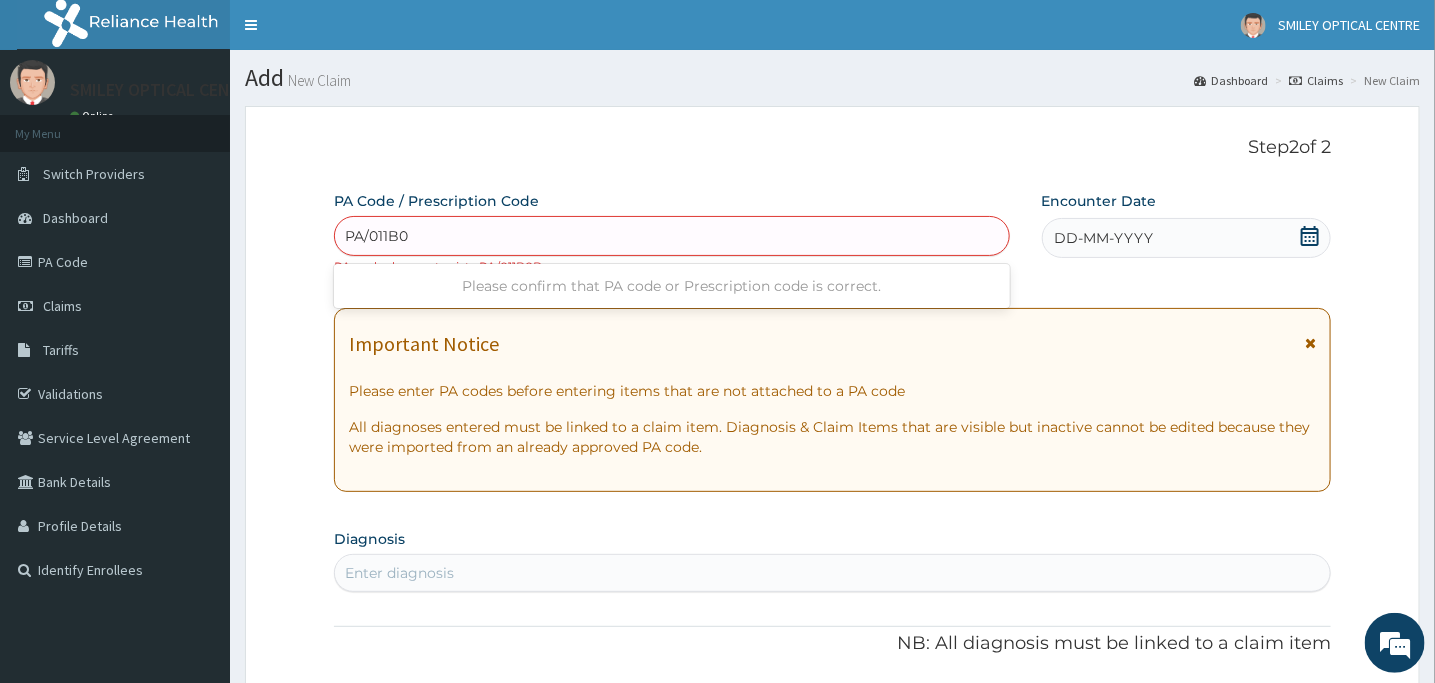 type on "PA/011B08" 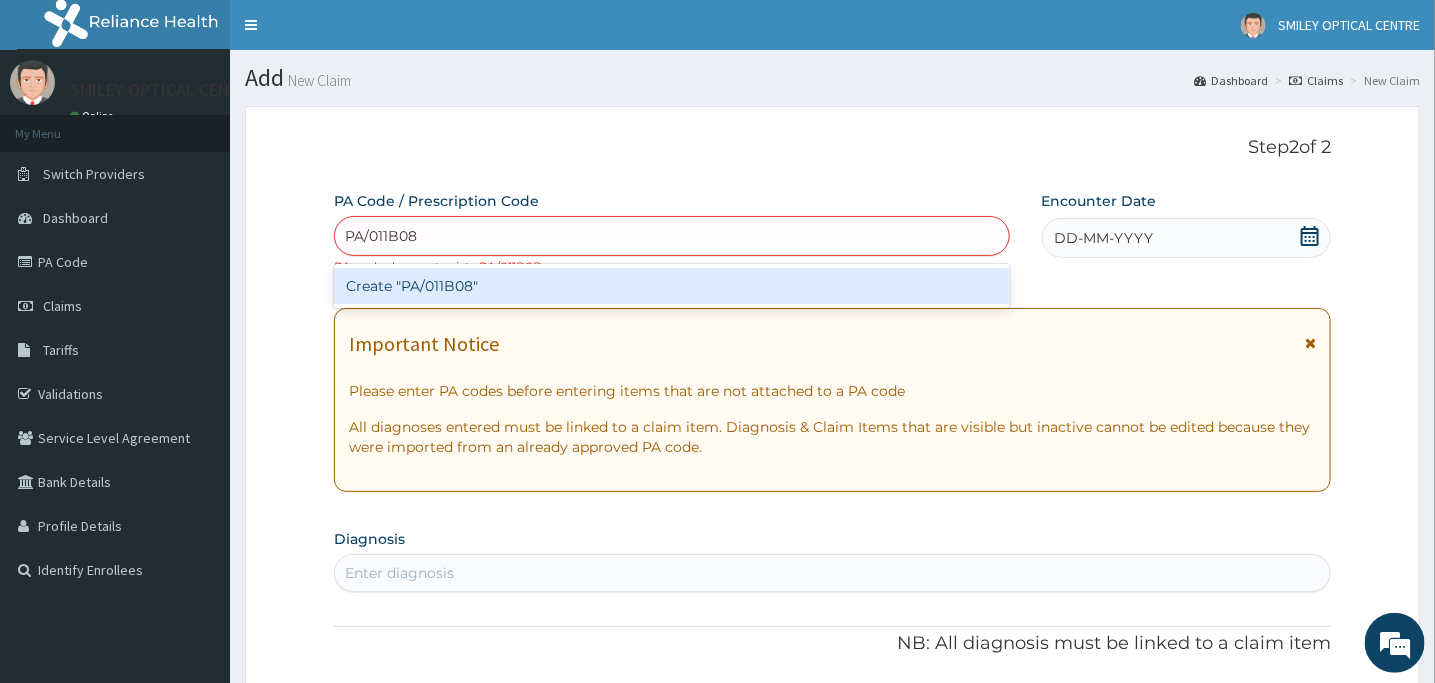click on "Create "PA/011B08"" at bounding box center (672, 286) 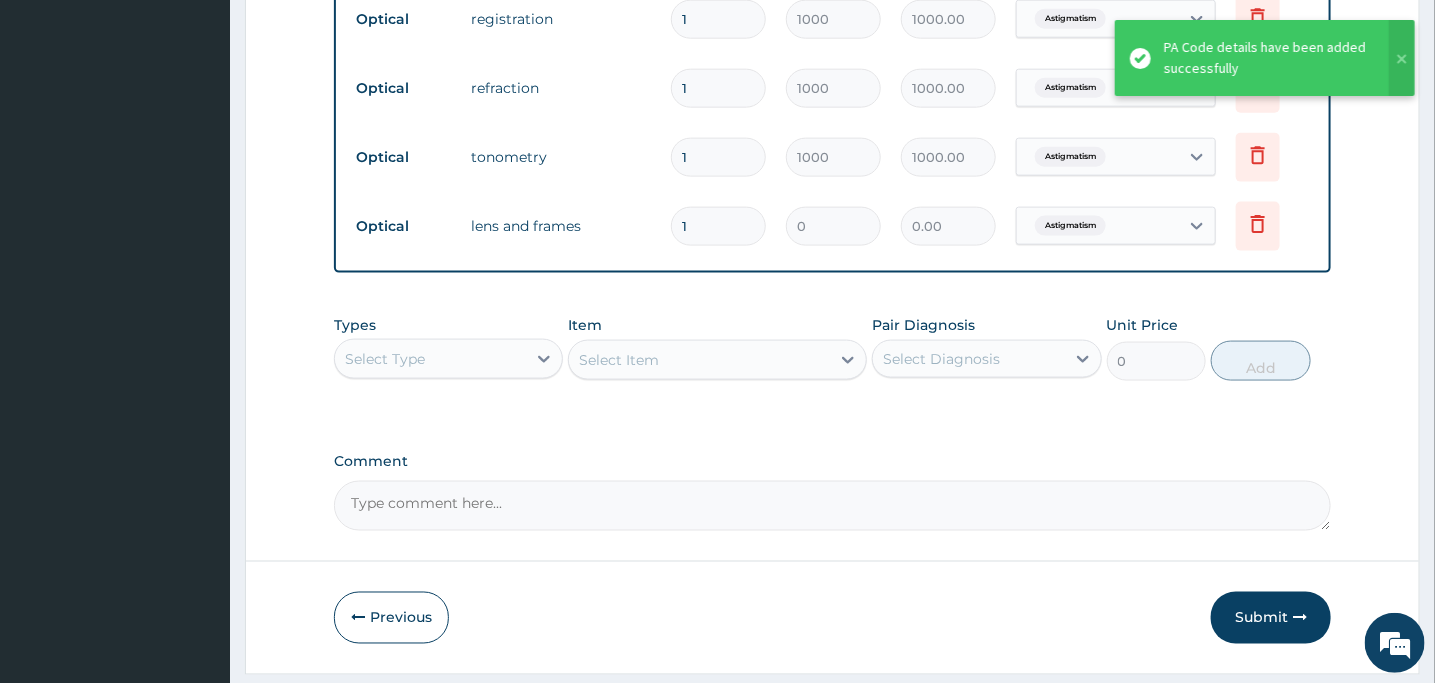 scroll, scrollTop: 1044, scrollLeft: 0, axis: vertical 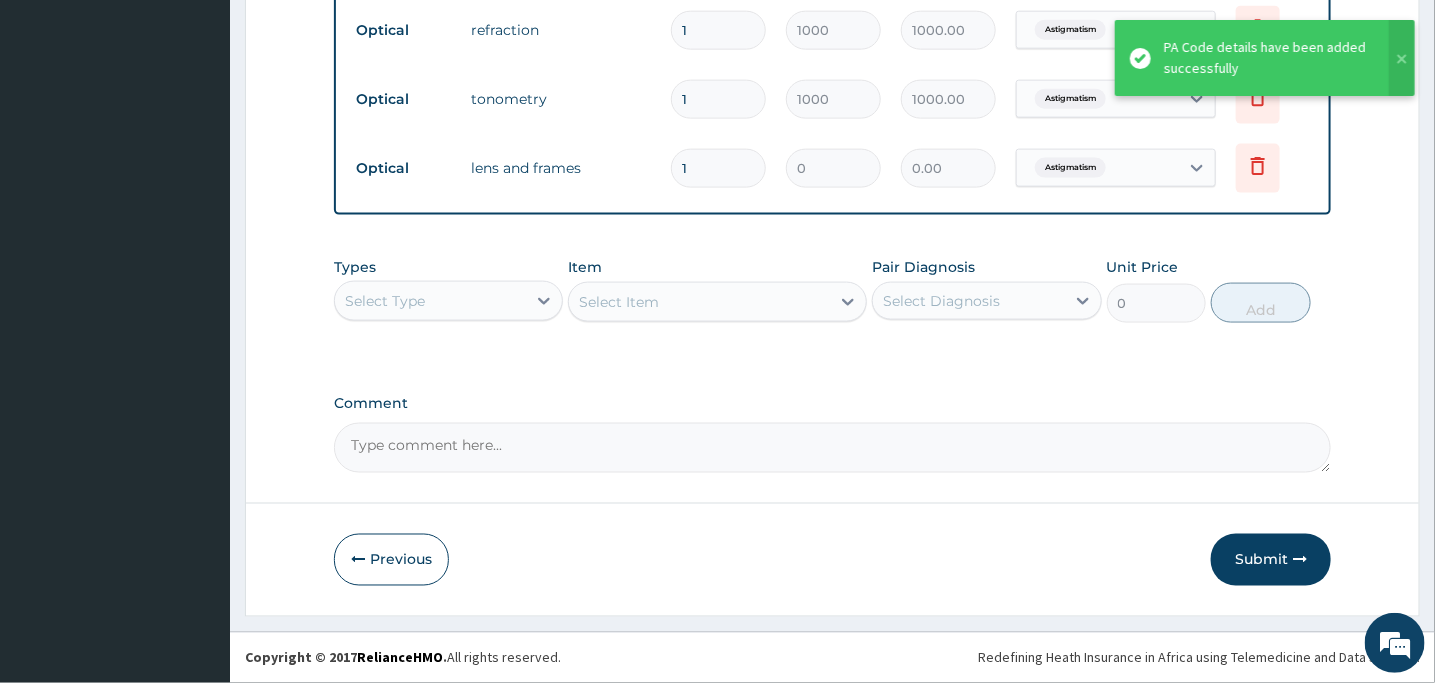 click on "Submit" at bounding box center [1271, 560] 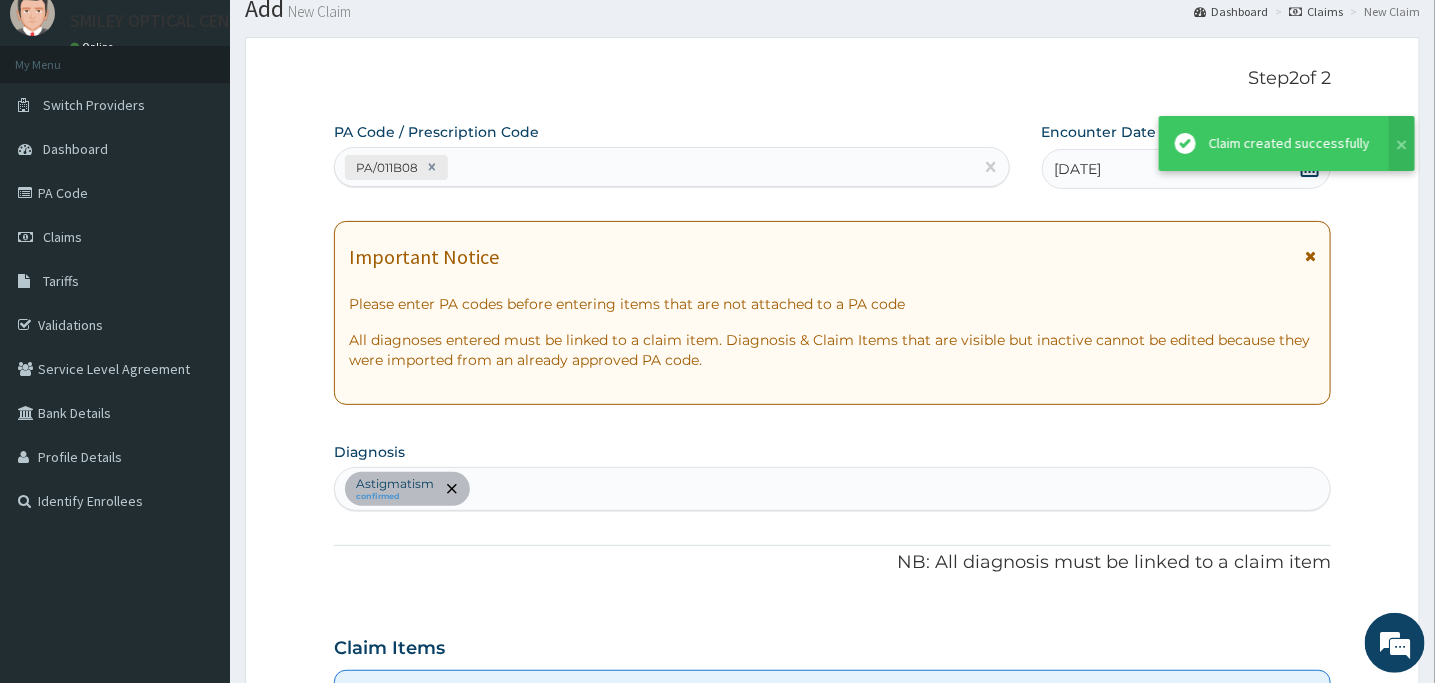 scroll, scrollTop: 1044, scrollLeft: 0, axis: vertical 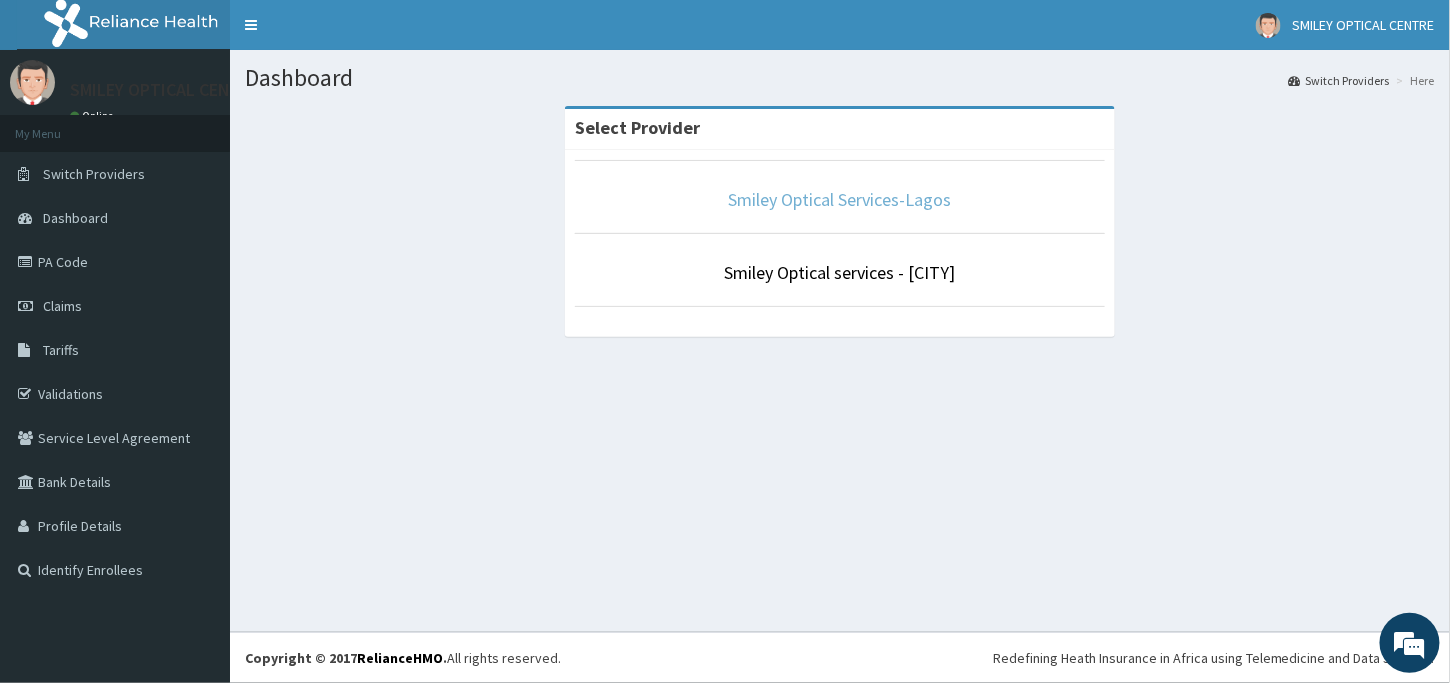 click on "Smiley Optical Services-Lagos" at bounding box center (840, 199) 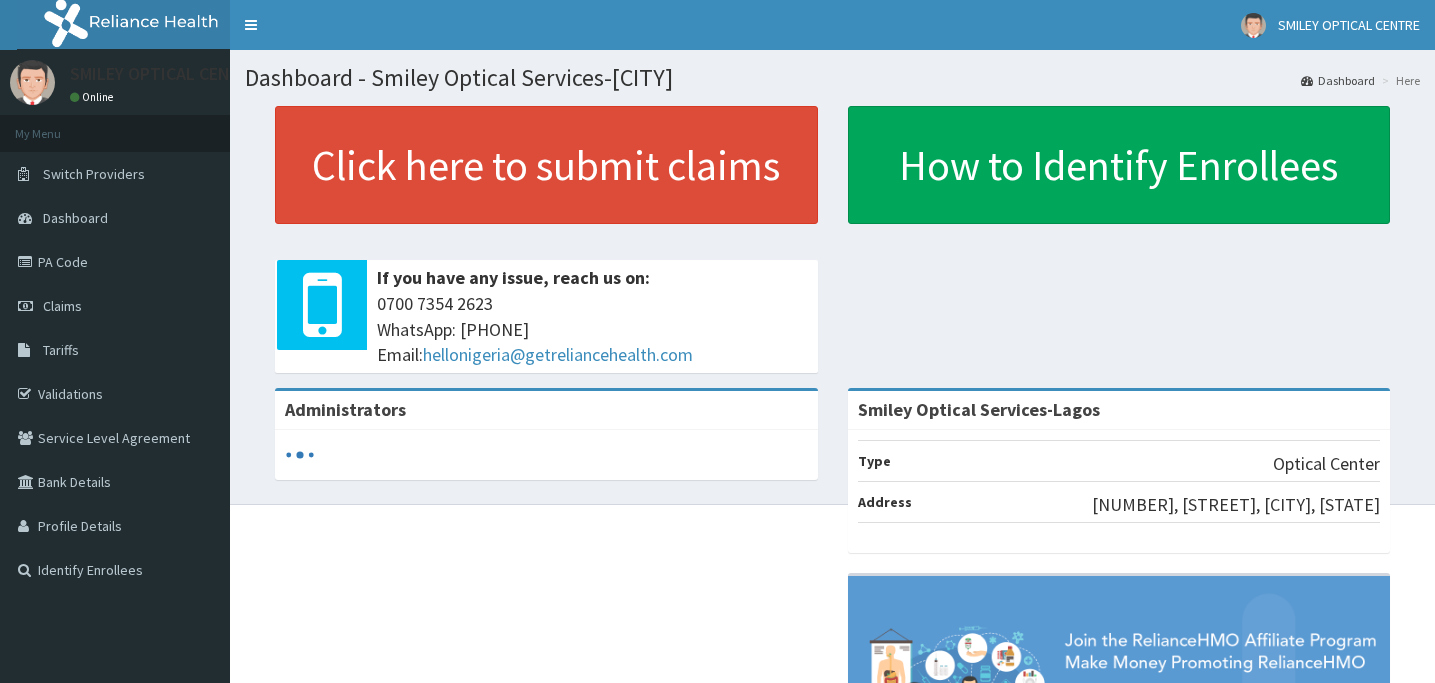 scroll, scrollTop: 0, scrollLeft: 0, axis: both 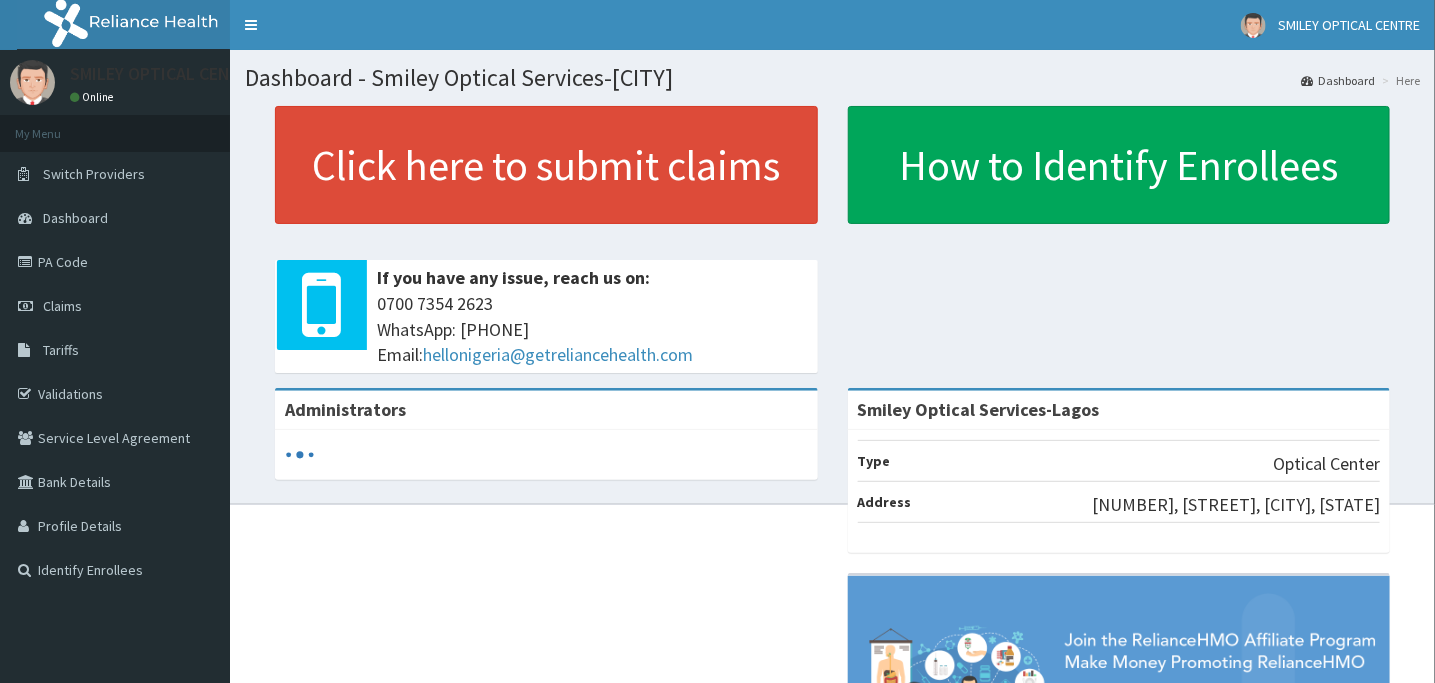 click on "PA Code" at bounding box center [115, 262] 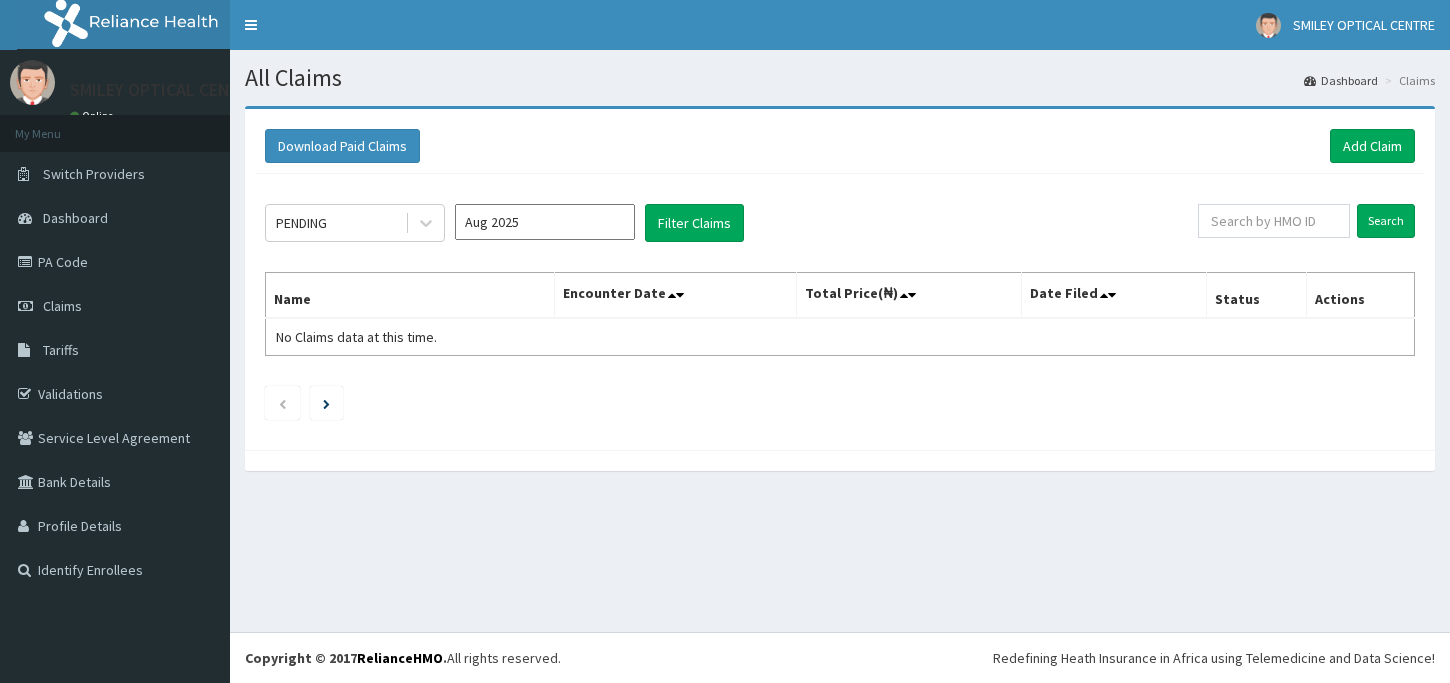 scroll, scrollTop: 0, scrollLeft: 0, axis: both 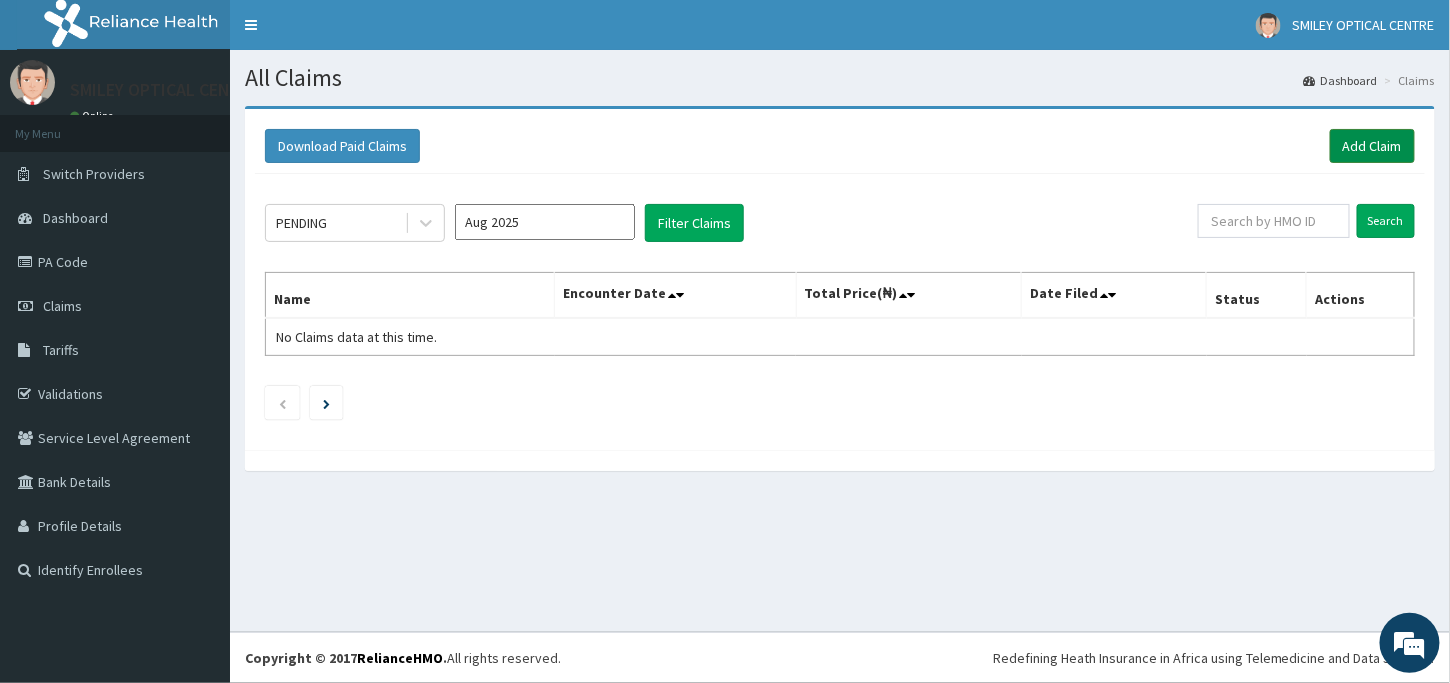 click on "Add Claim" at bounding box center (1372, 146) 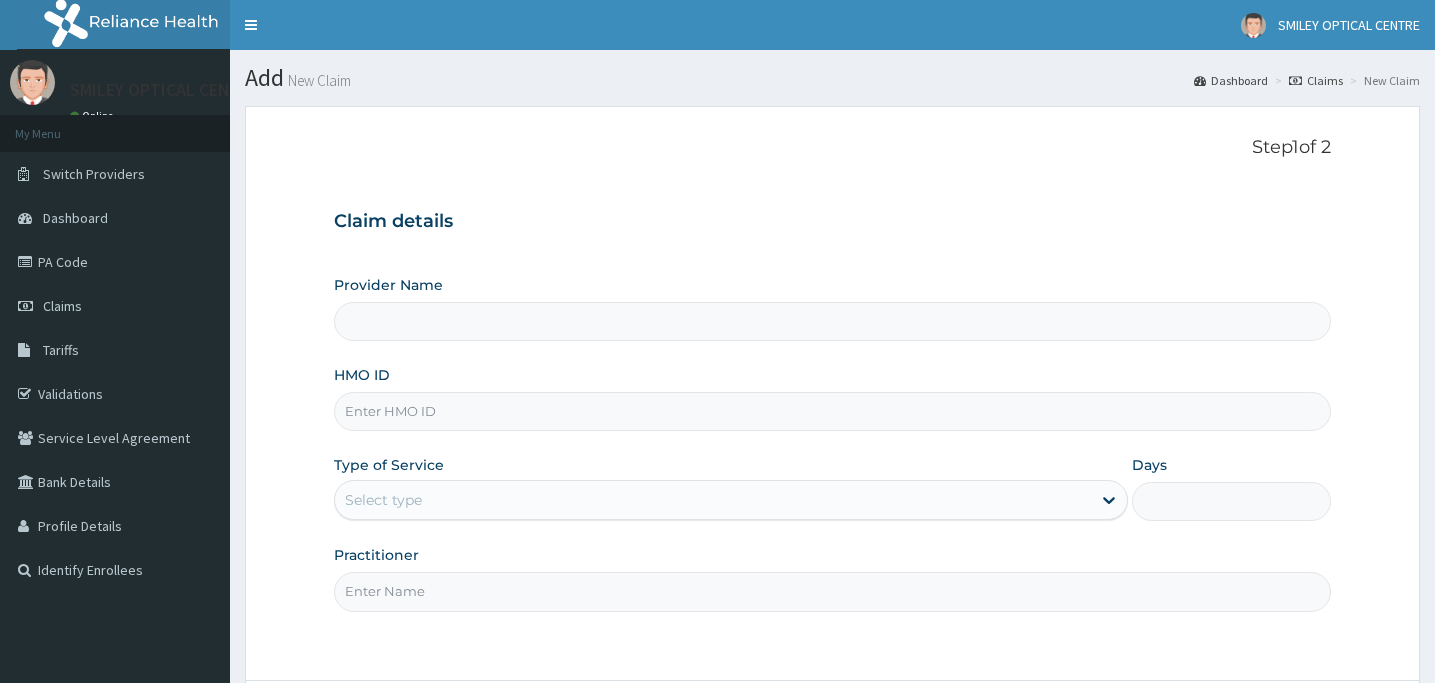 scroll, scrollTop: 0, scrollLeft: 0, axis: both 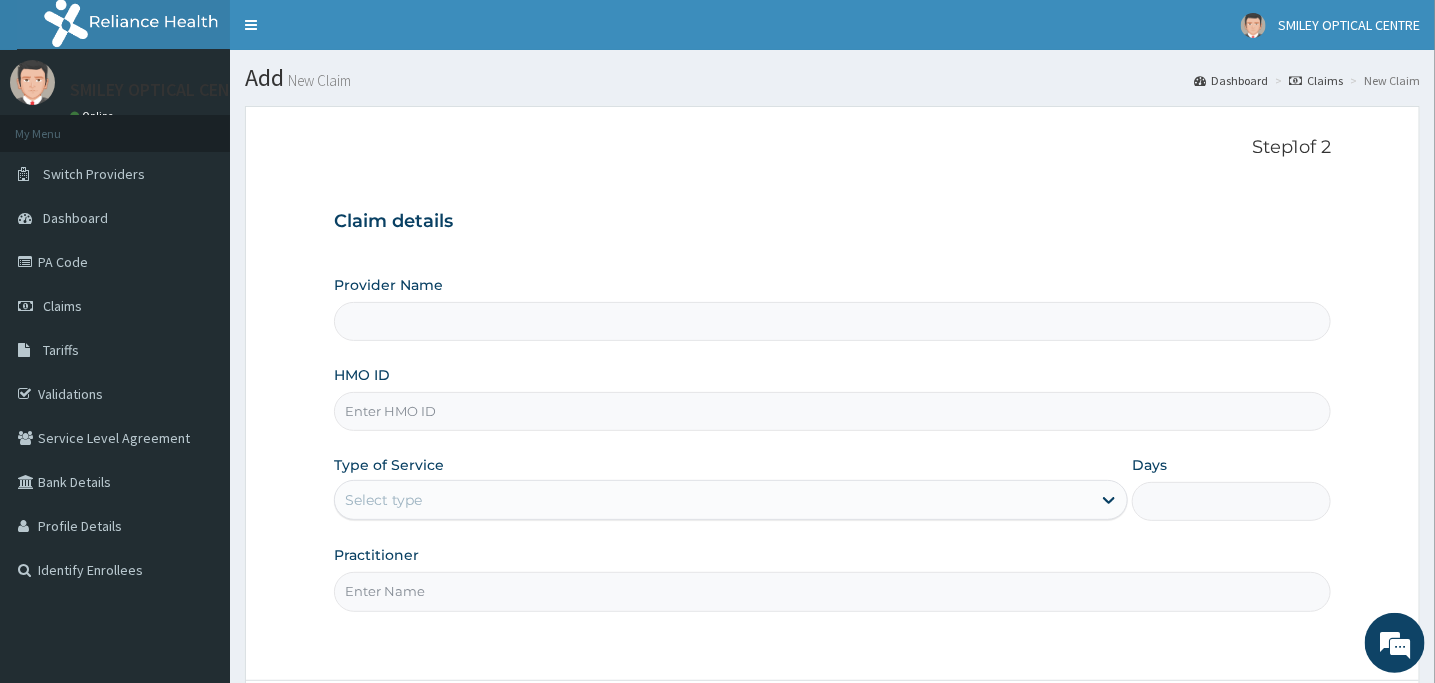 type on "Smiley Optical Services-Lagos" 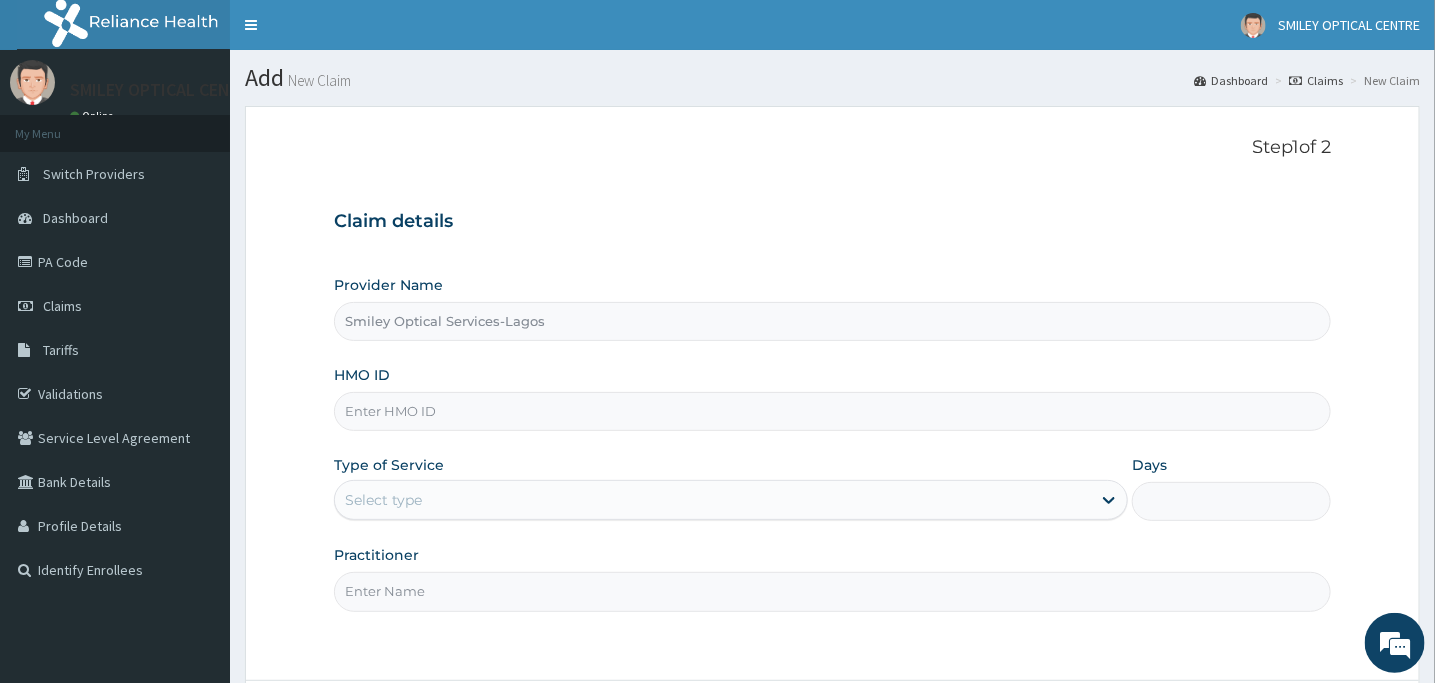 click on "HMO ID" at bounding box center [832, 411] 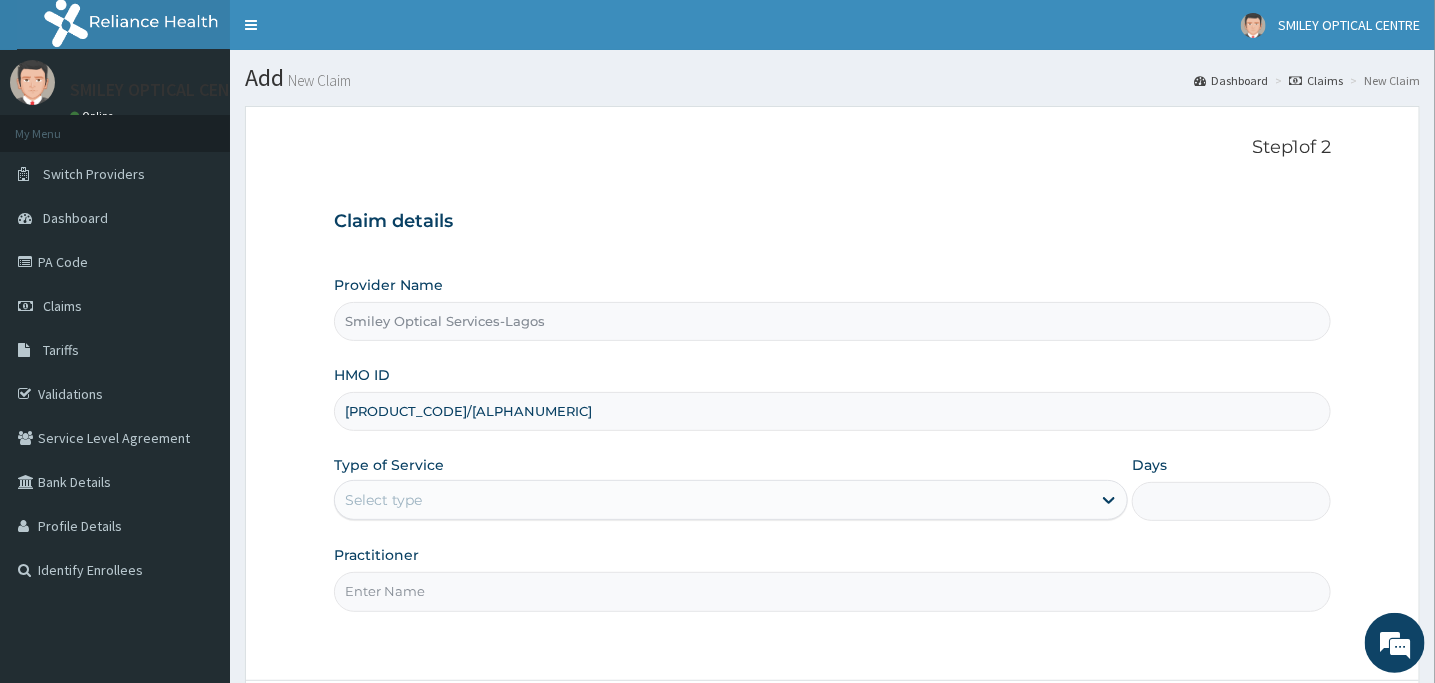 type on "BIC/10042/A" 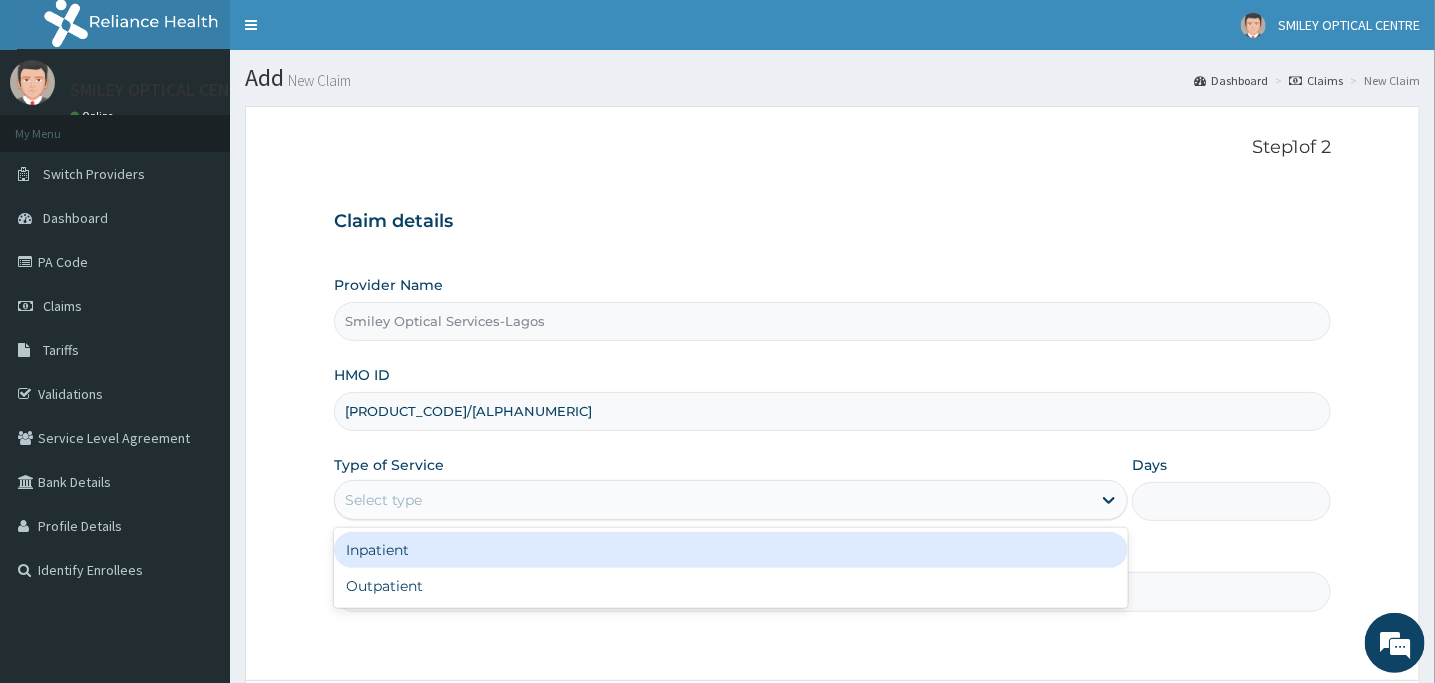 drag, startPoint x: 401, startPoint y: 500, endPoint x: 372, endPoint y: 547, distance: 55.226807 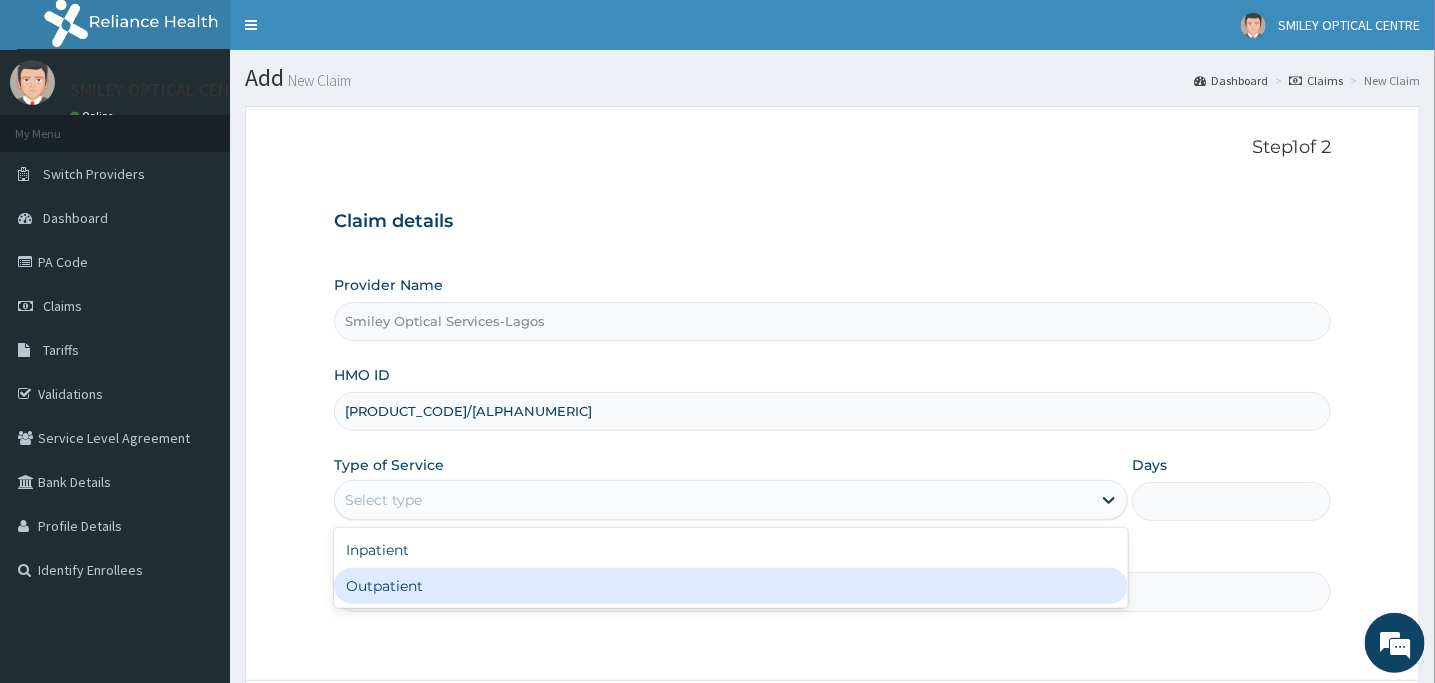 click on "Outpatient" at bounding box center (731, 586) 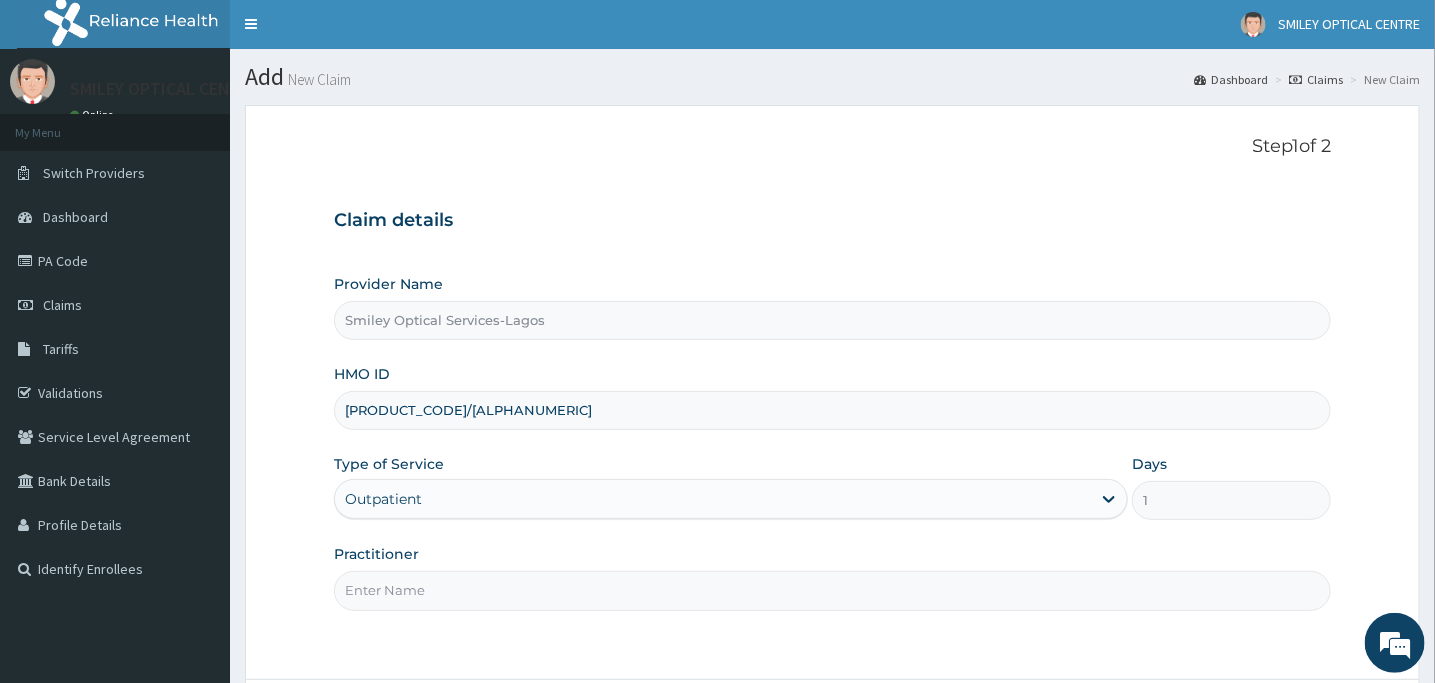 scroll, scrollTop: 175, scrollLeft: 0, axis: vertical 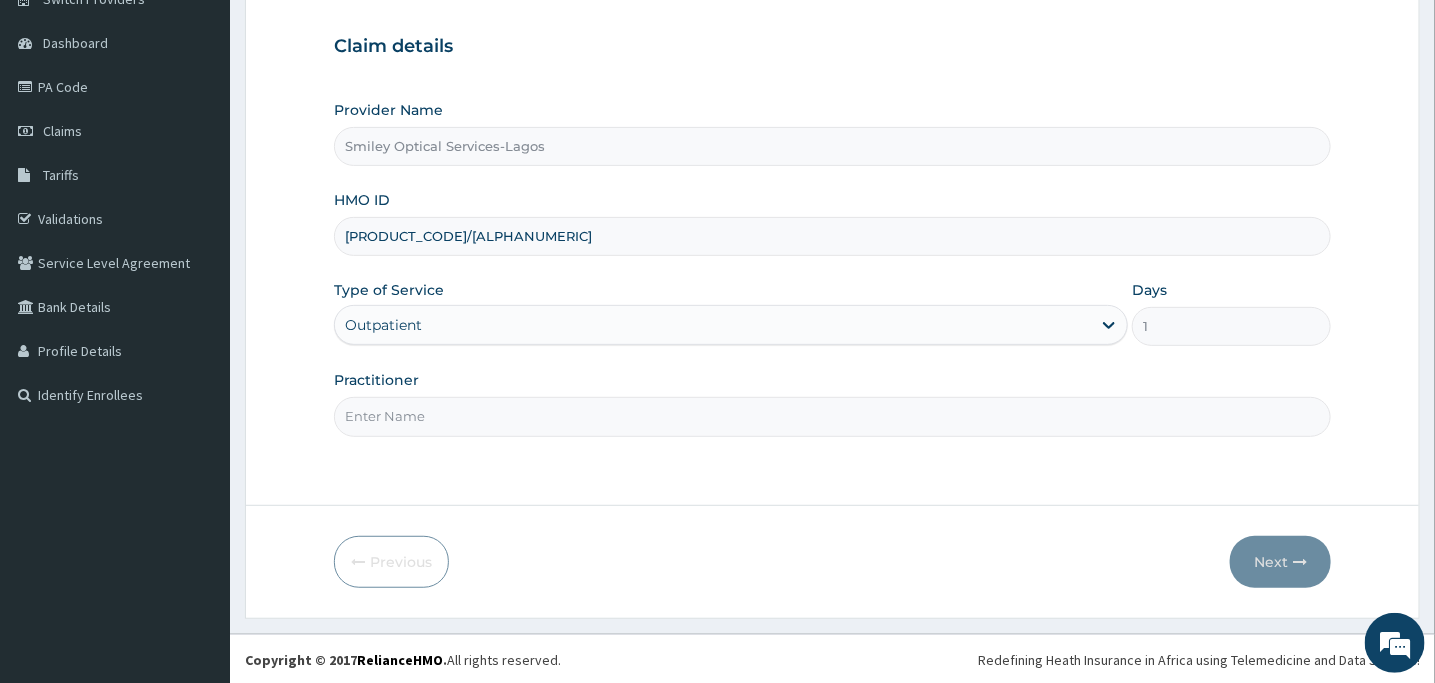 click on "Practitioner" at bounding box center (832, 416) 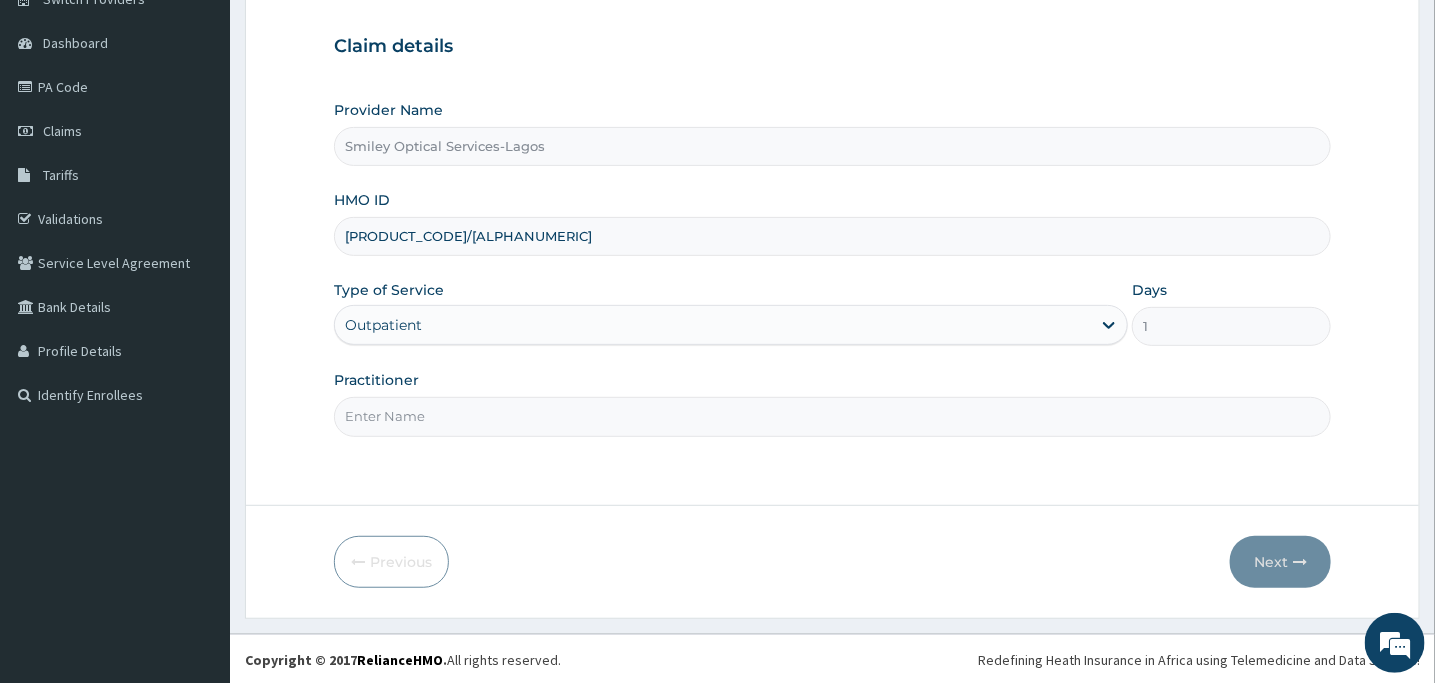 type on "DR MARY IDHAMA" 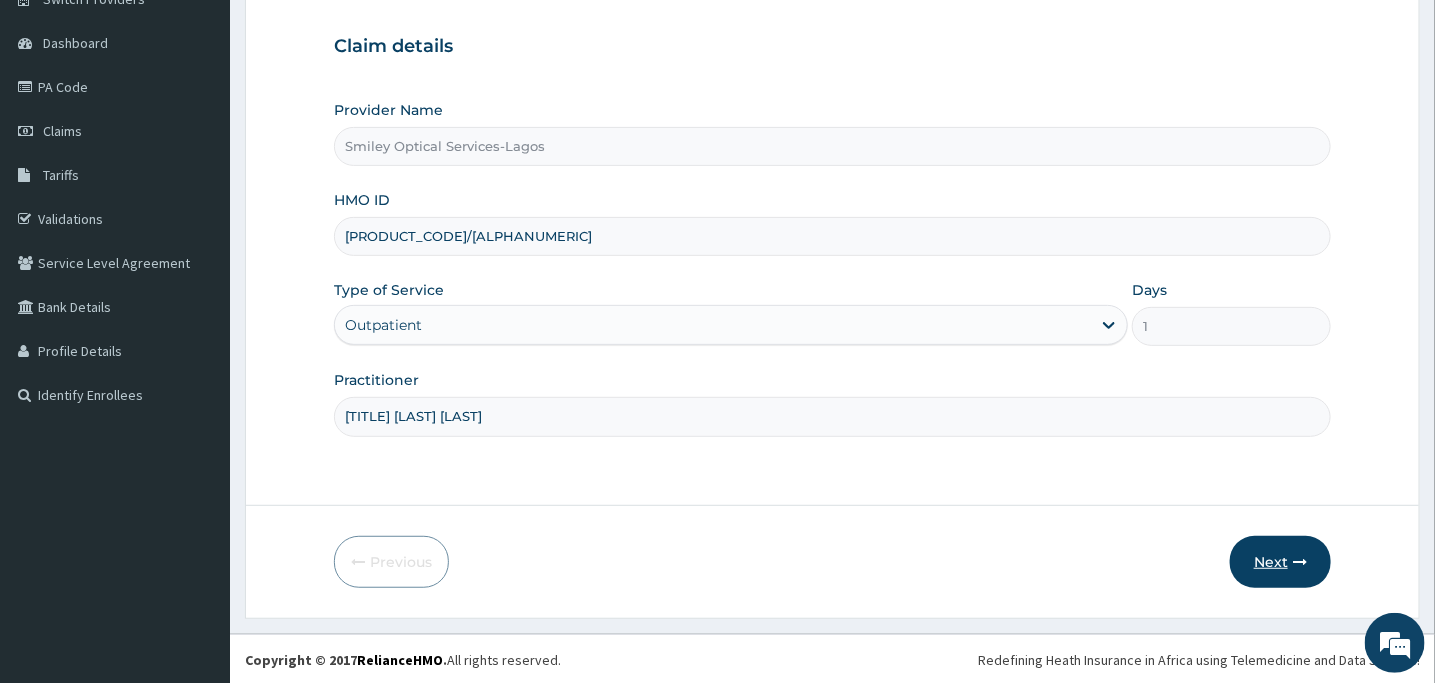 click at bounding box center (1300, 562) 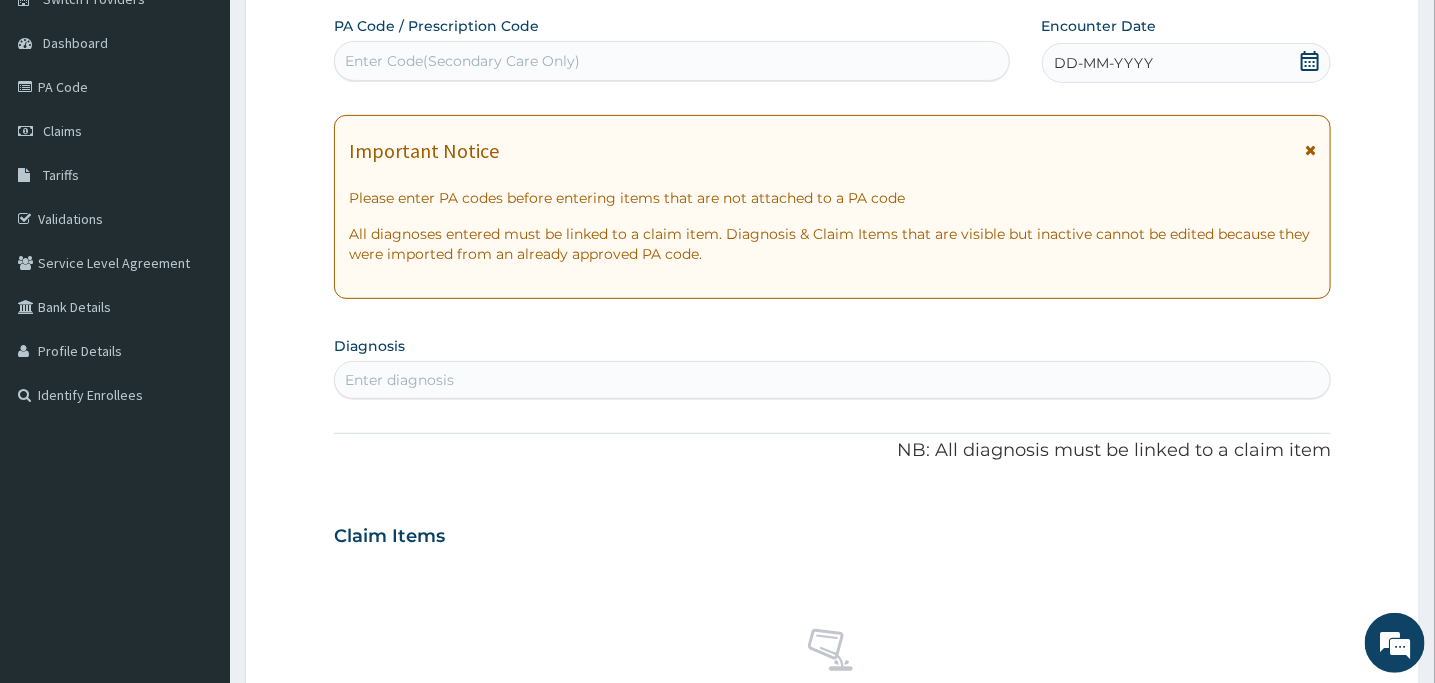 click on "Enter Code(Secondary Care Only)" at bounding box center (462, 61) 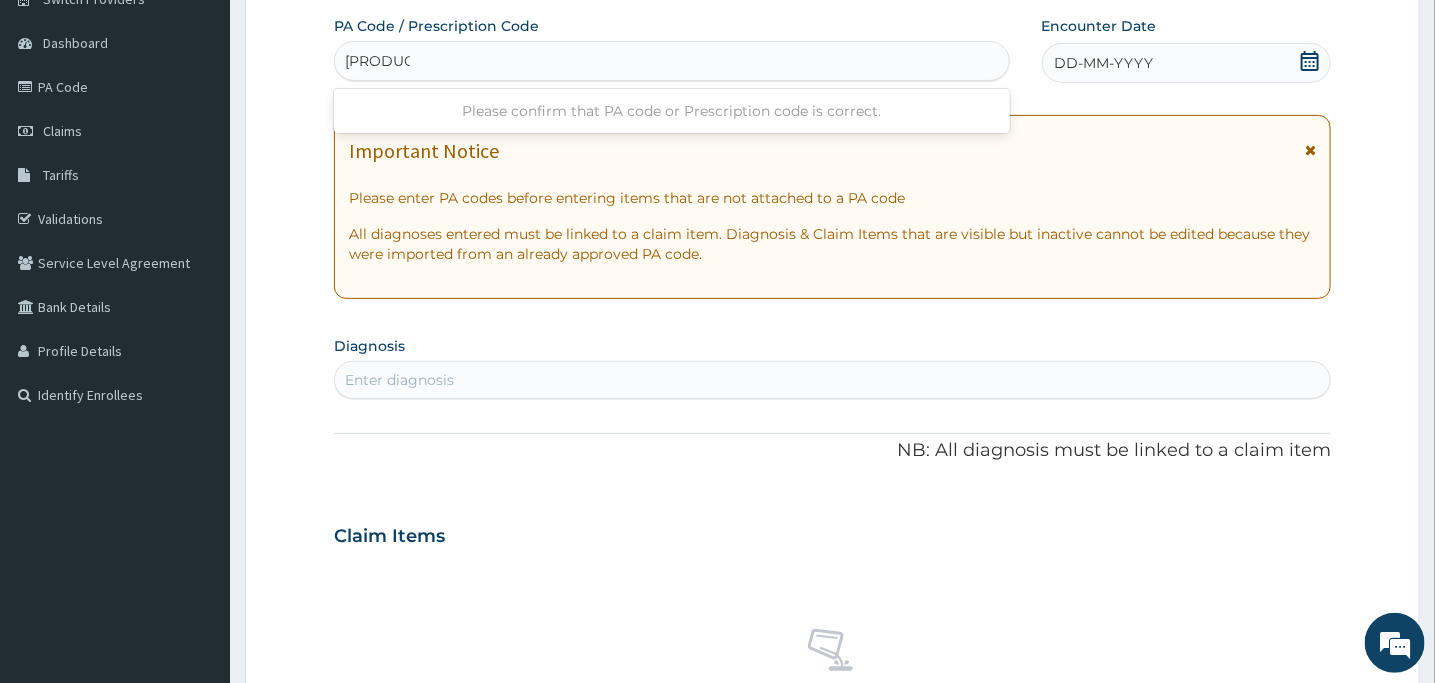 click on "PBD4BD" at bounding box center [377, 61] 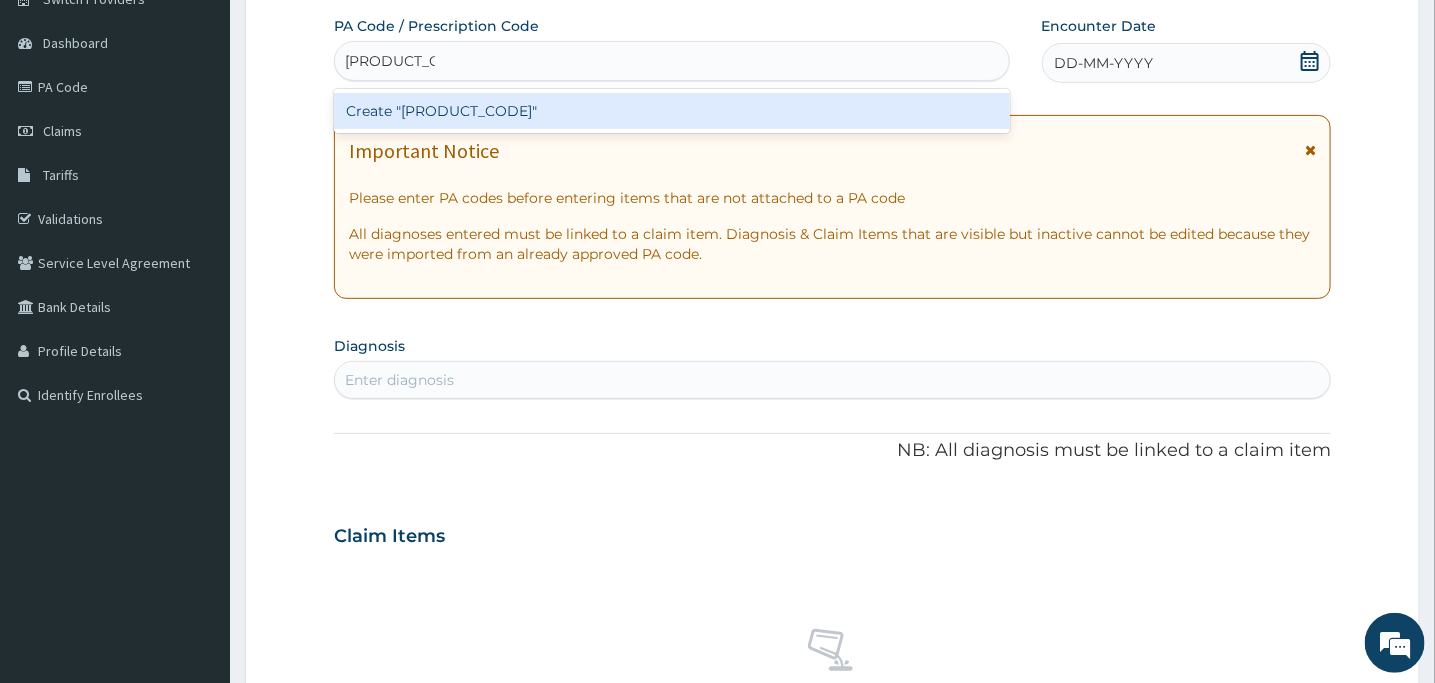 click on "PA/PBD4BD" at bounding box center [390, 61] 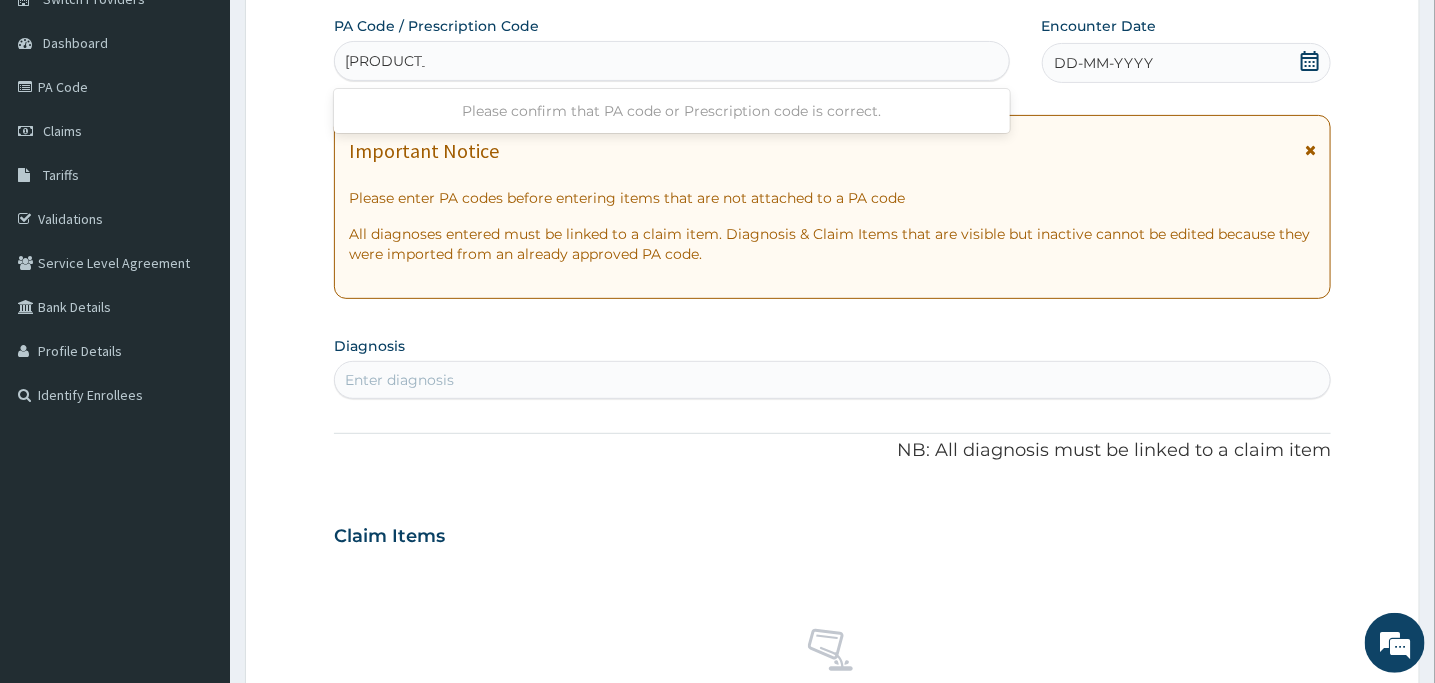 type on "PA/6BD4BD" 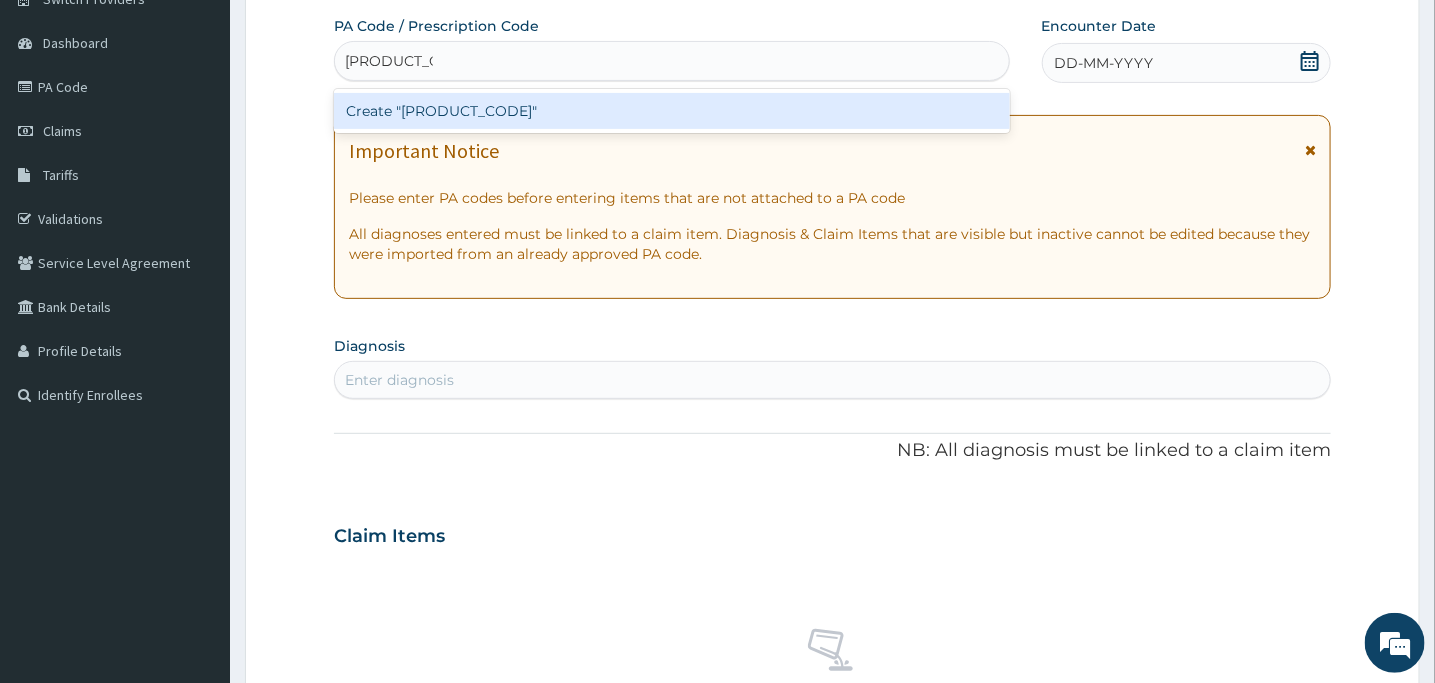 click on "Create "PA/6BD4BD"" at bounding box center [672, 111] 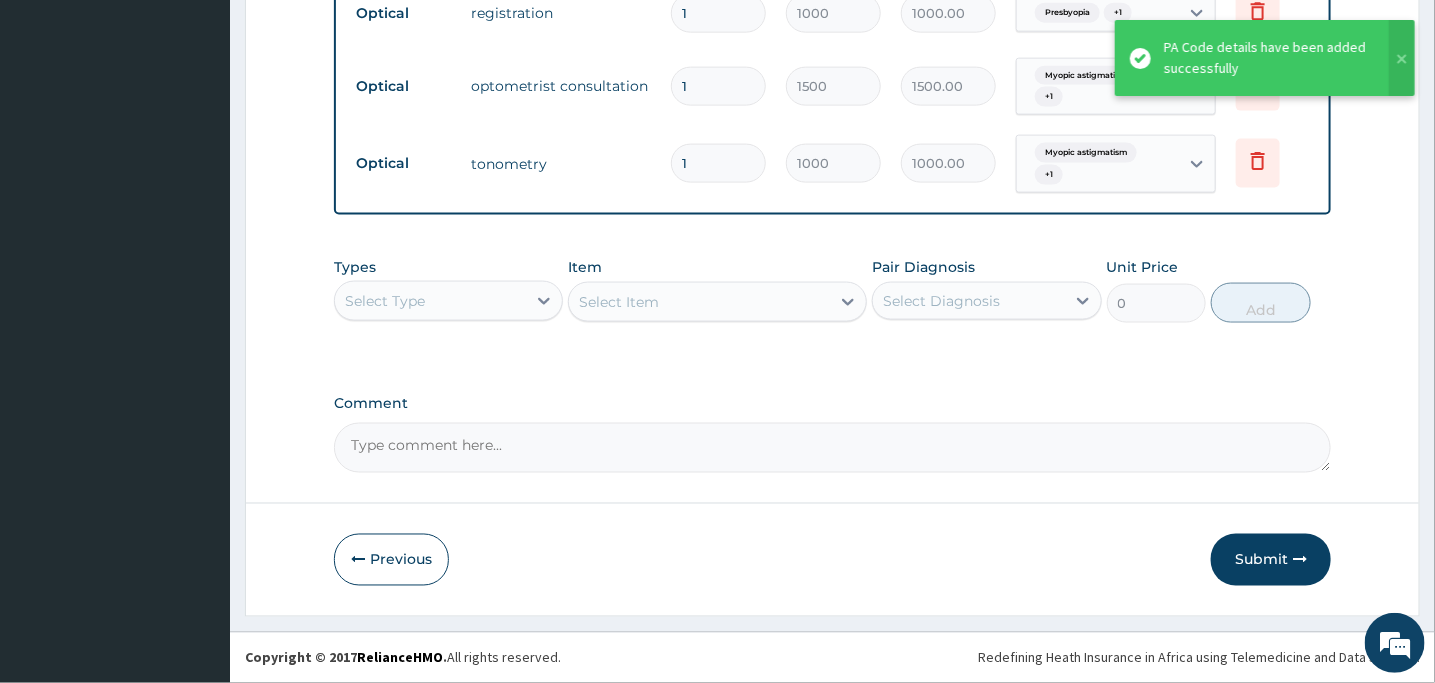 scroll, scrollTop: 1080, scrollLeft: 0, axis: vertical 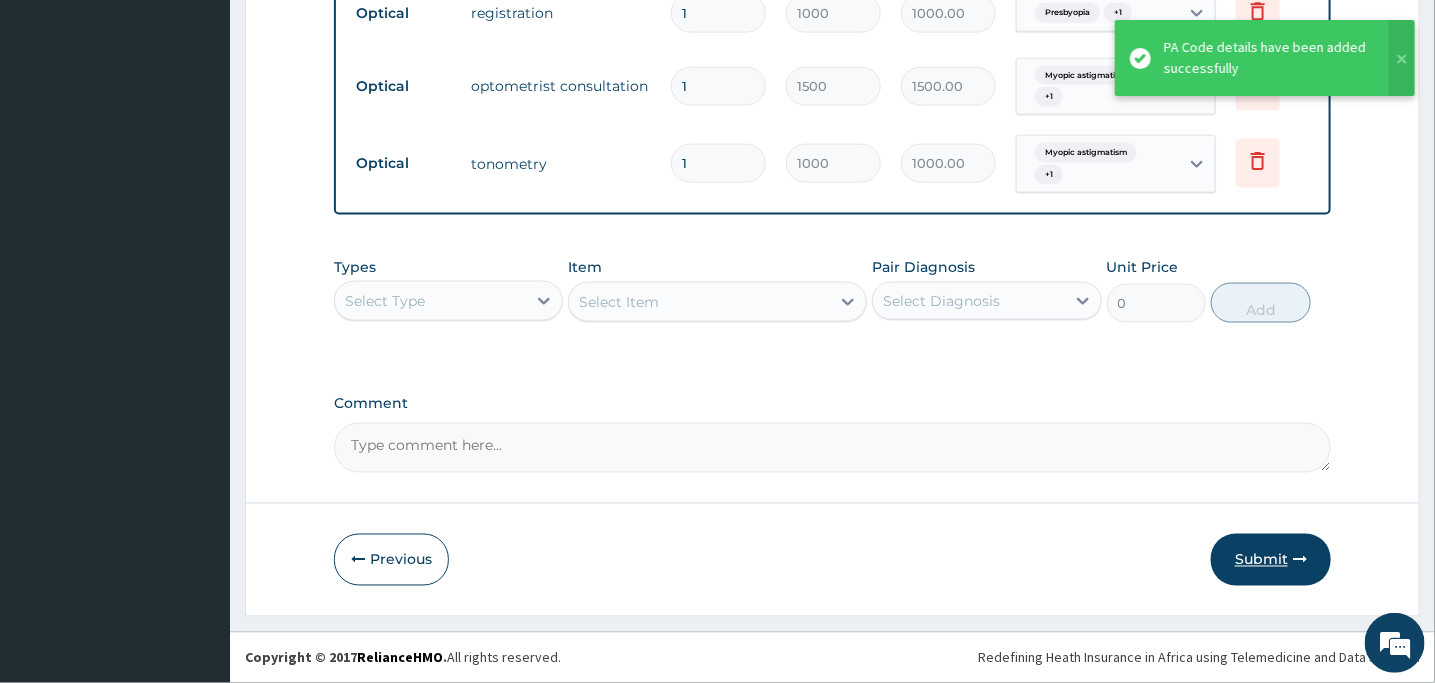 click on "Submit" at bounding box center [1271, 560] 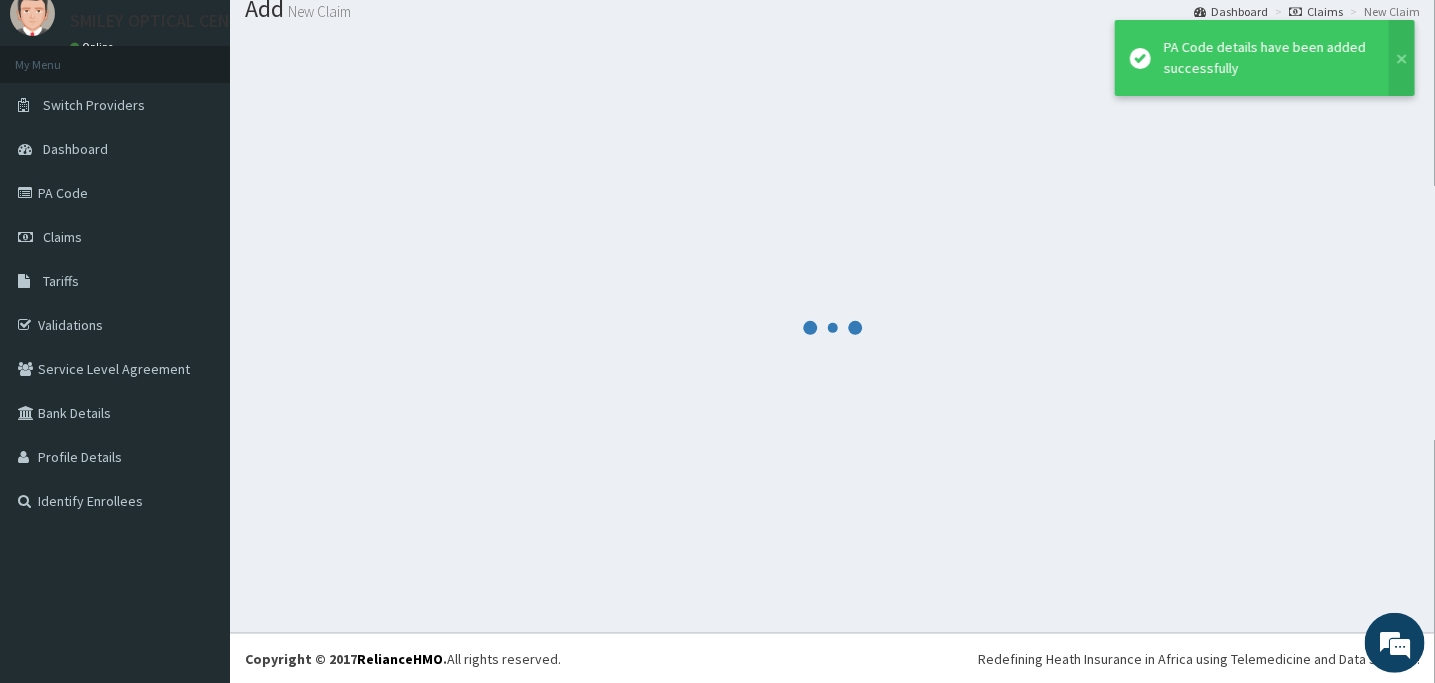 scroll, scrollTop: 1080, scrollLeft: 0, axis: vertical 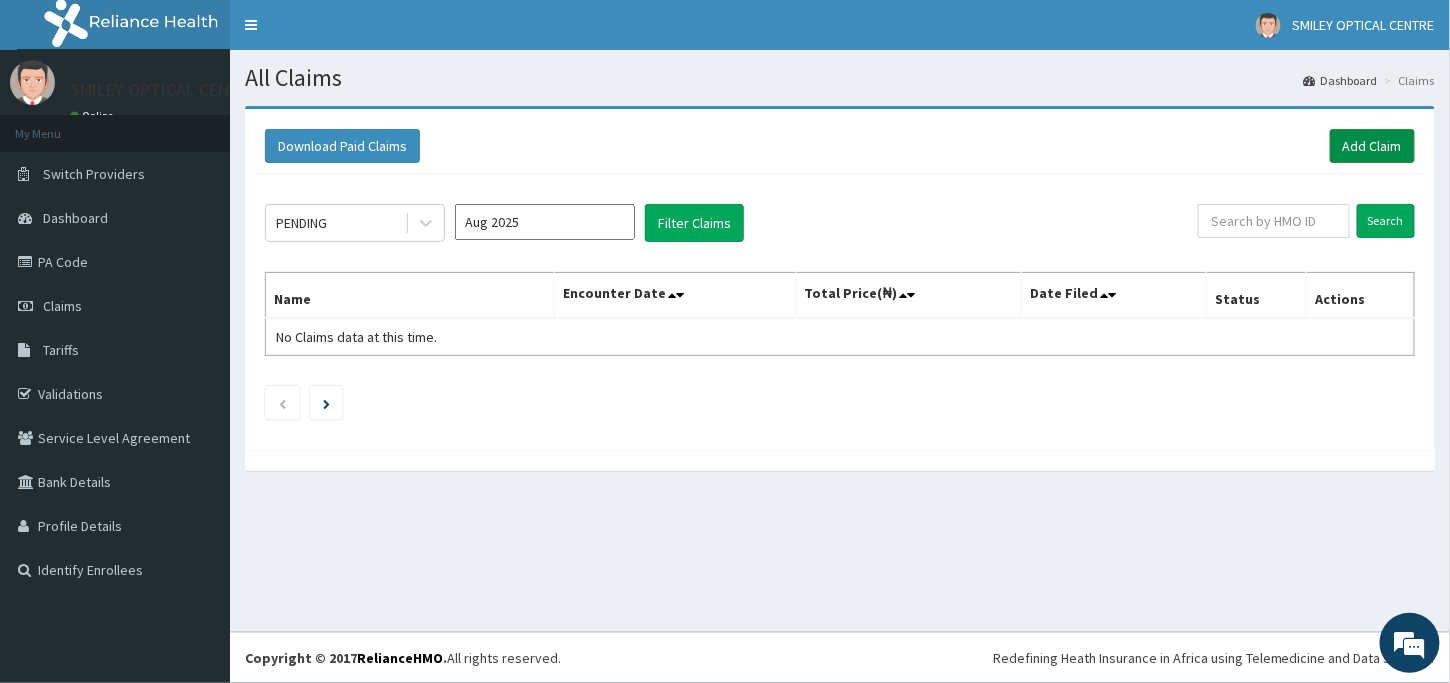 click on "Add Claim" at bounding box center [1372, 146] 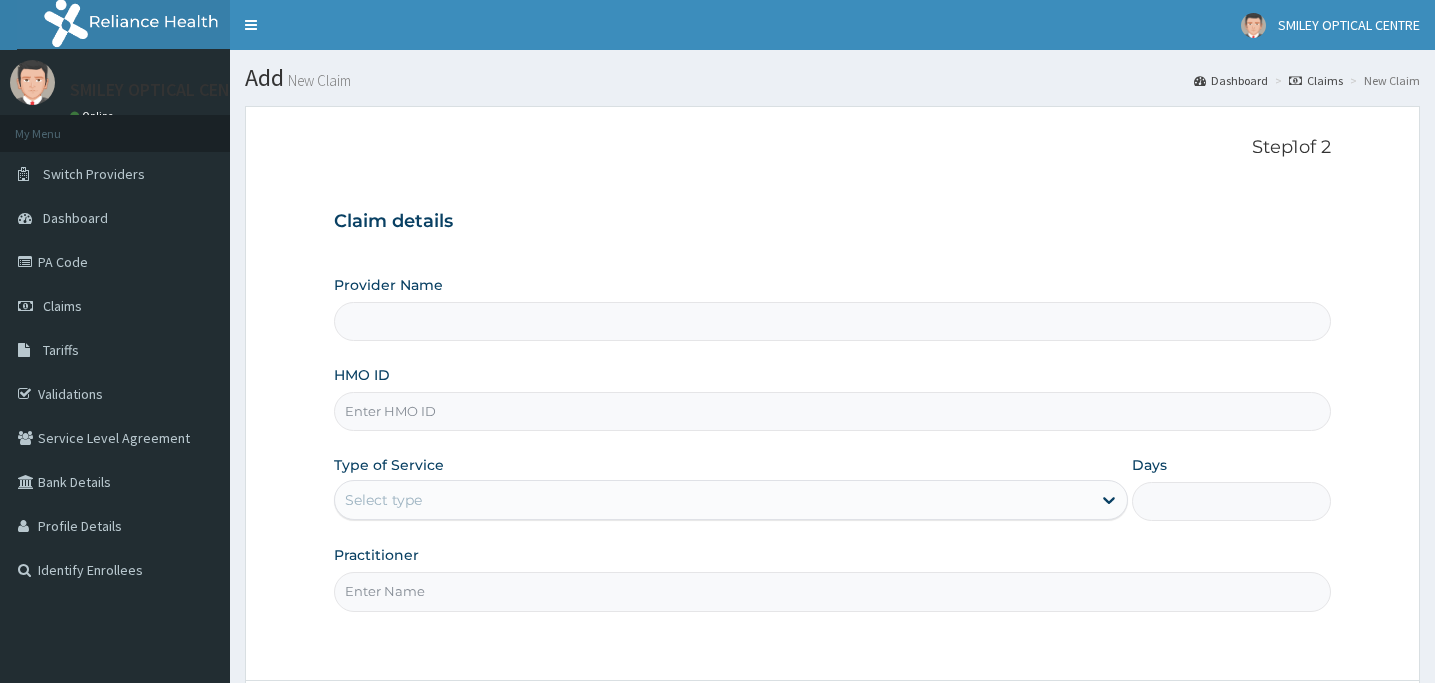 scroll, scrollTop: 0, scrollLeft: 0, axis: both 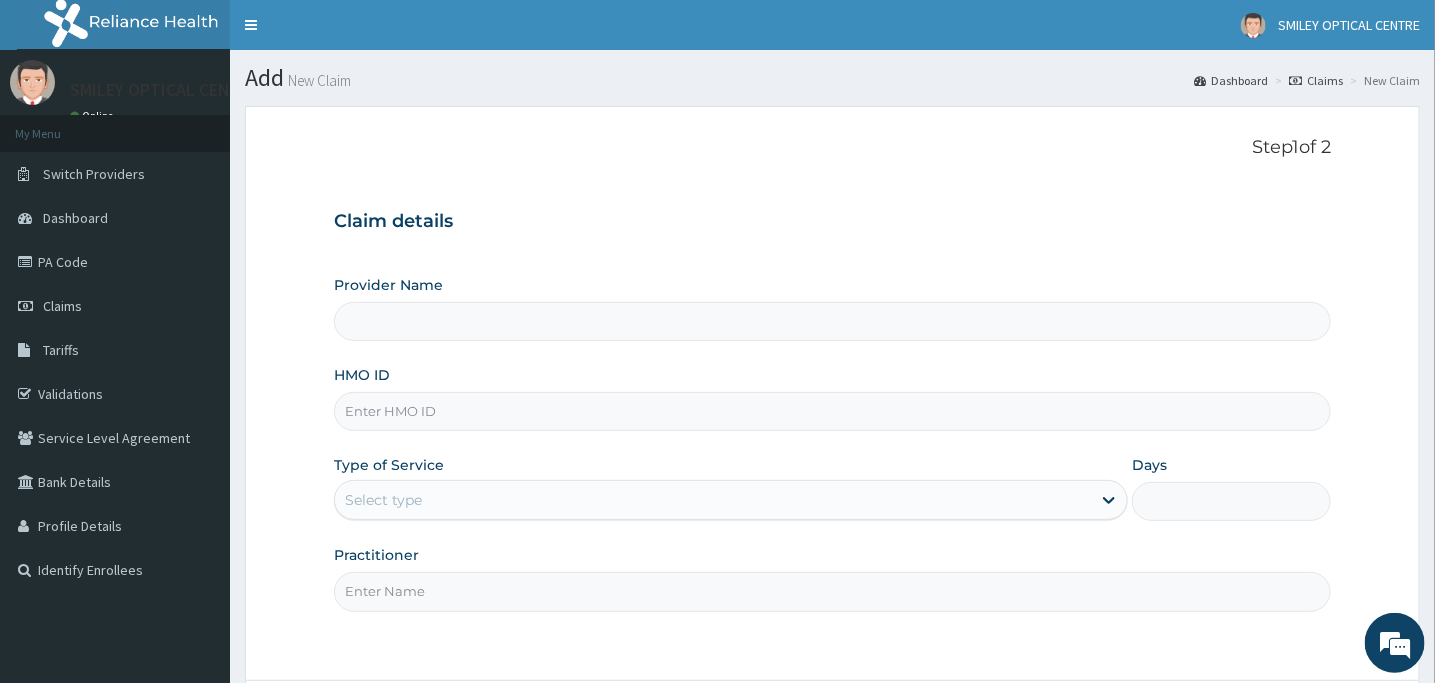 type on "Smiley Optical Services-Lagos" 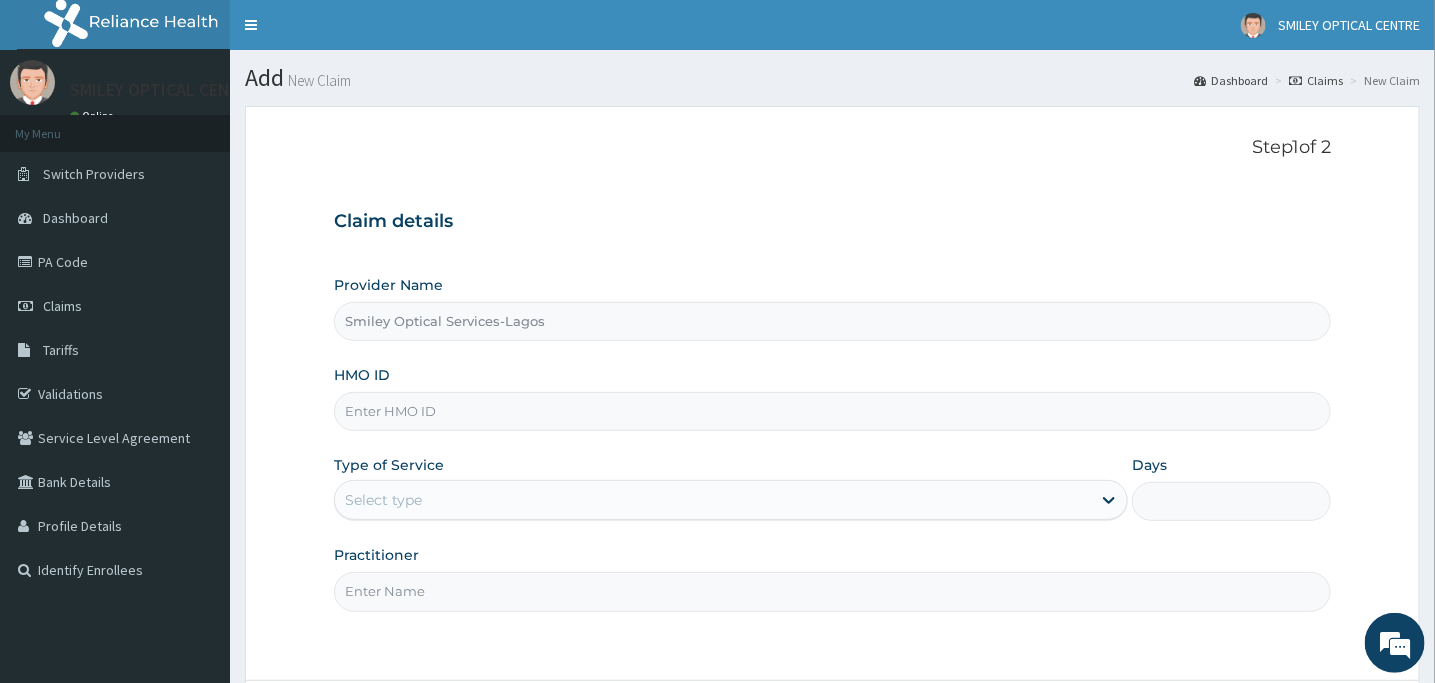 scroll, scrollTop: 0, scrollLeft: 0, axis: both 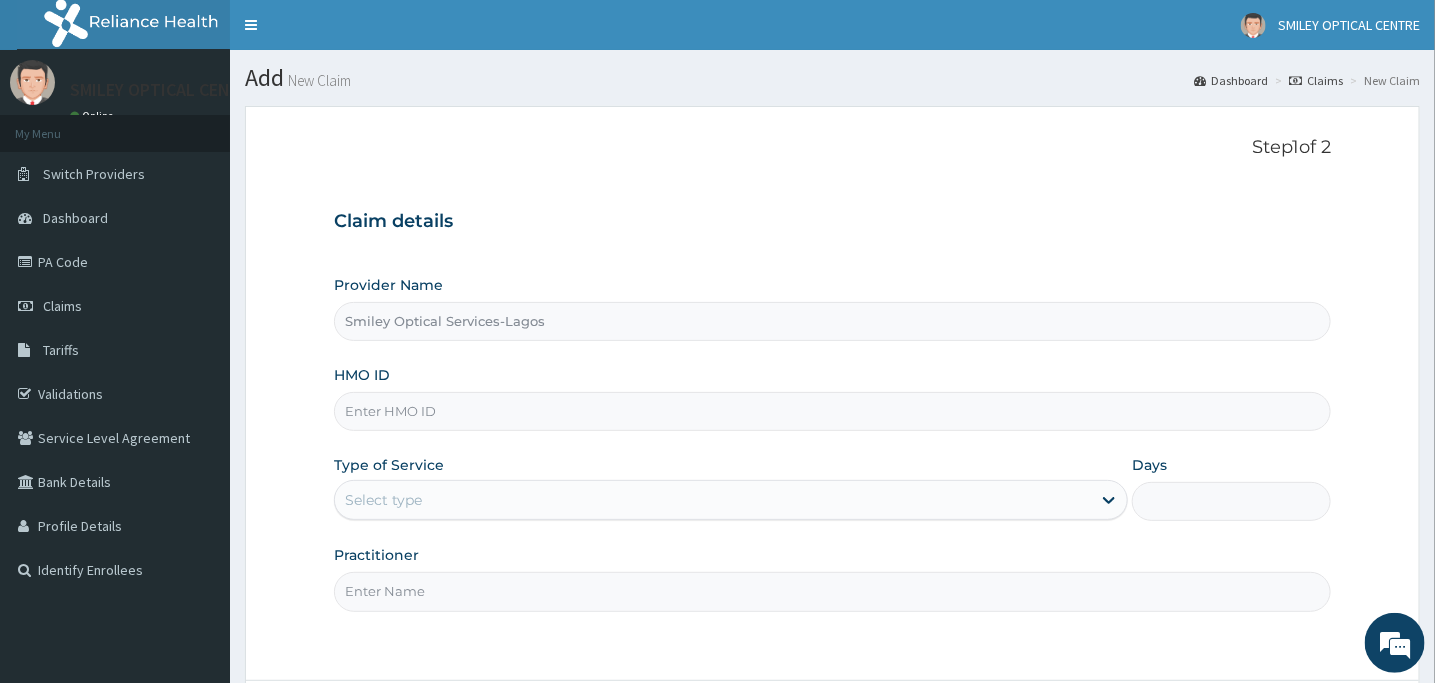 drag, startPoint x: 525, startPoint y: 415, endPoint x: 519, endPoint y: 426, distance: 12.529964 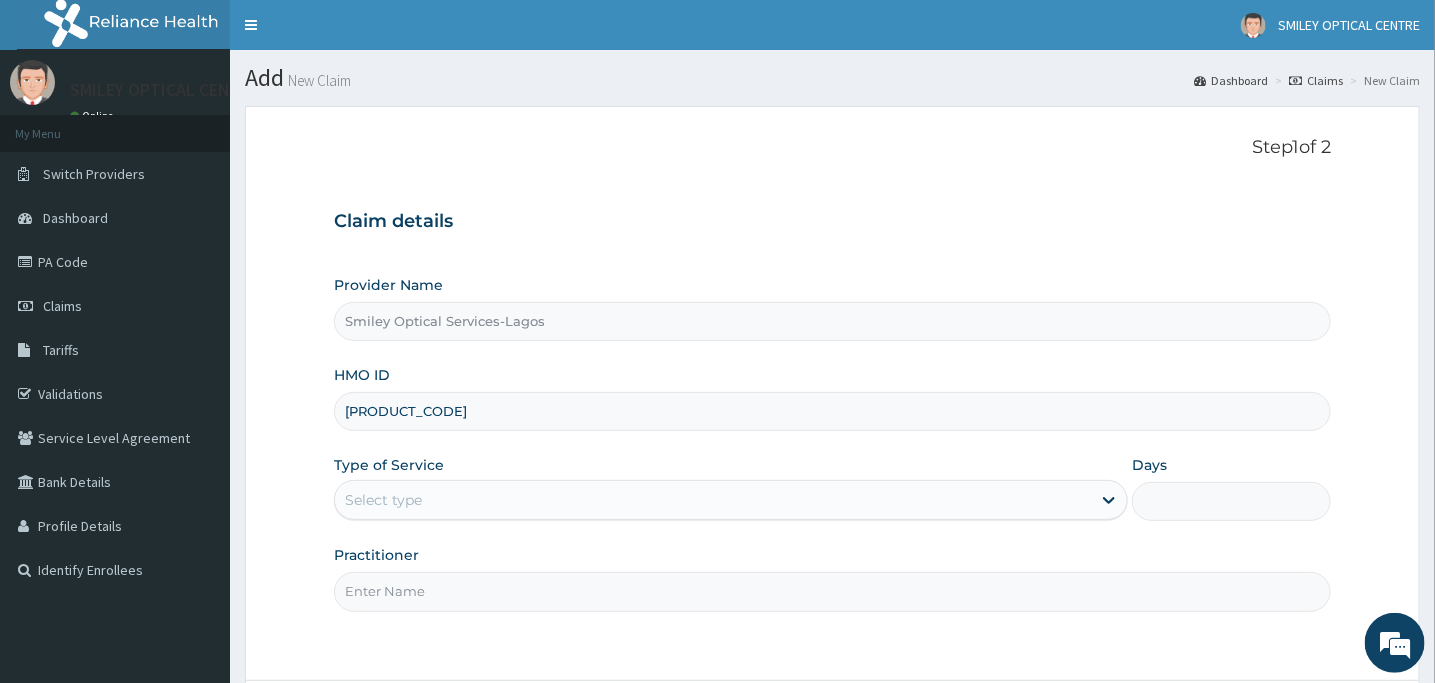 type on "HPN/10198/A" 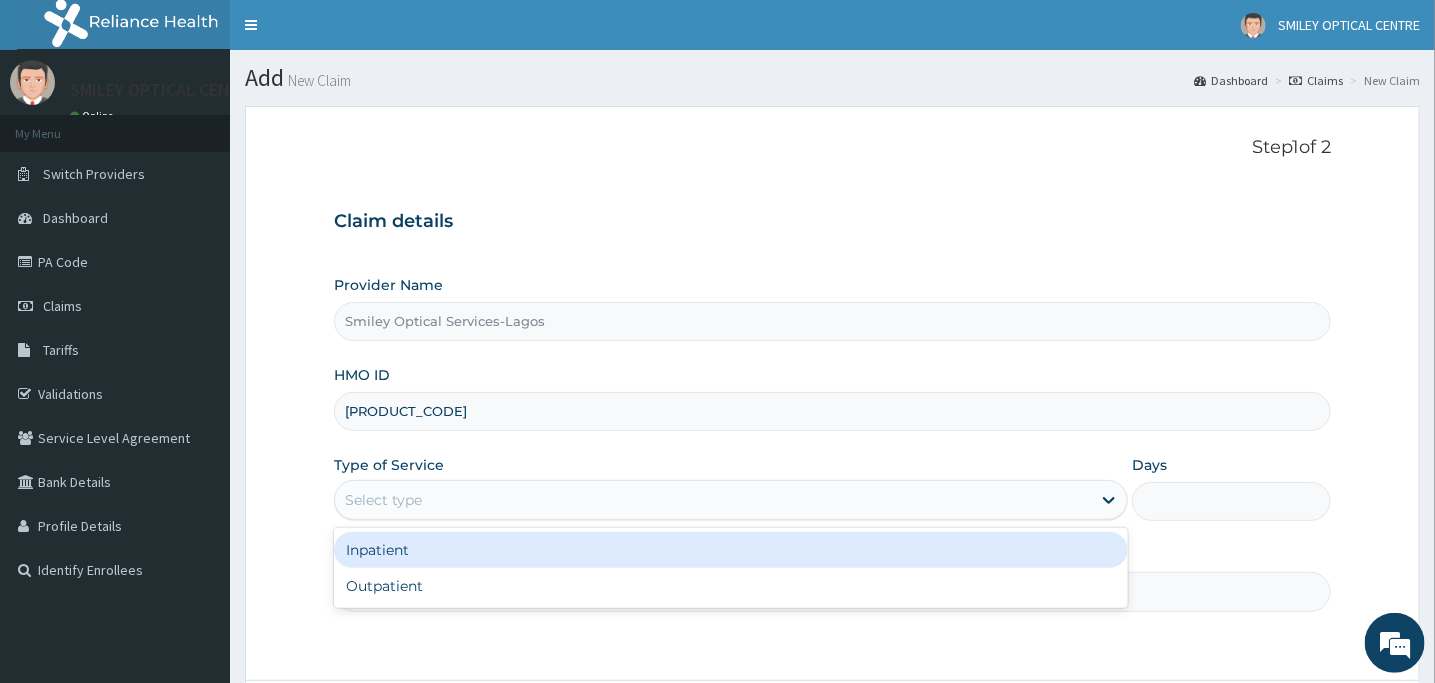 click on "Select type" at bounding box center (713, 500) 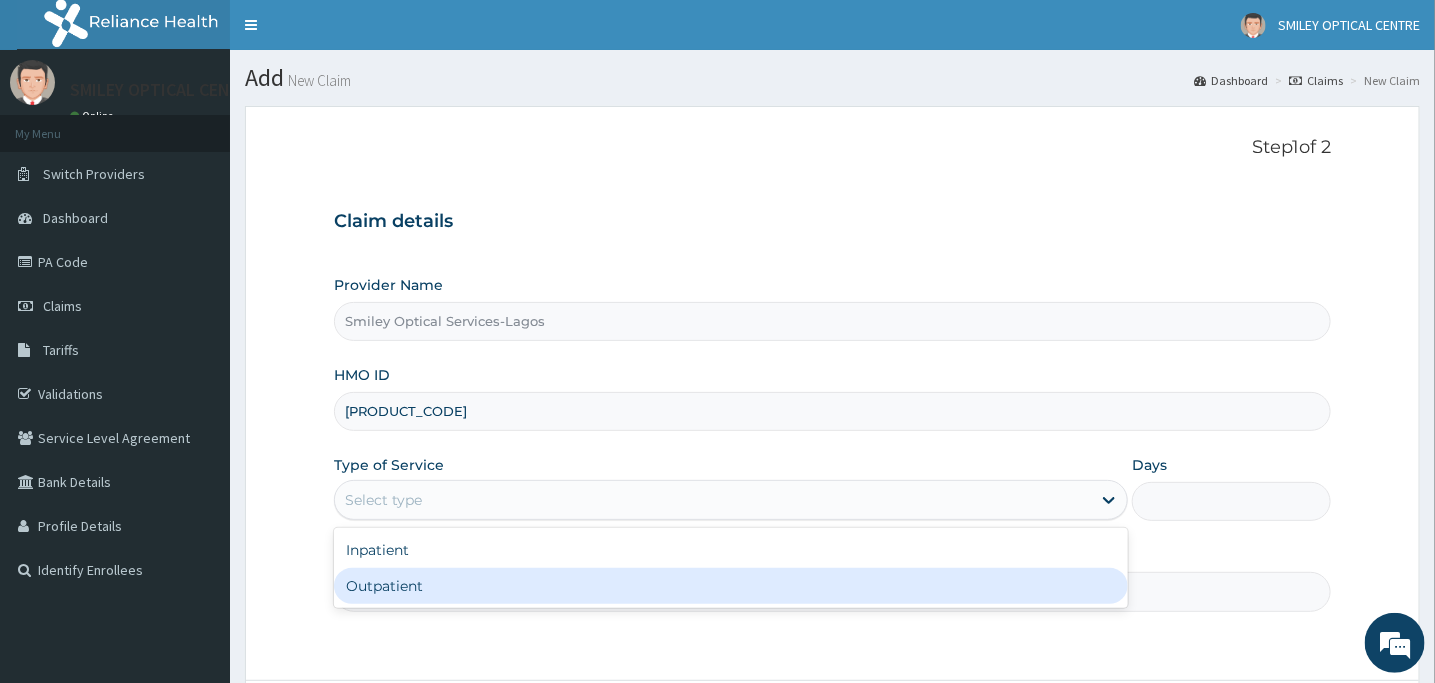 click on "Outpatient" at bounding box center [731, 586] 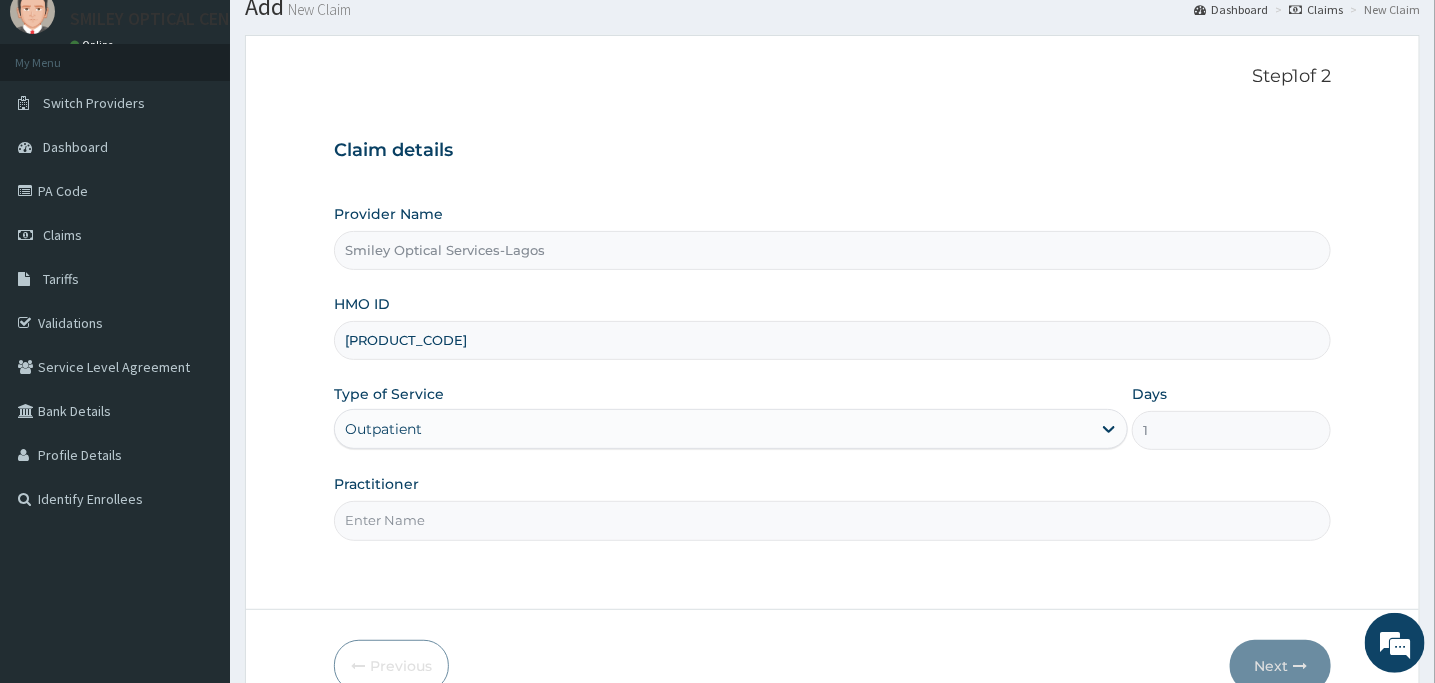 scroll, scrollTop: 175, scrollLeft: 0, axis: vertical 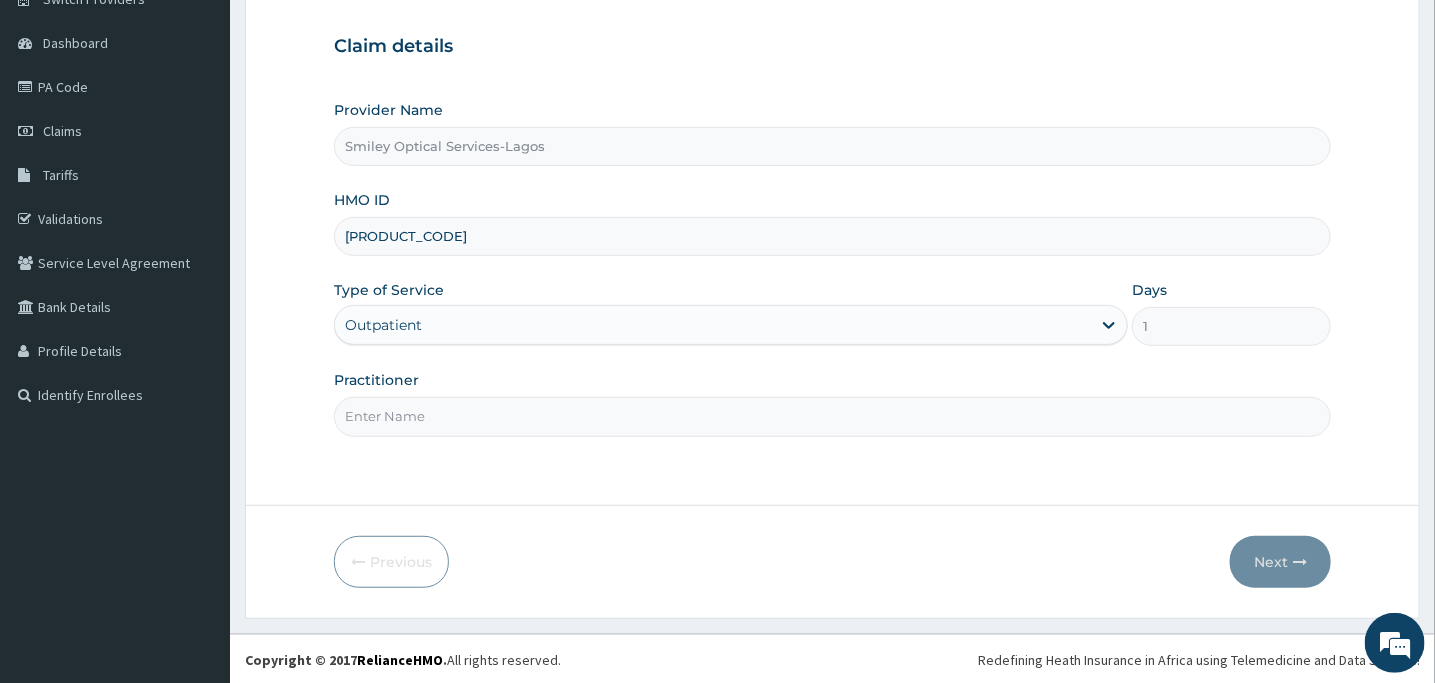 click on "Practitioner" at bounding box center [832, 416] 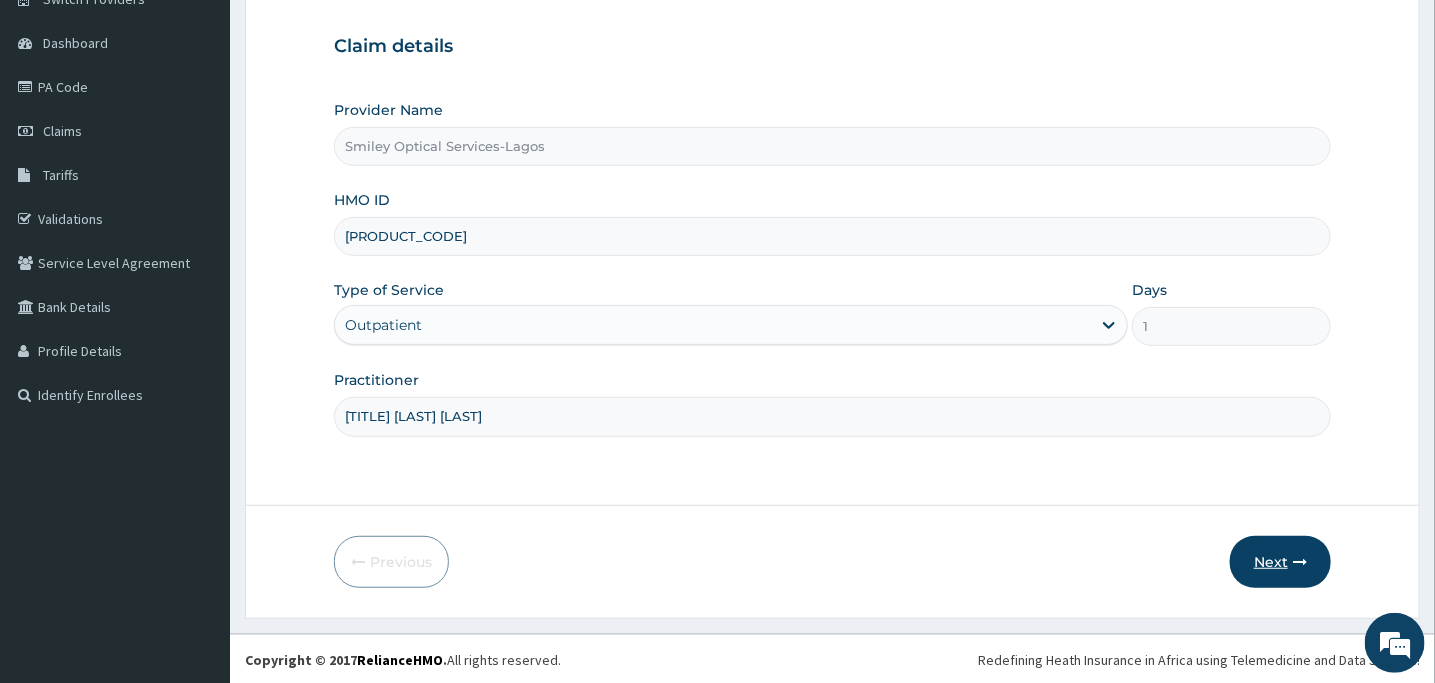 click on "Next" at bounding box center (1280, 562) 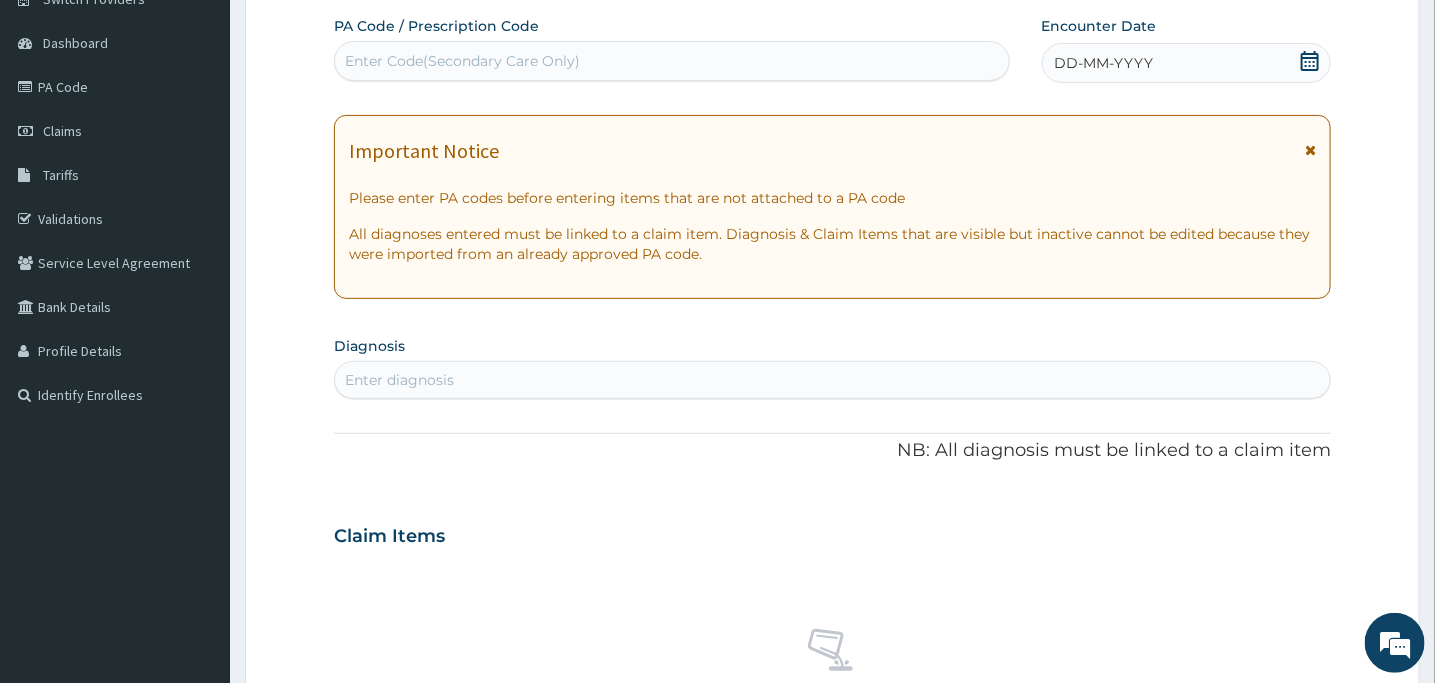 click on "Enter Code(Secondary Care Only)" at bounding box center (462, 61) 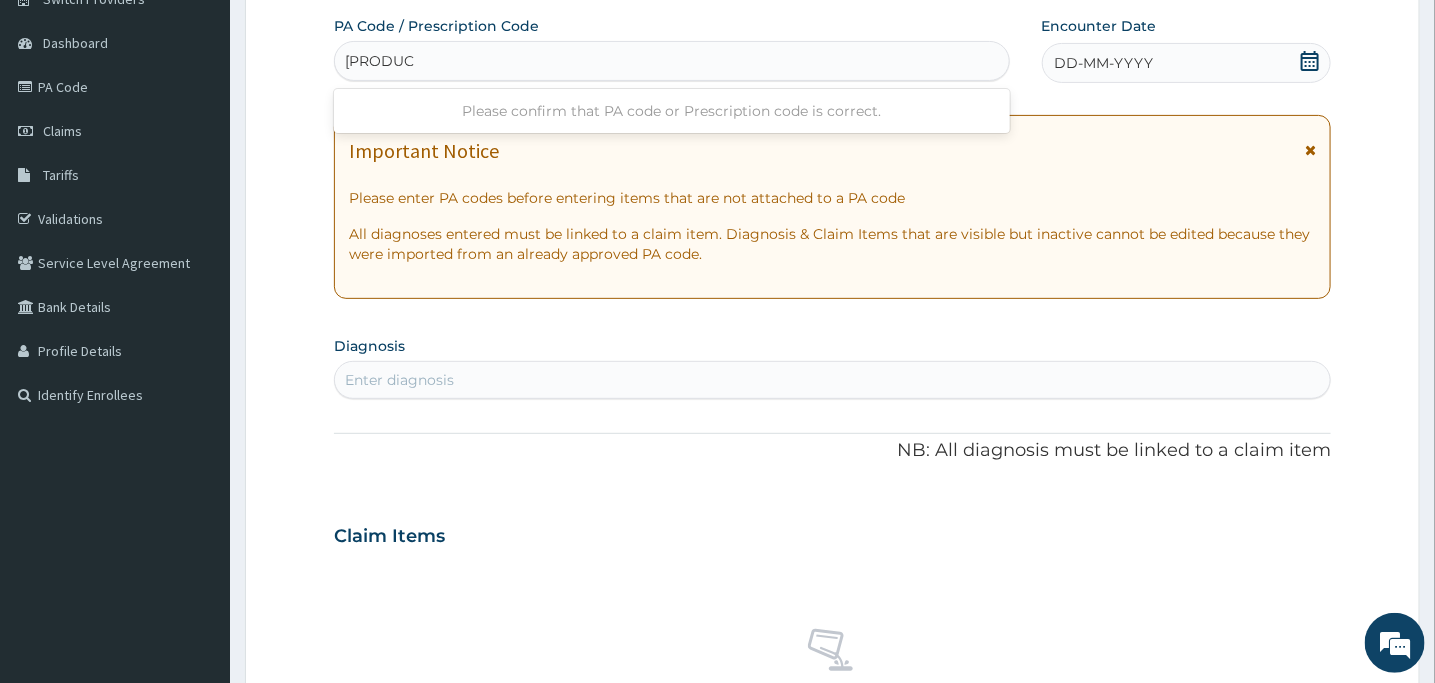type on "PA/536C2C" 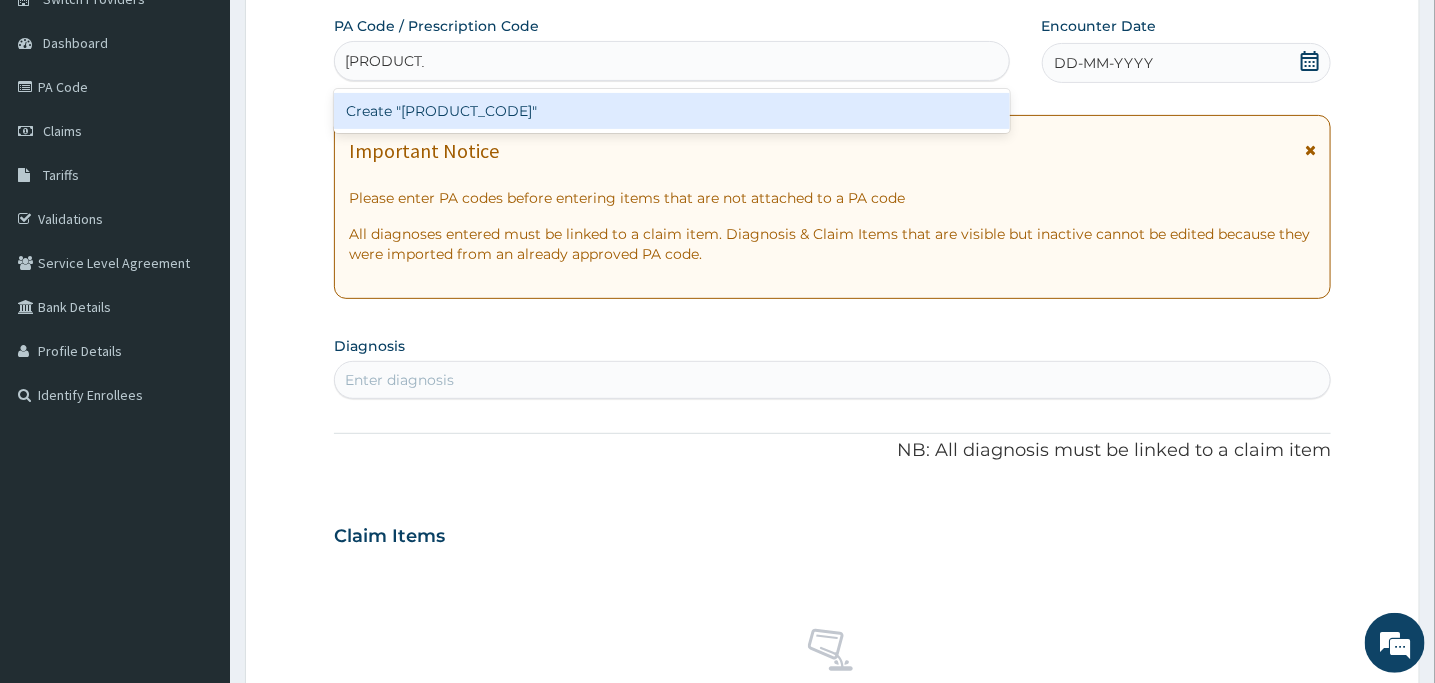 click on "Create "PA/536C2C"" at bounding box center (672, 111) 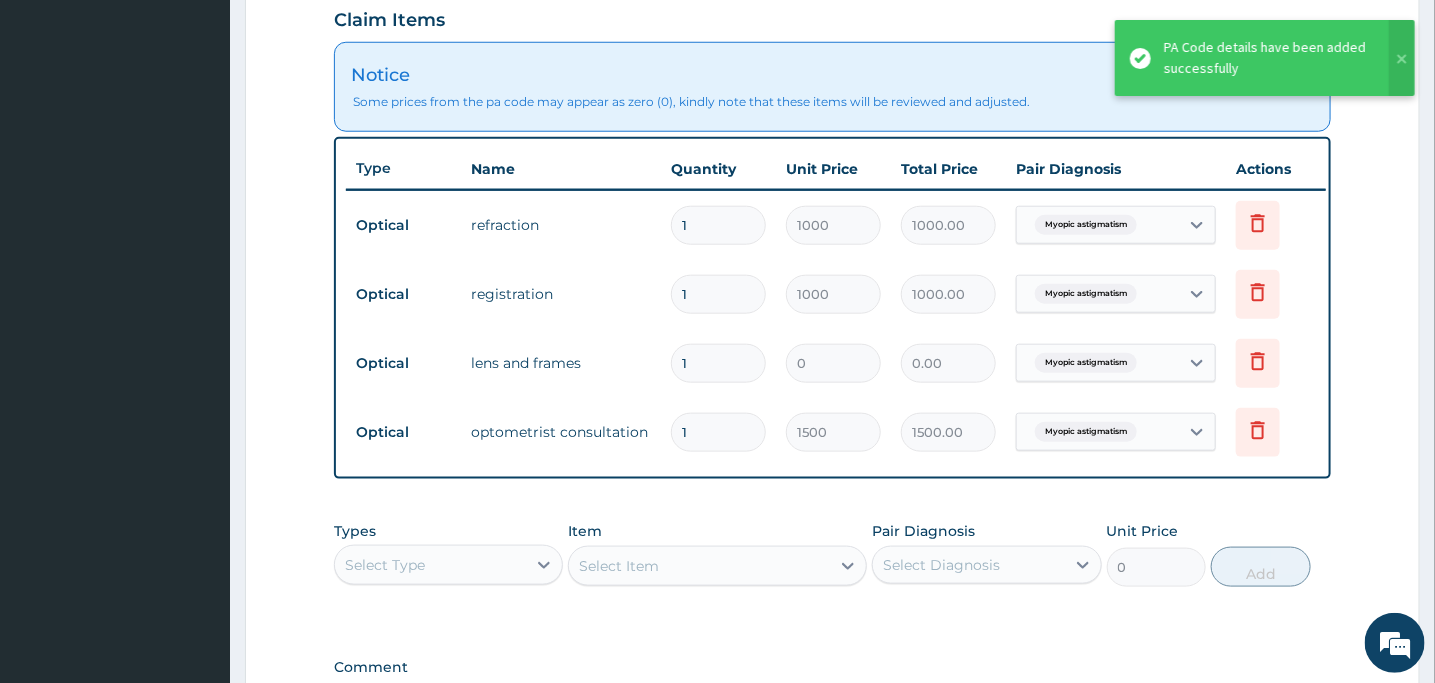 scroll, scrollTop: 975, scrollLeft: 0, axis: vertical 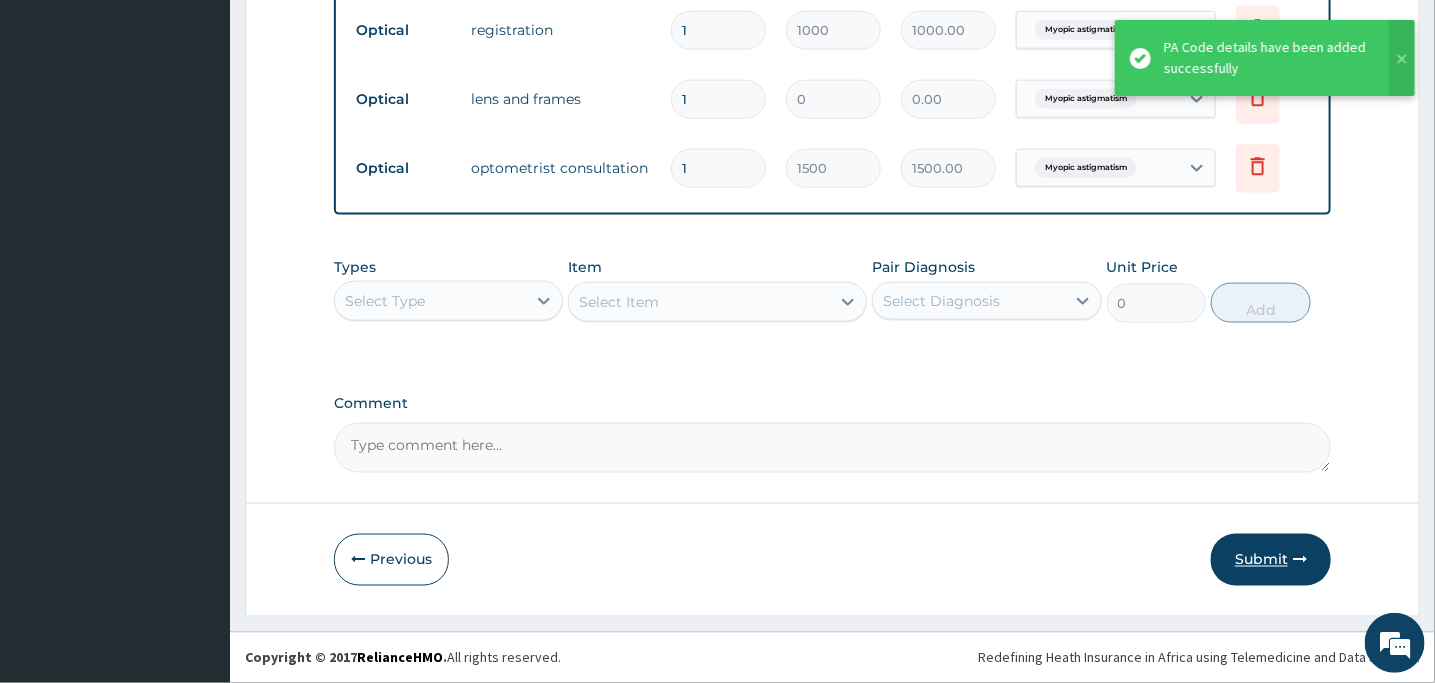 click on "Submit" at bounding box center (1271, 560) 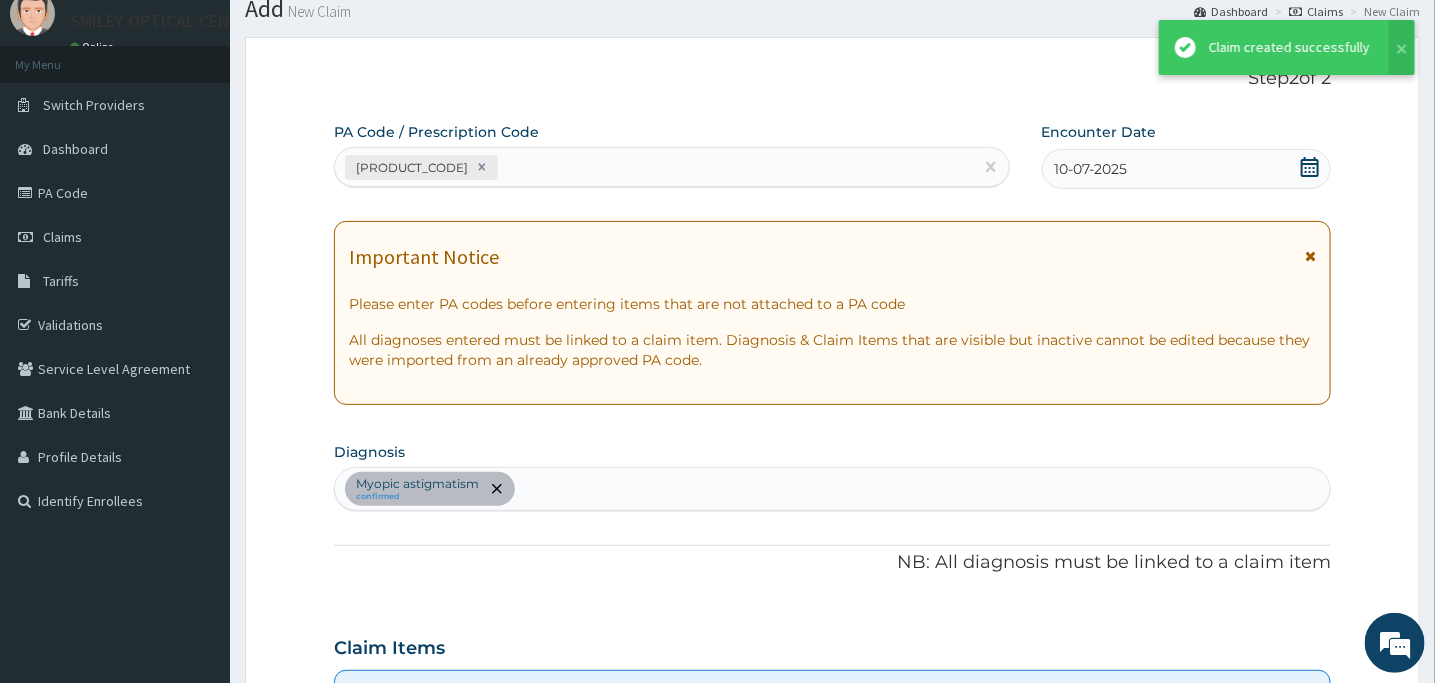 scroll, scrollTop: 975, scrollLeft: 0, axis: vertical 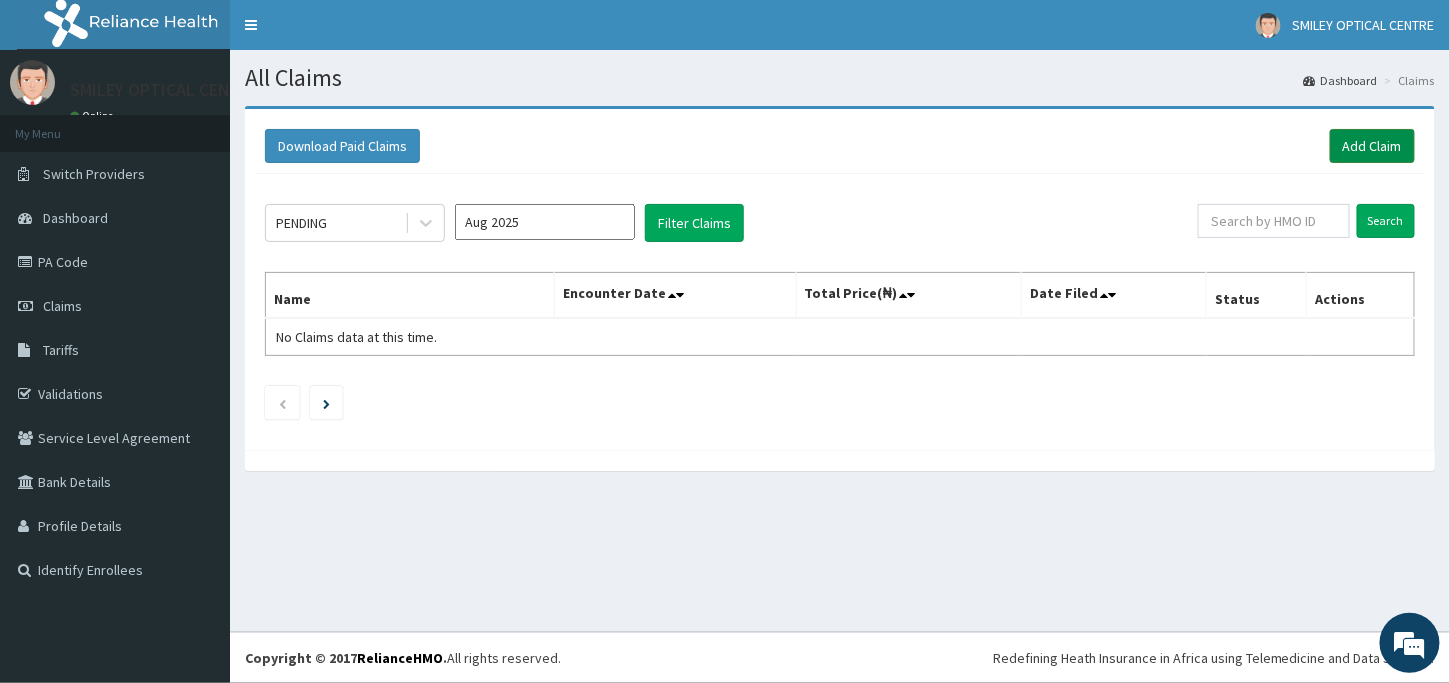 click on "Add Claim" at bounding box center [1372, 146] 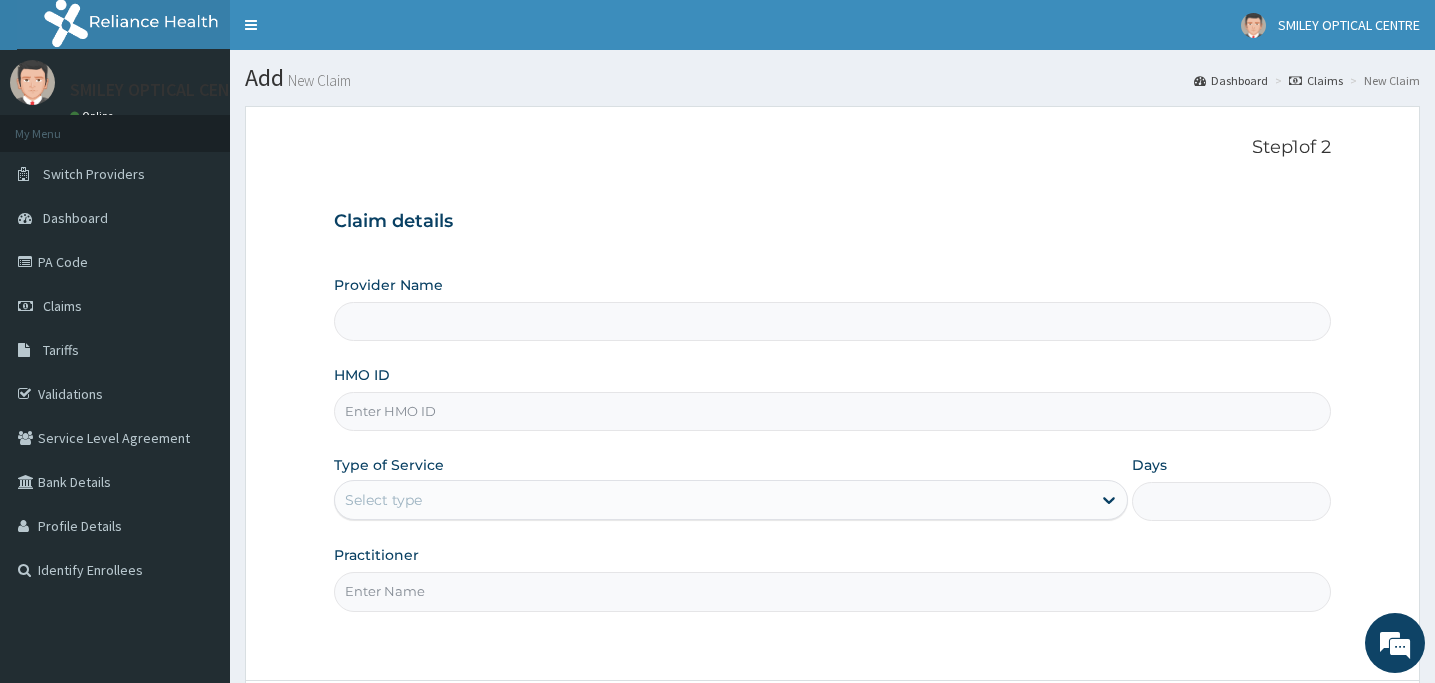 scroll, scrollTop: 0, scrollLeft: 0, axis: both 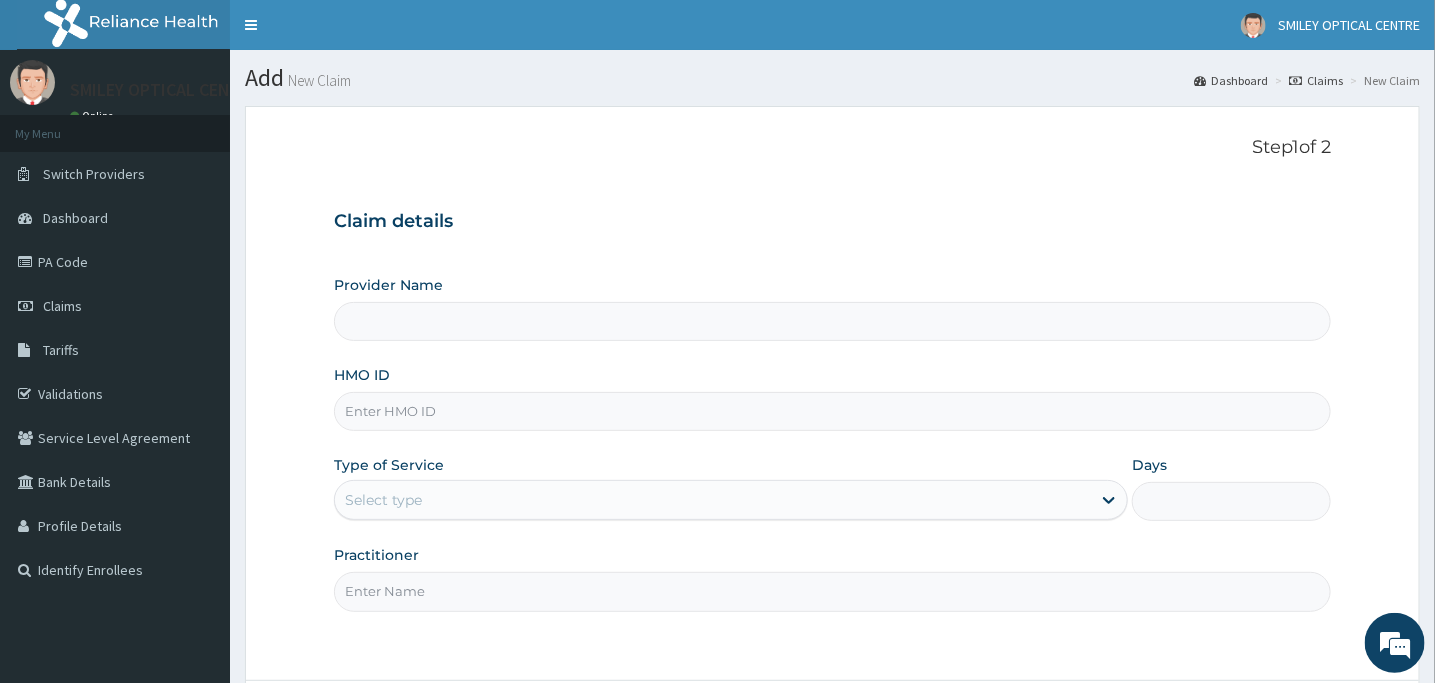 type on "Smiley Optical Services-Lagos" 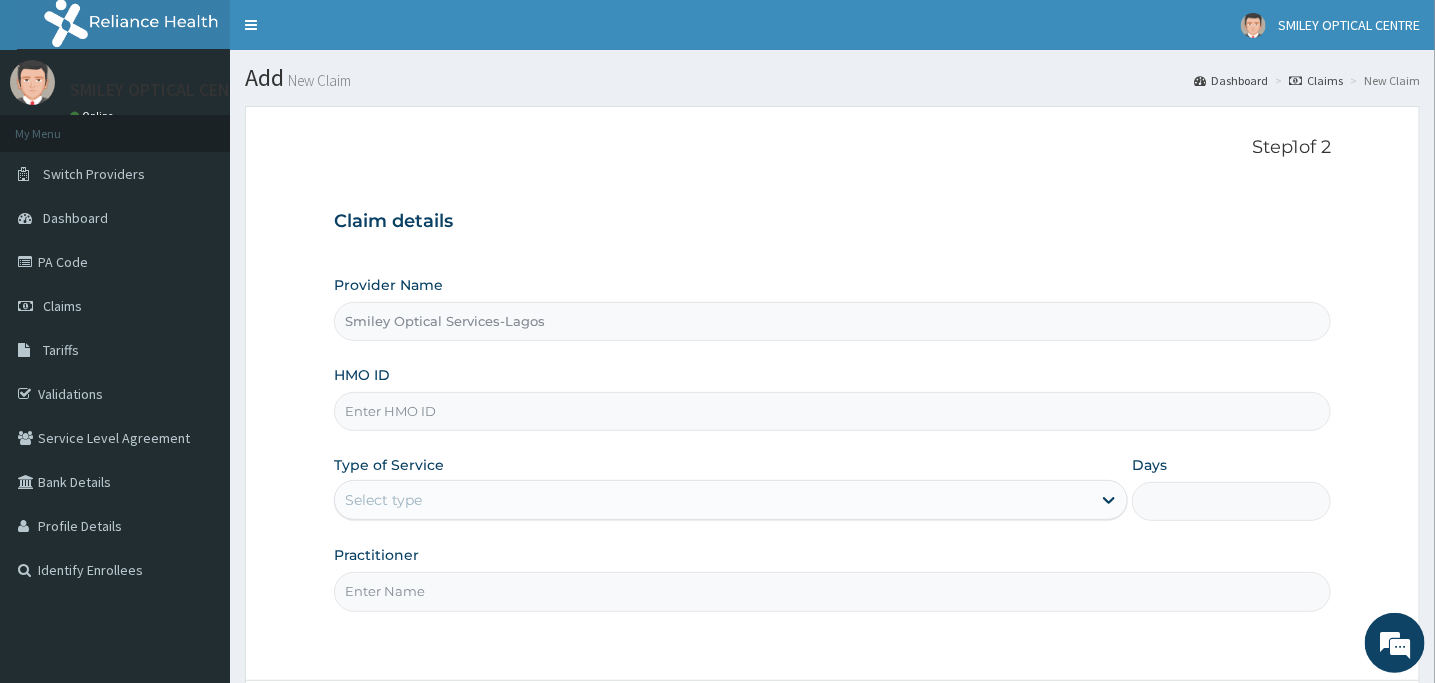 click on "HMO ID" at bounding box center (832, 411) 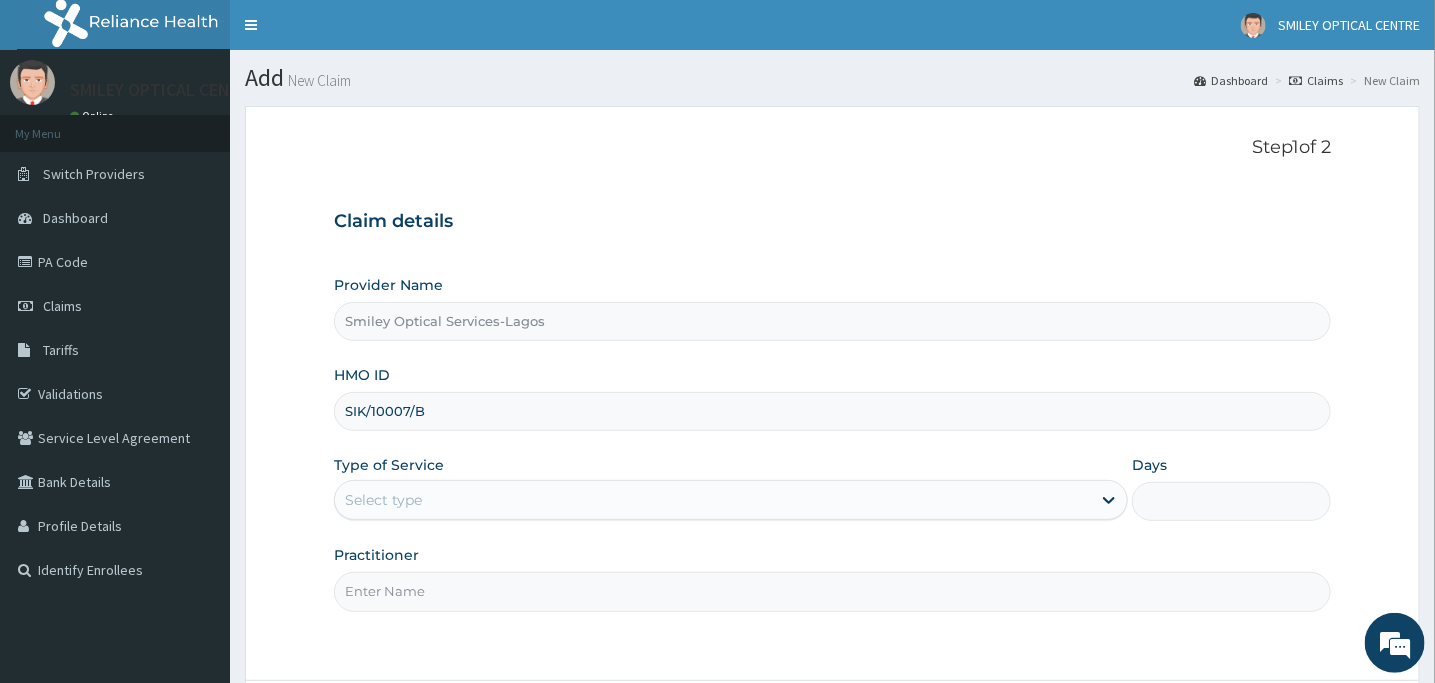 type on "SIK/10007/B" 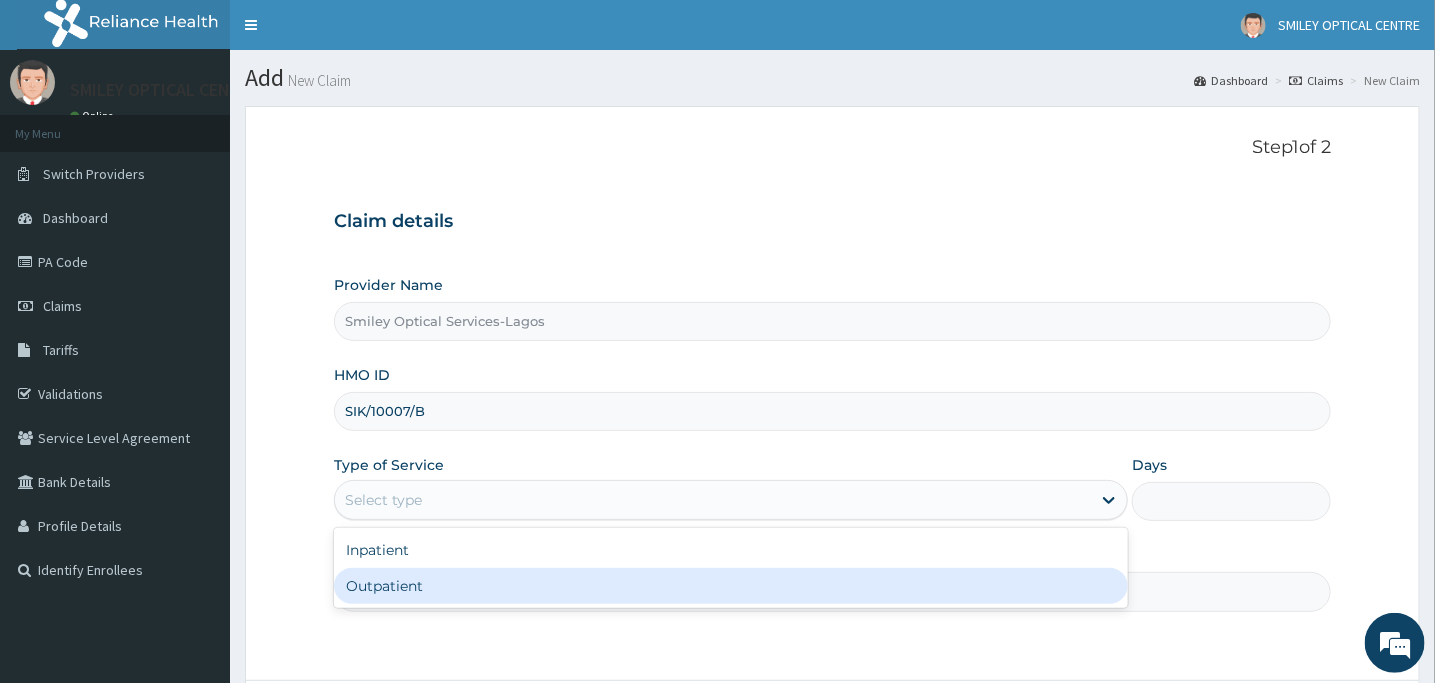 drag, startPoint x: 392, startPoint y: 581, endPoint x: 384, endPoint y: 570, distance: 13.601471 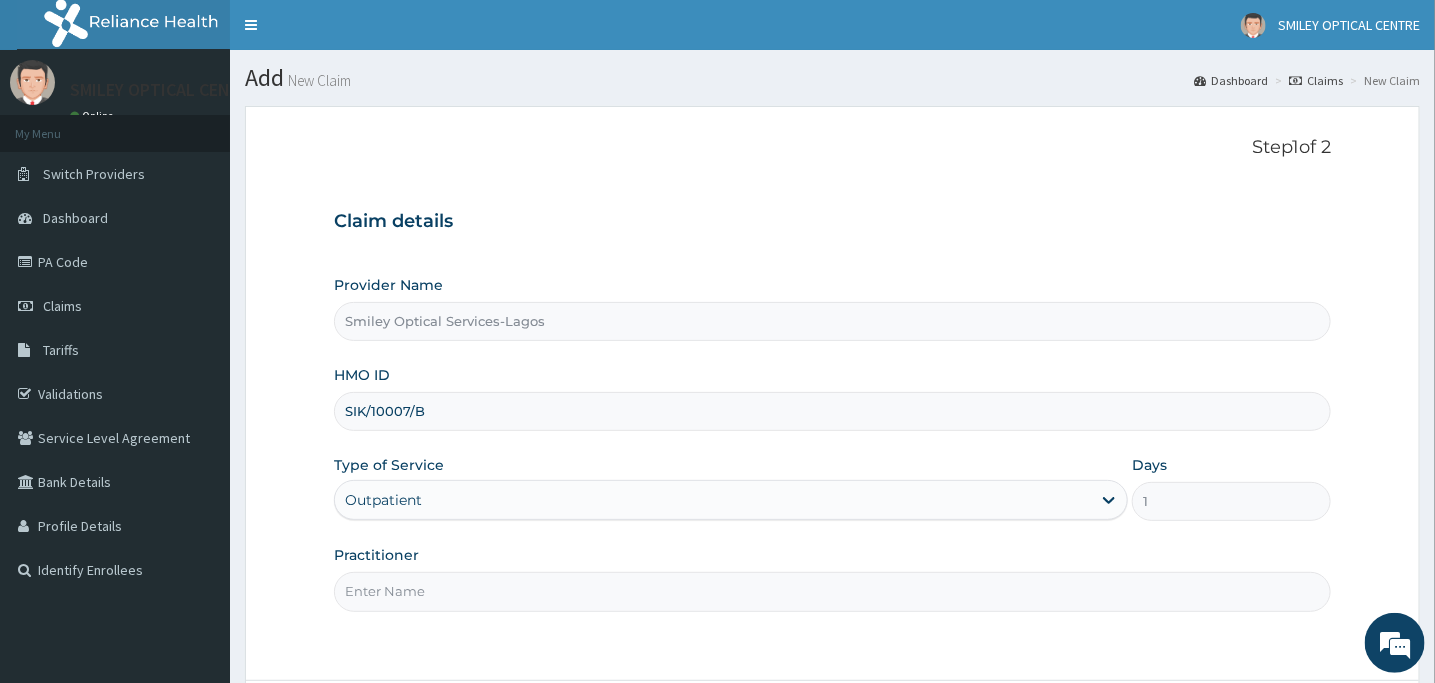 click on "Practitioner" at bounding box center [832, 591] 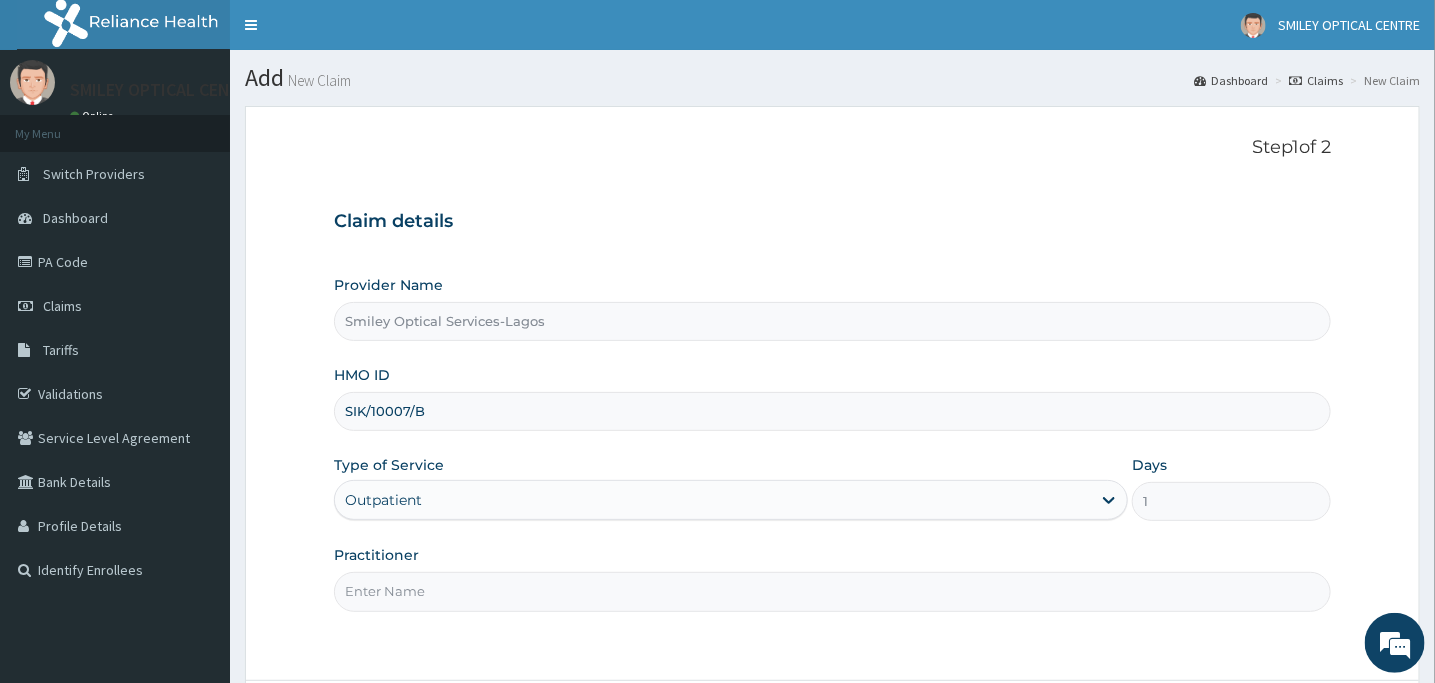 type on "DR MARY IDHAMA" 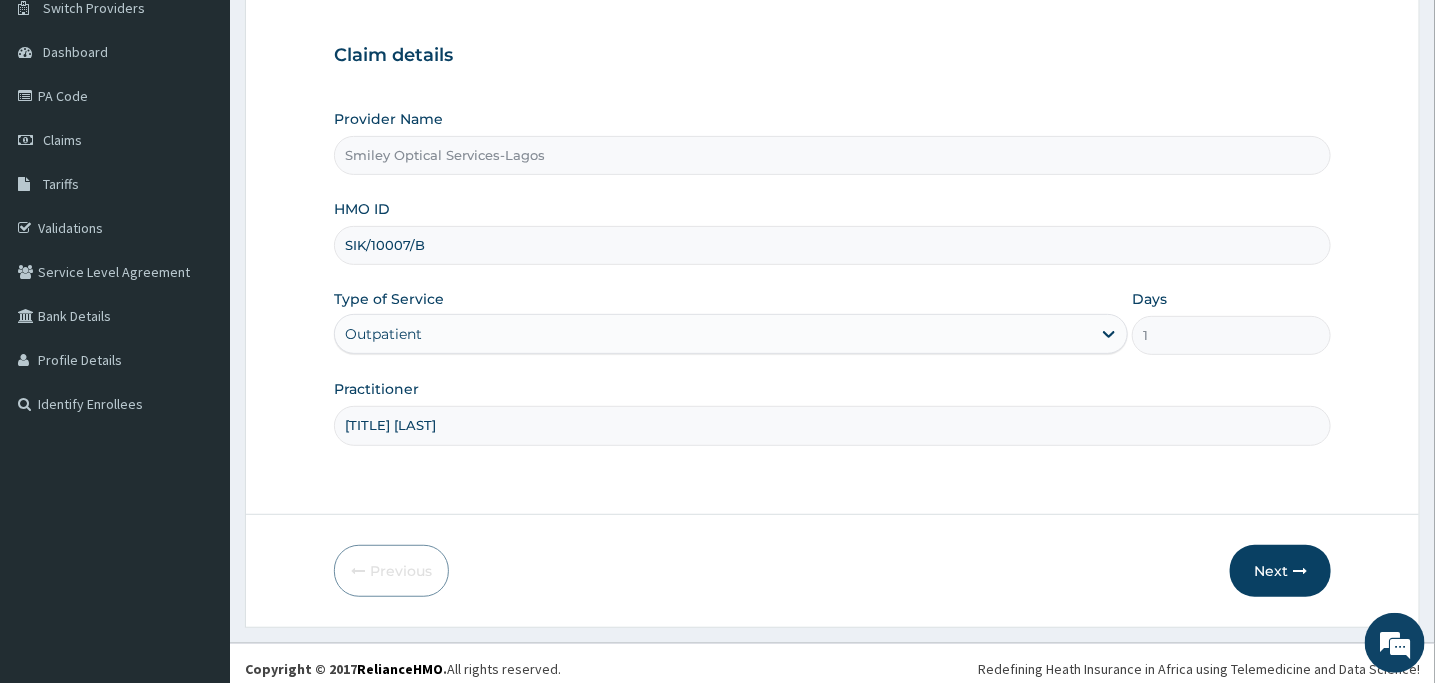 scroll, scrollTop: 175, scrollLeft: 0, axis: vertical 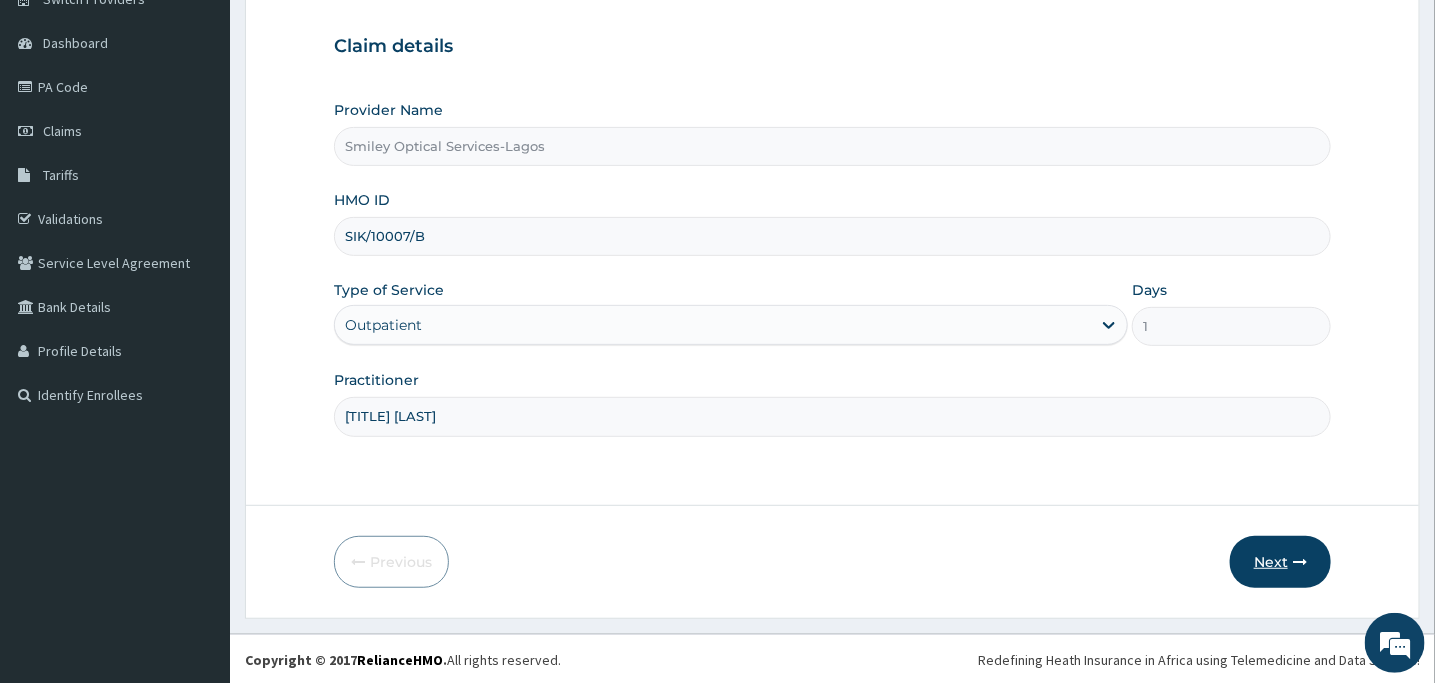 click on "Next" at bounding box center (1280, 562) 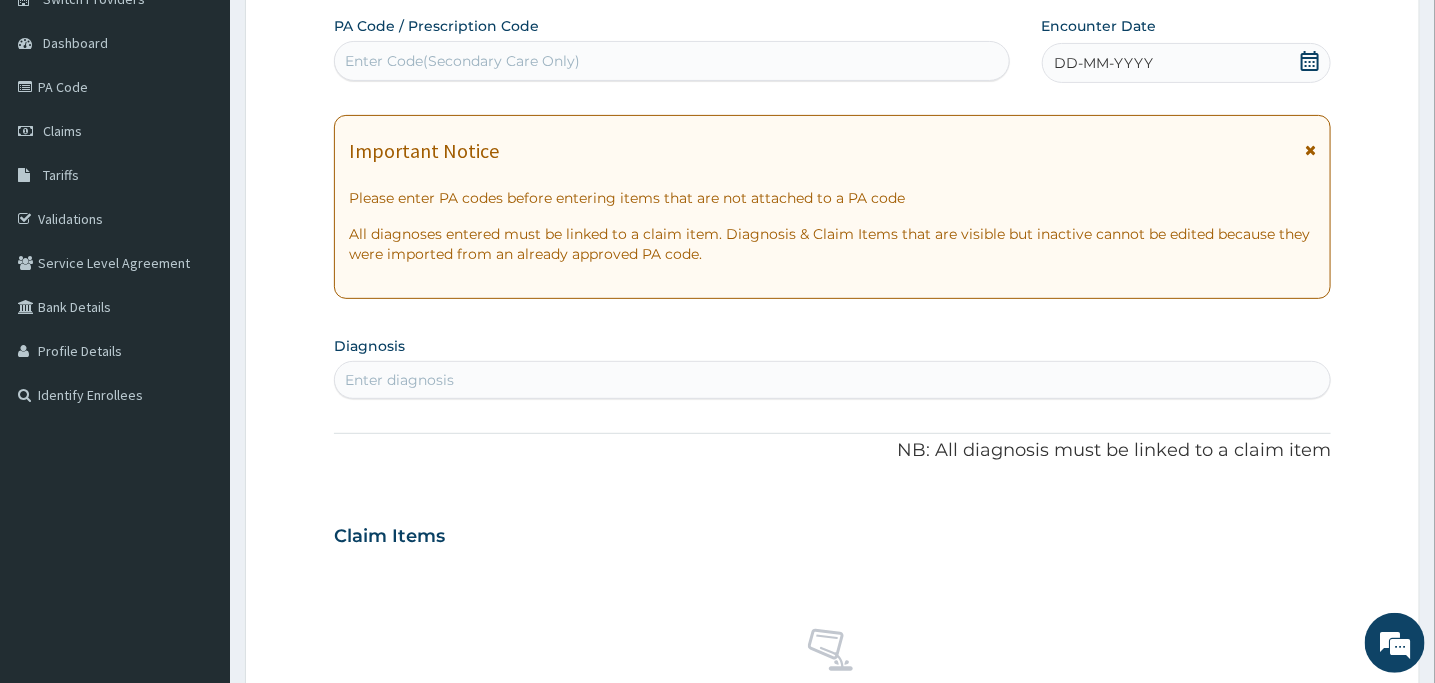click on "Enter Code(Secondary Care Only)" at bounding box center [462, 61] 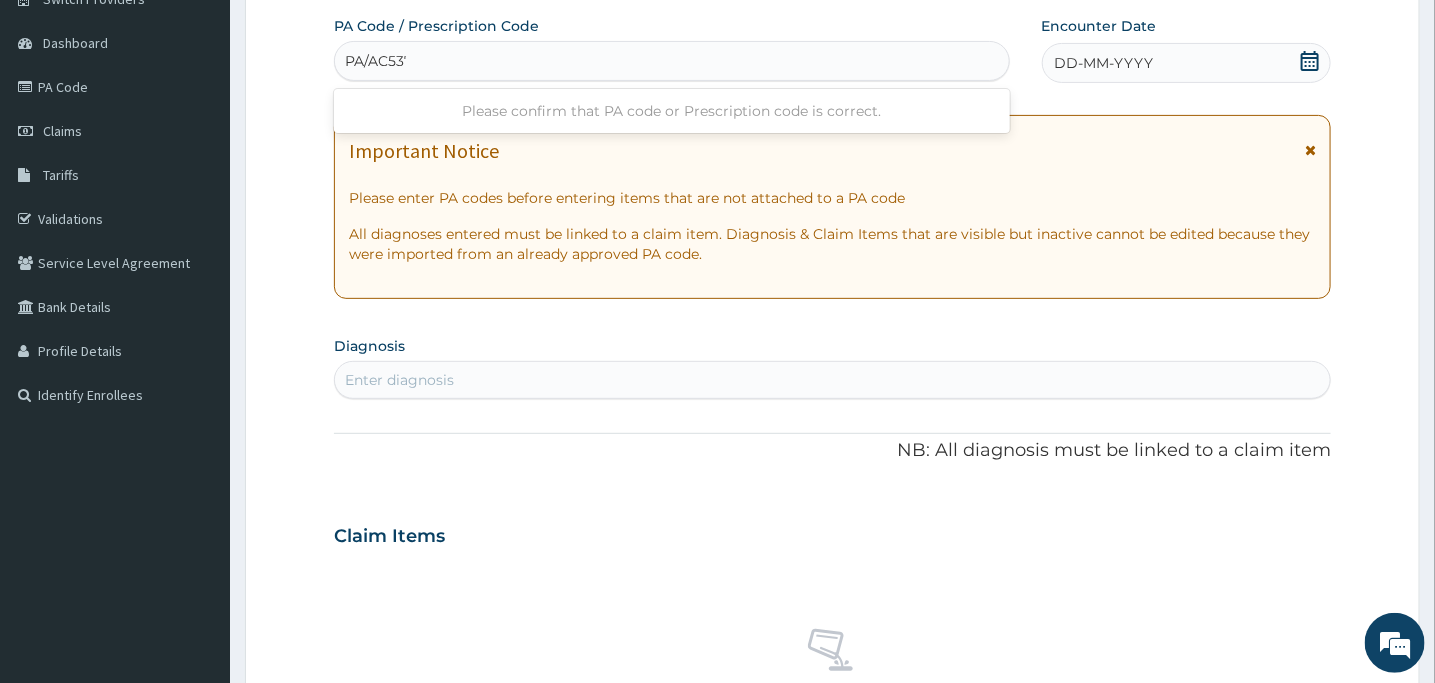 type on "PA/AC537A" 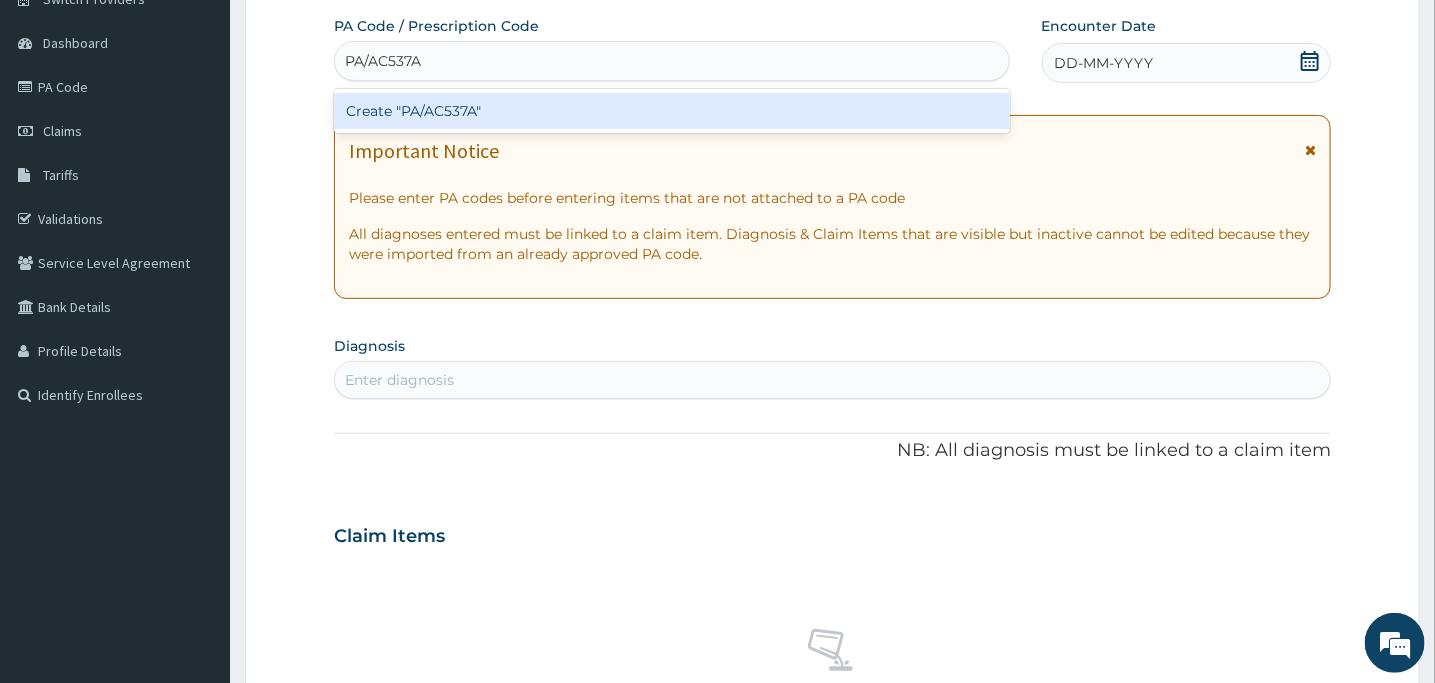 click on "Create "PA/AC537A"" at bounding box center [672, 111] 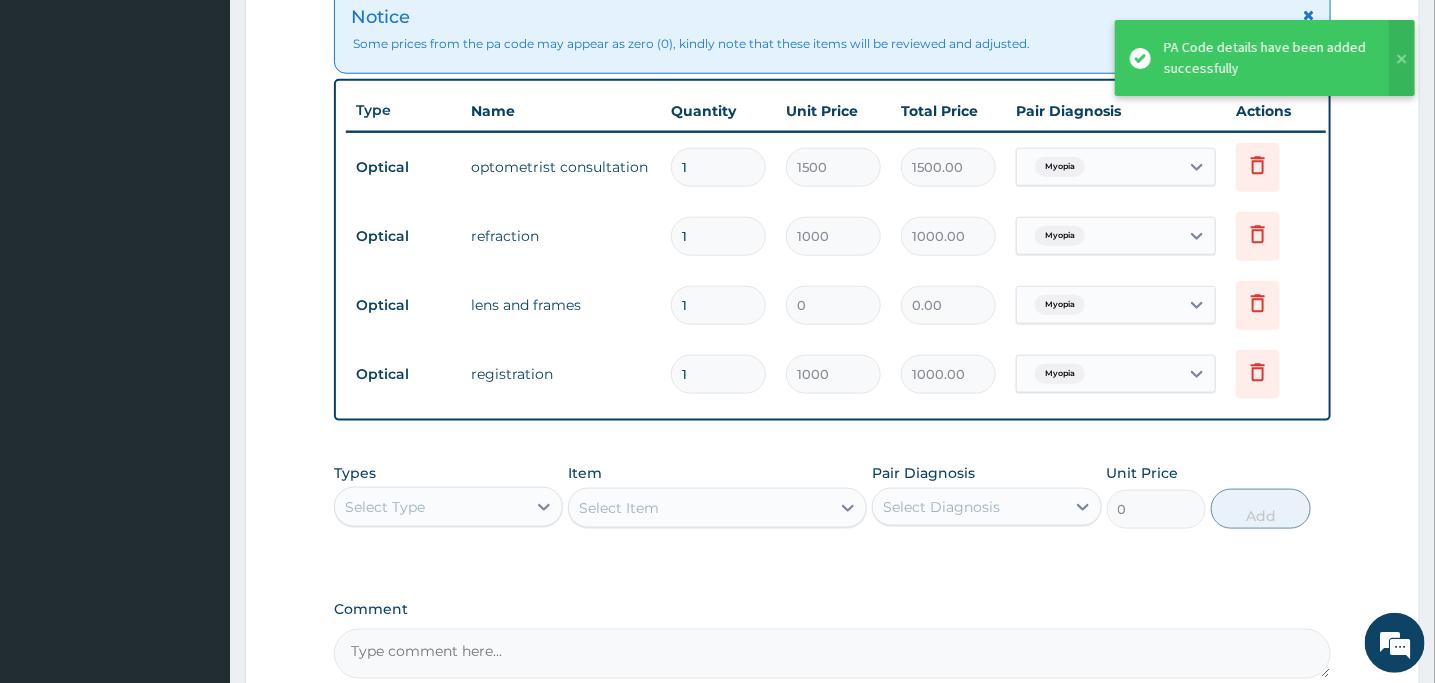 scroll, scrollTop: 897, scrollLeft: 0, axis: vertical 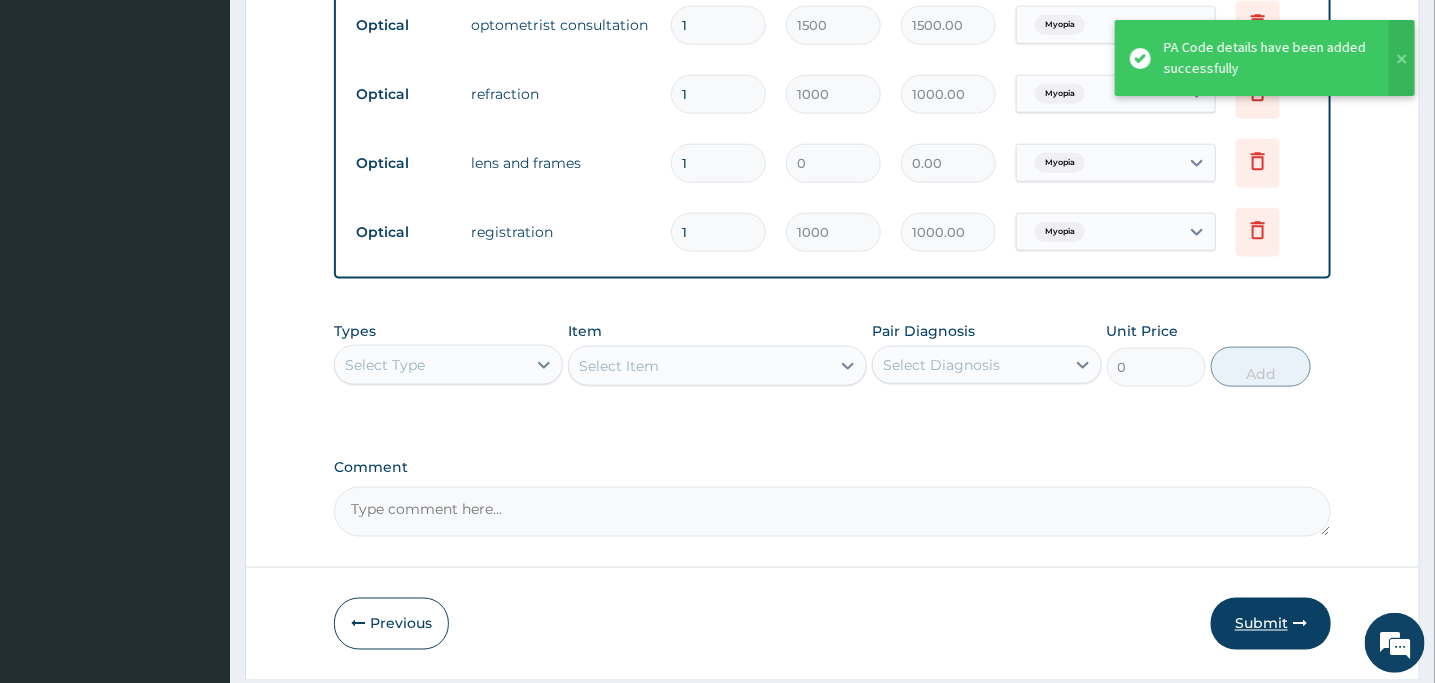 click on "Submit" at bounding box center [1271, 624] 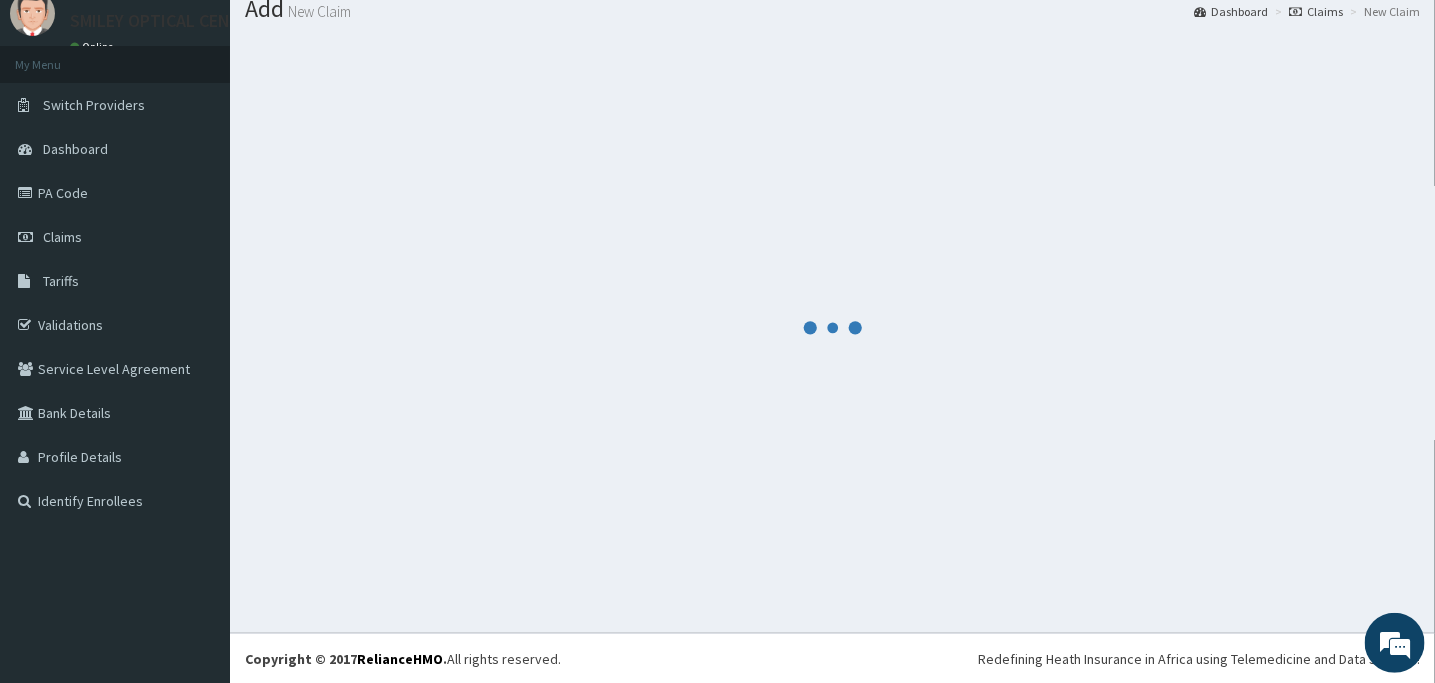 scroll, scrollTop: 897, scrollLeft: 0, axis: vertical 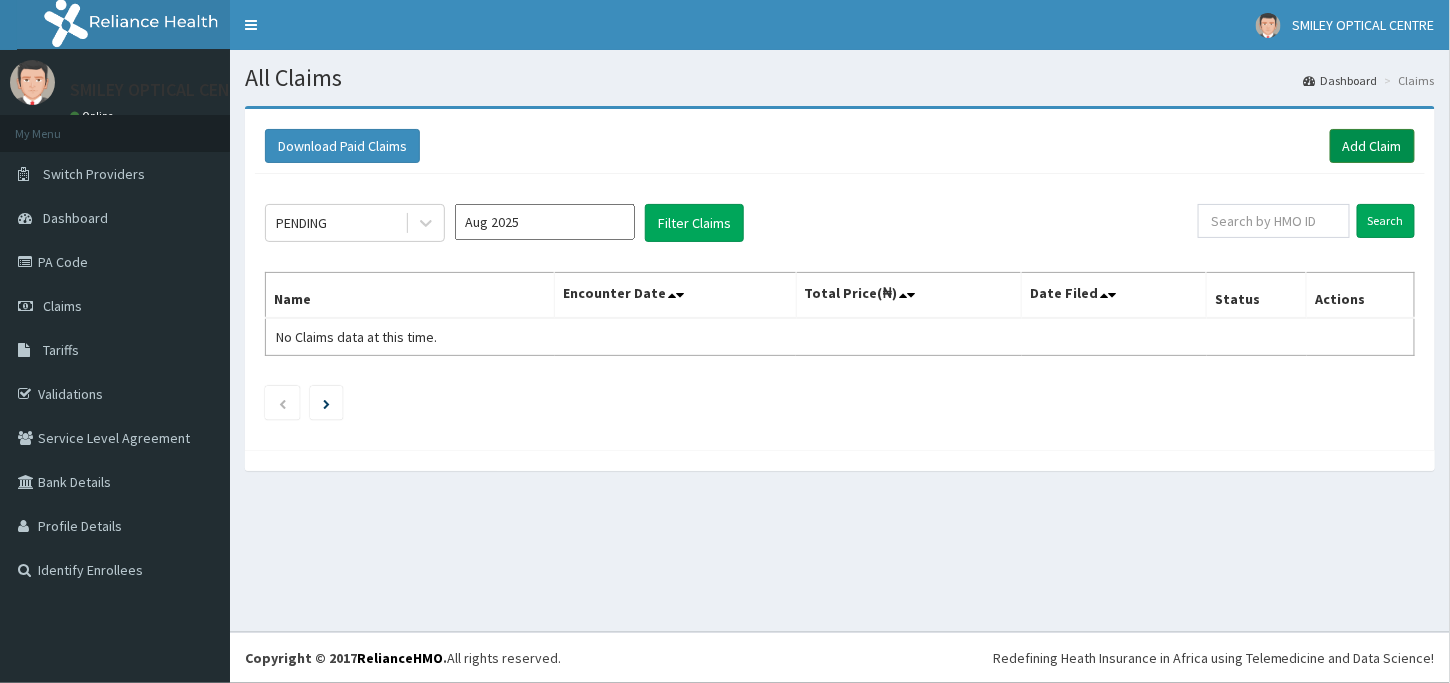 click on "Add Claim" at bounding box center (1372, 146) 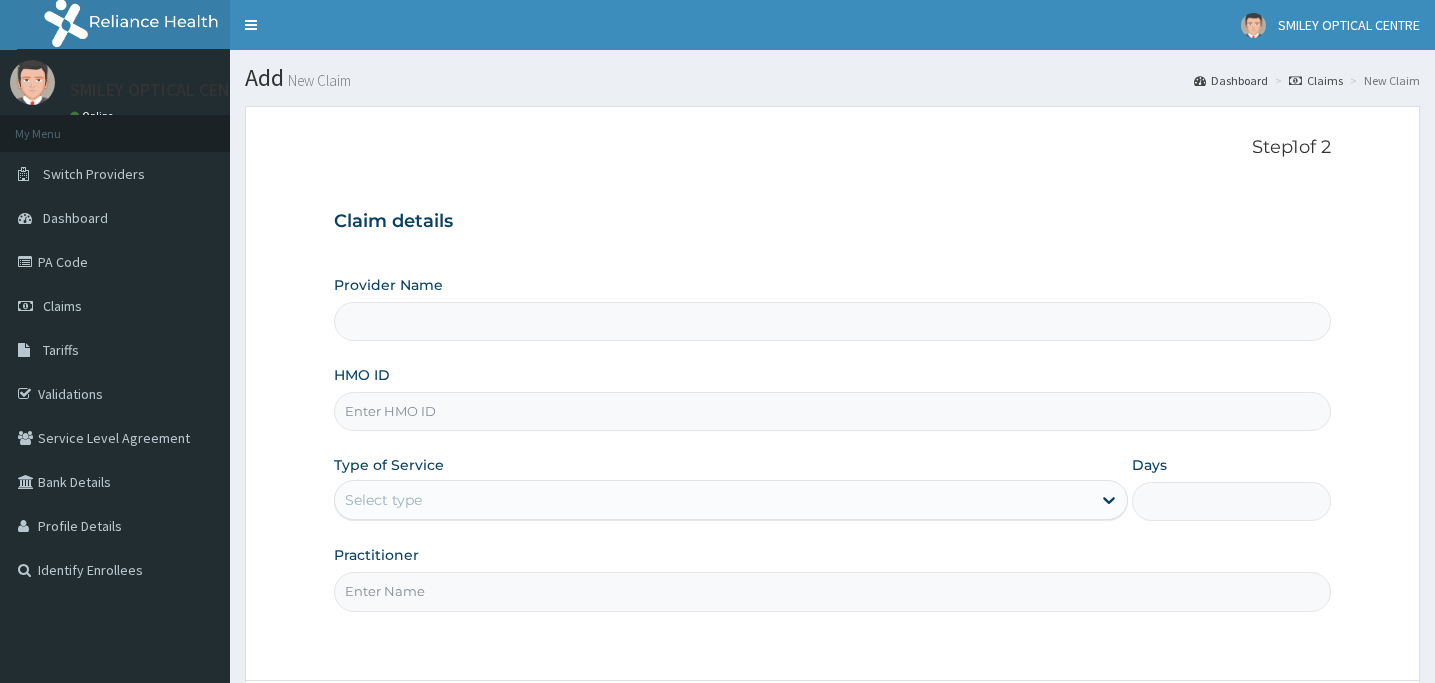 scroll, scrollTop: 0, scrollLeft: 0, axis: both 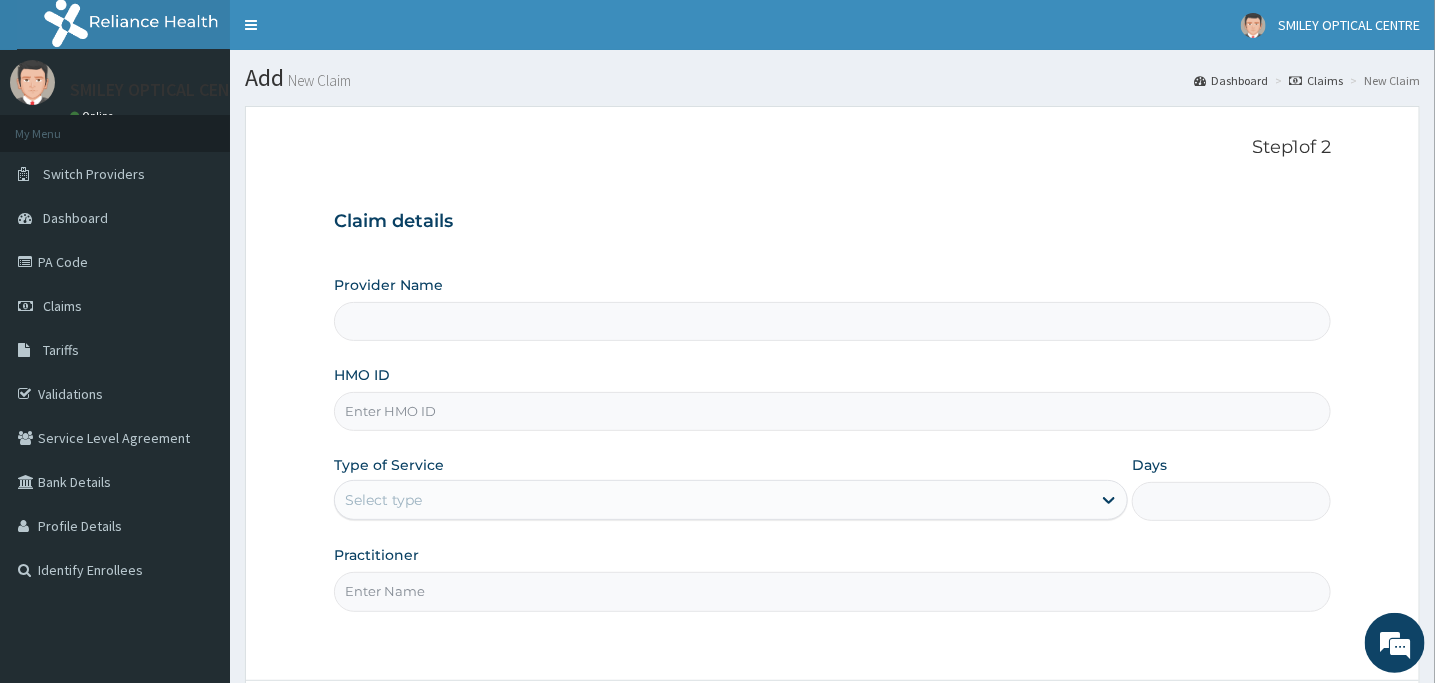click on "HMO ID" at bounding box center [832, 411] 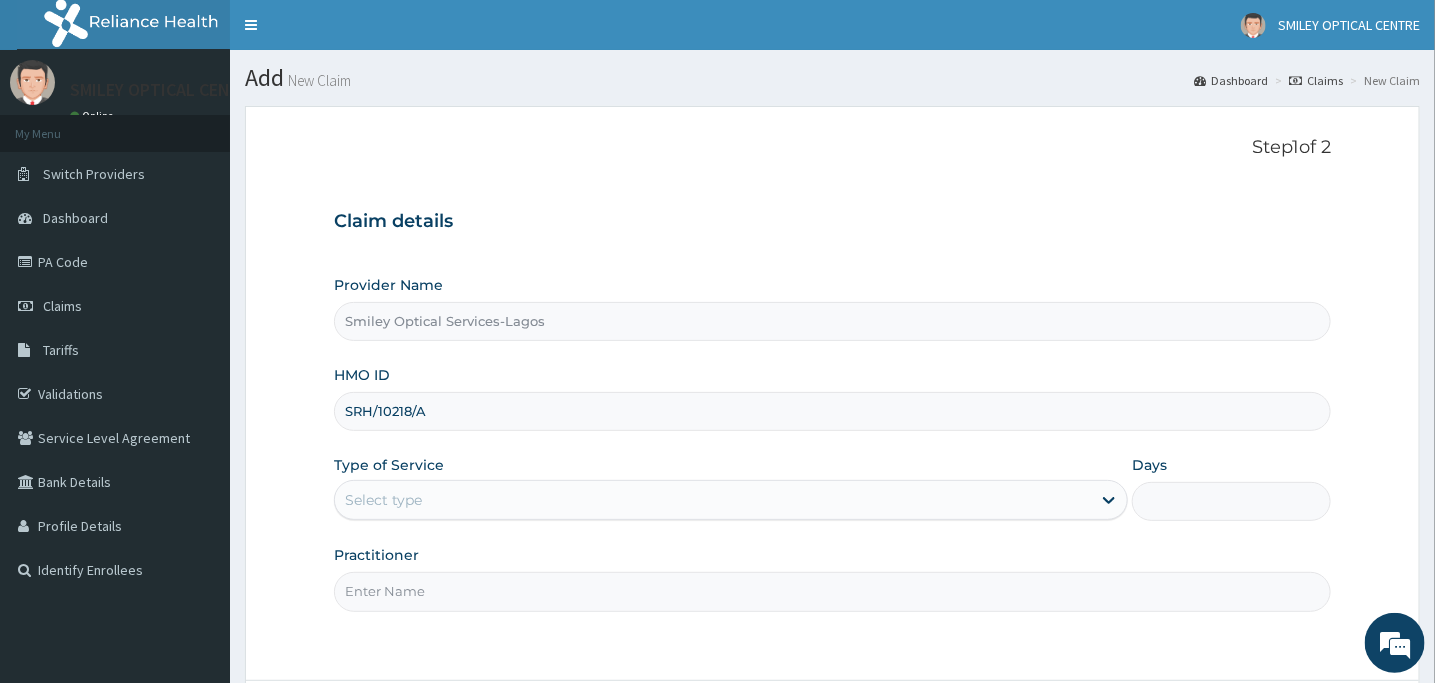 type on "SRH/10218/A" 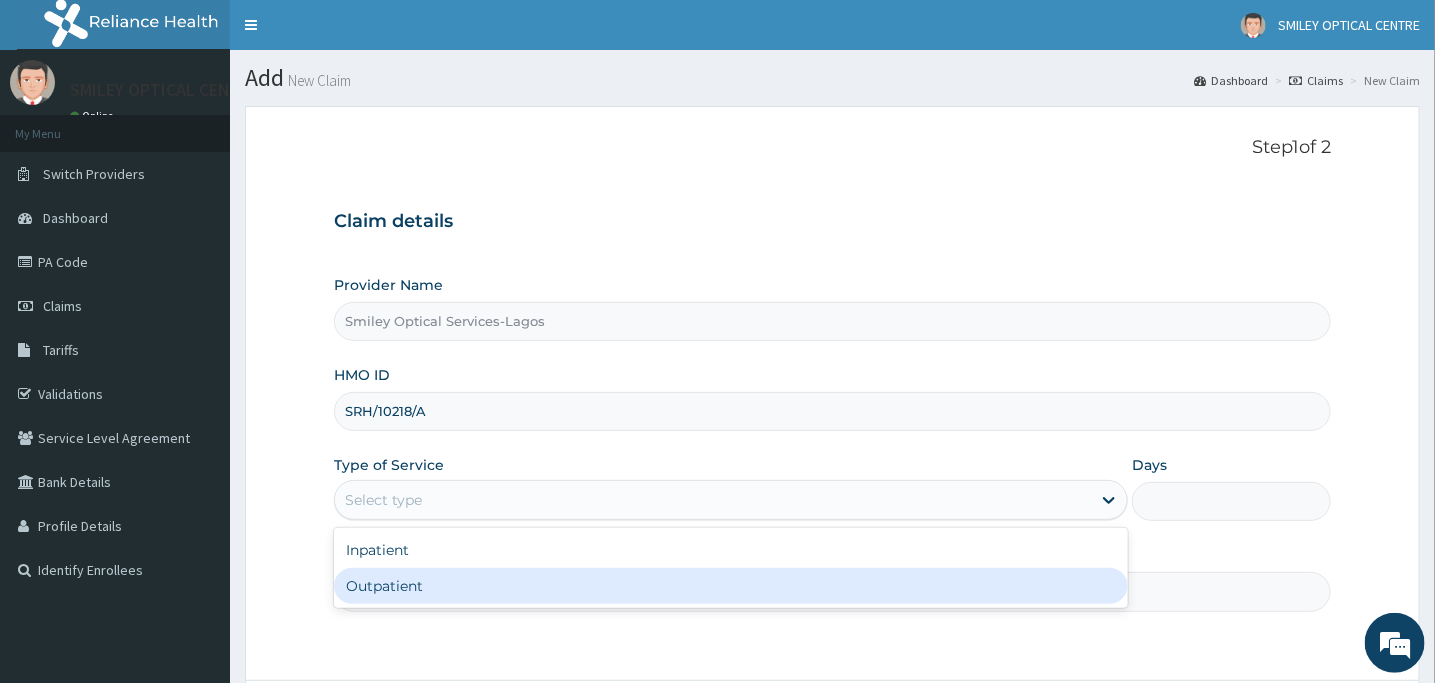 click on "Outpatient" at bounding box center (731, 586) 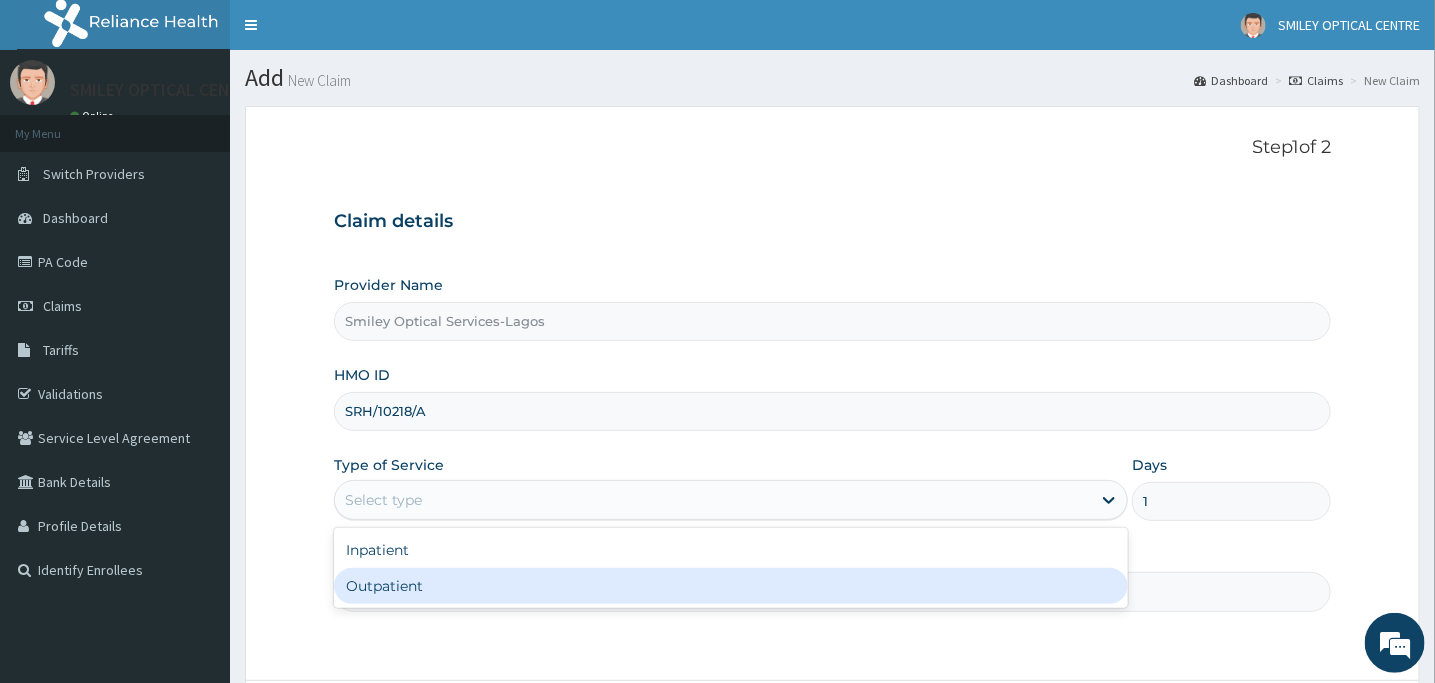 scroll, scrollTop: 0, scrollLeft: 0, axis: both 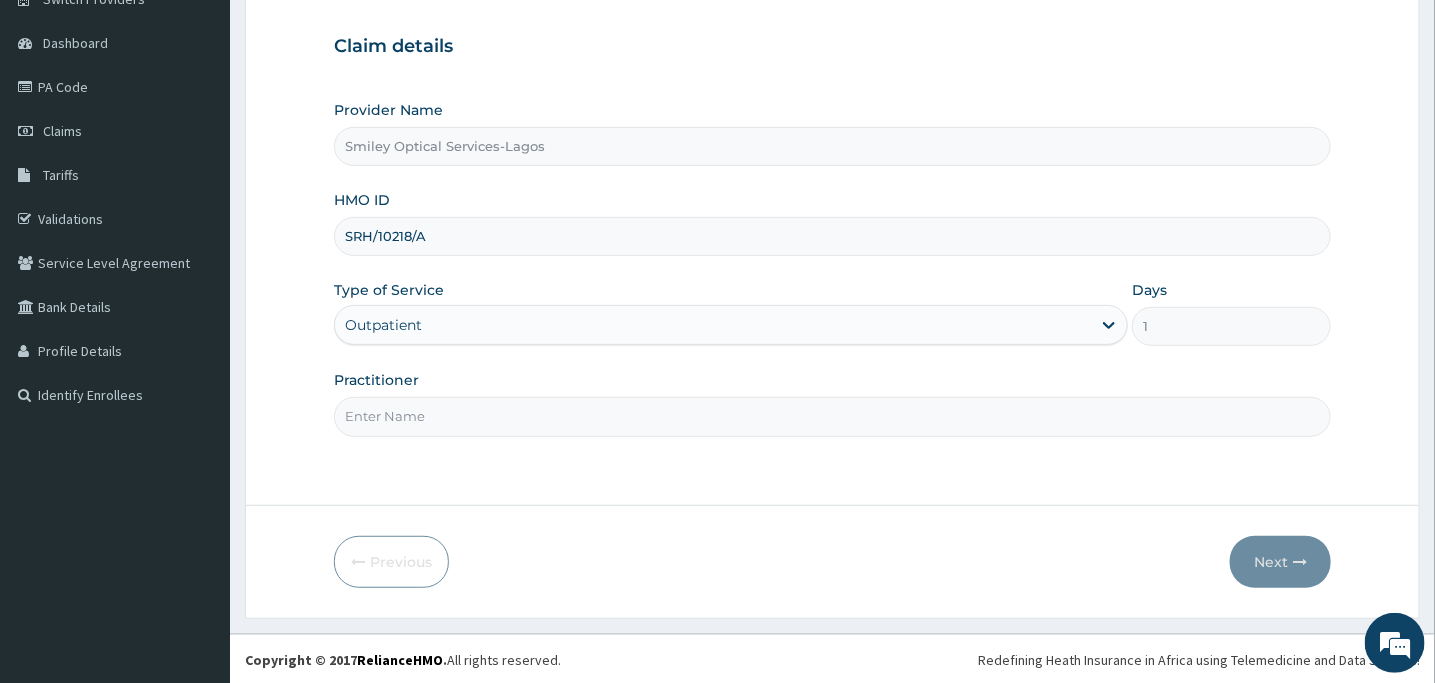 drag, startPoint x: 455, startPoint y: 413, endPoint x: 458, endPoint y: 432, distance: 19.235384 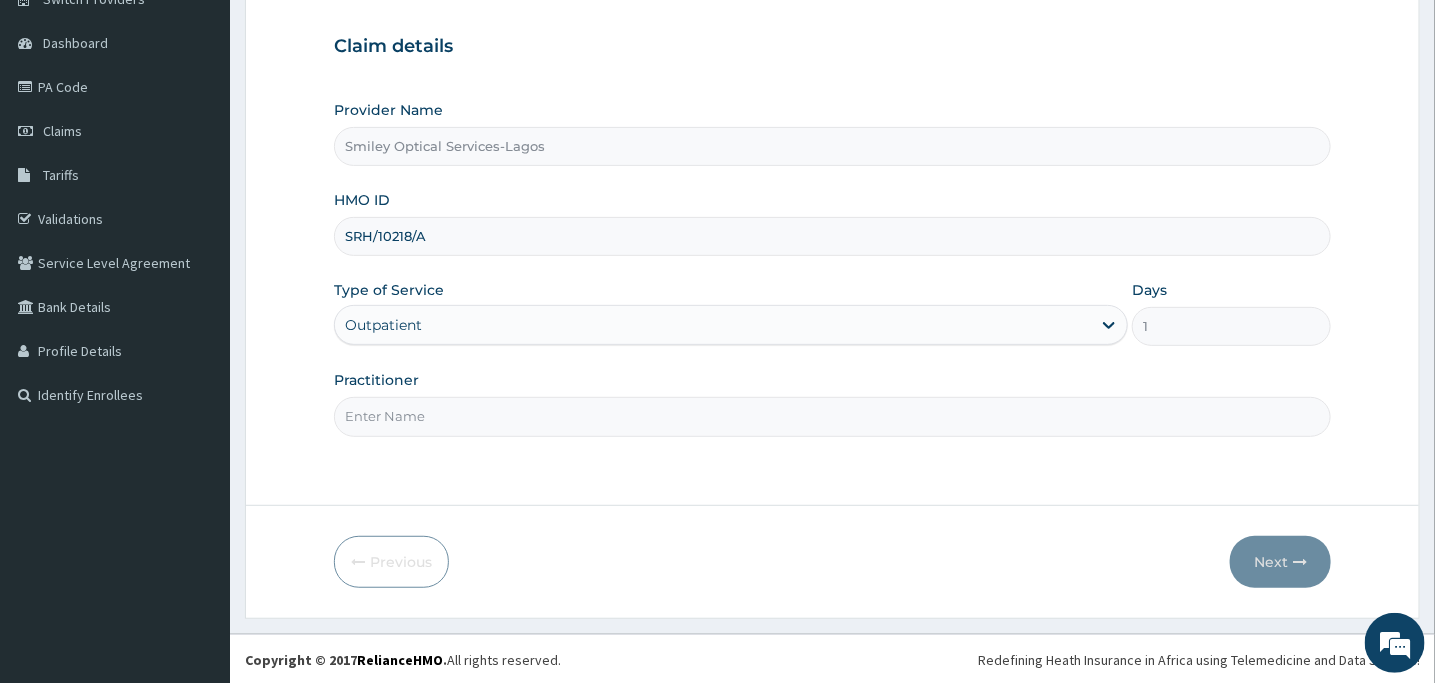 type on "DR MARY IDHAMA" 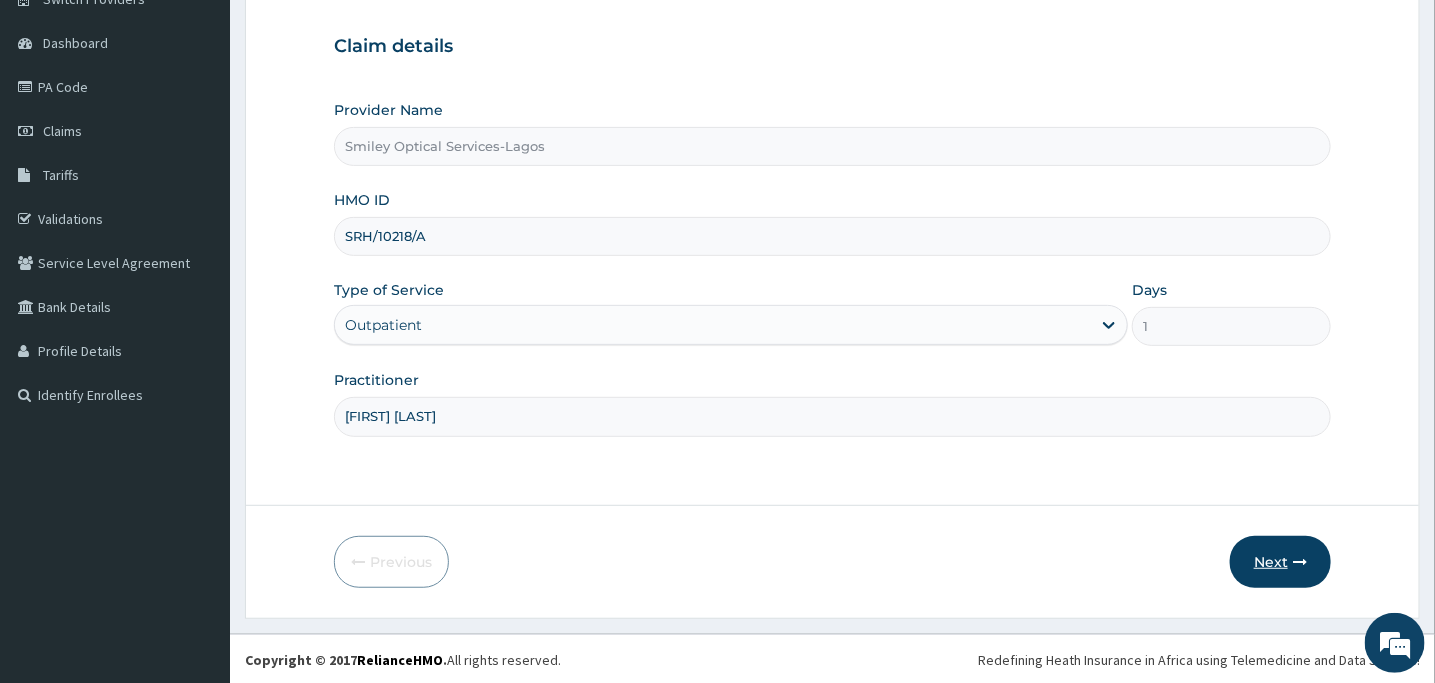click on "Next" at bounding box center (1280, 562) 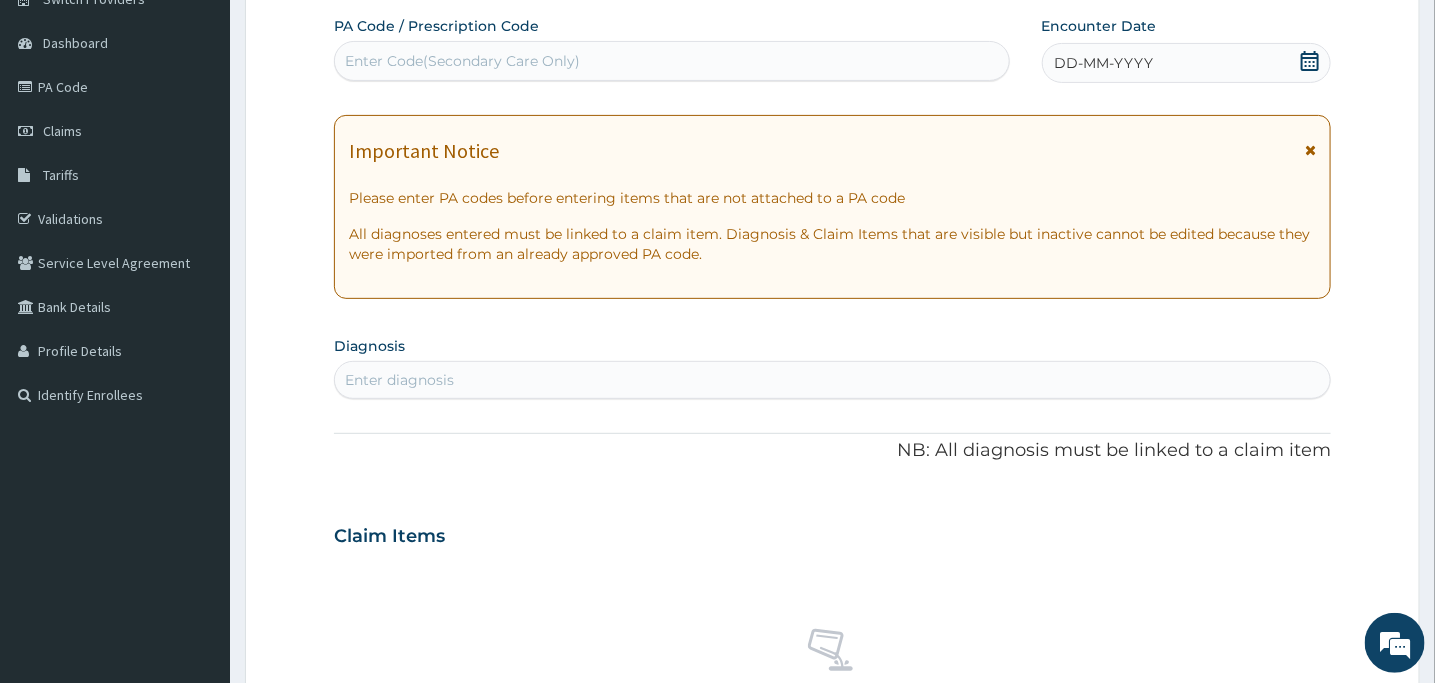 click on "Enter Code(Secondary Care Only)" at bounding box center (672, 61) 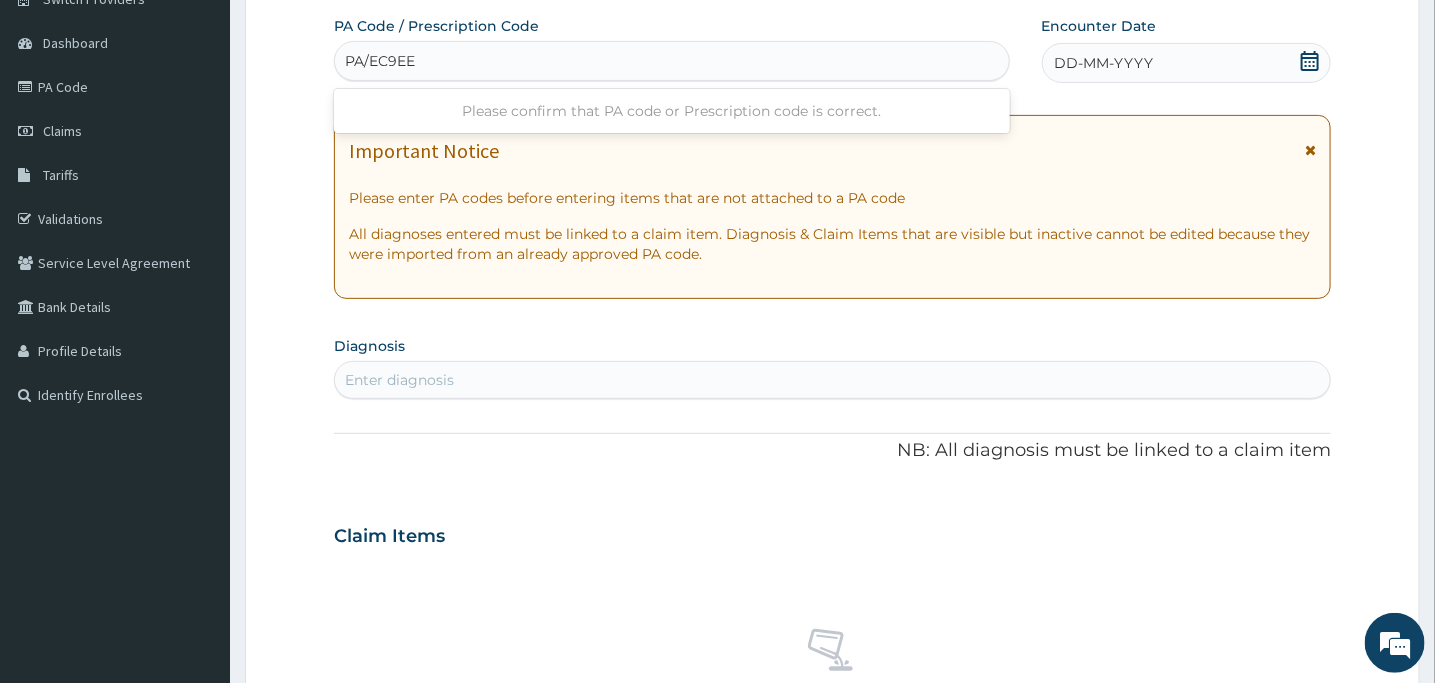type on "PA/EC9EE0" 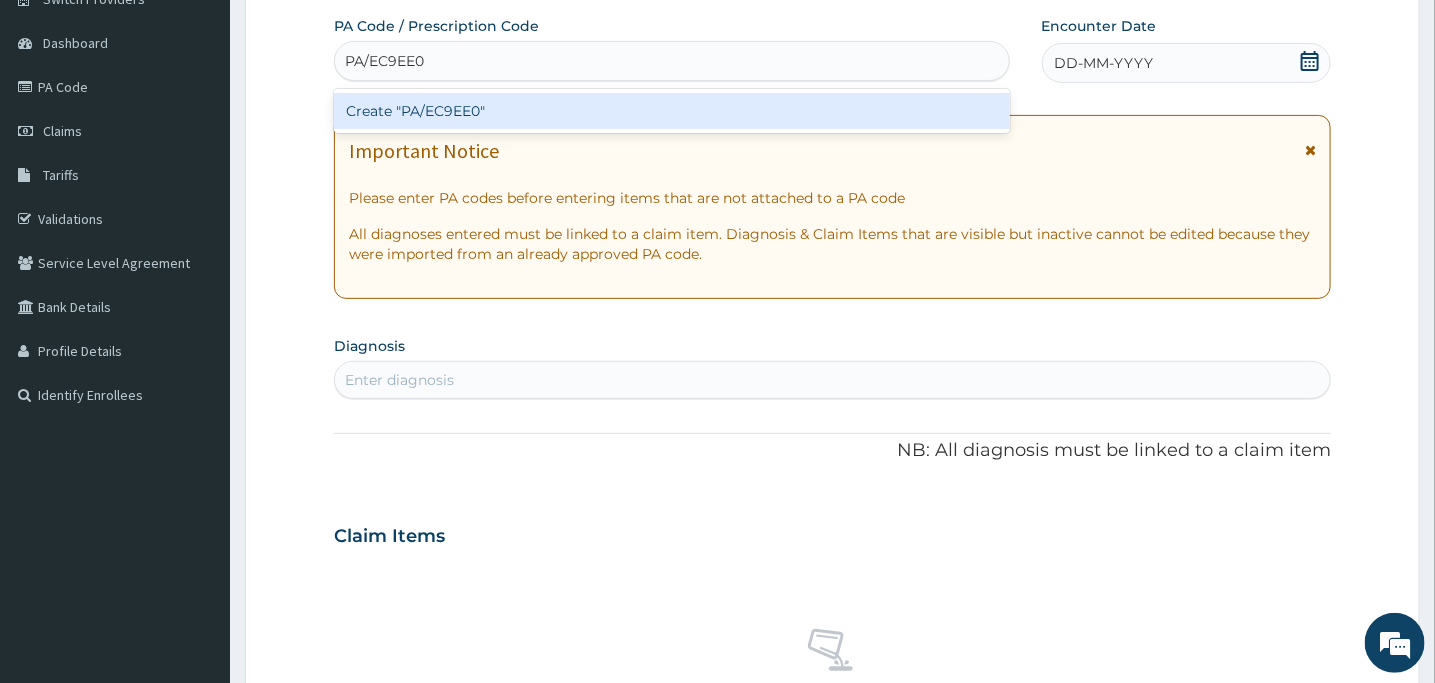 click on "Create "PA/EC9EE0"" at bounding box center (672, 111) 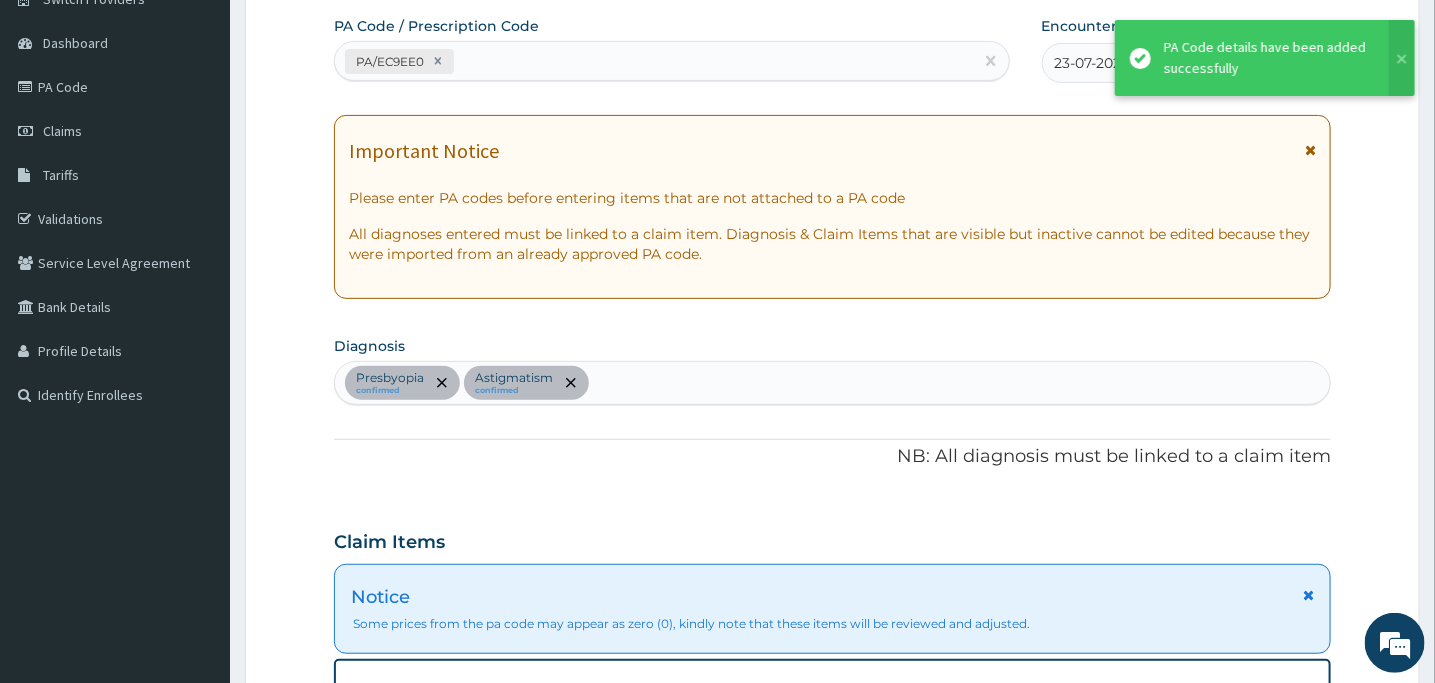 scroll, scrollTop: 800, scrollLeft: 0, axis: vertical 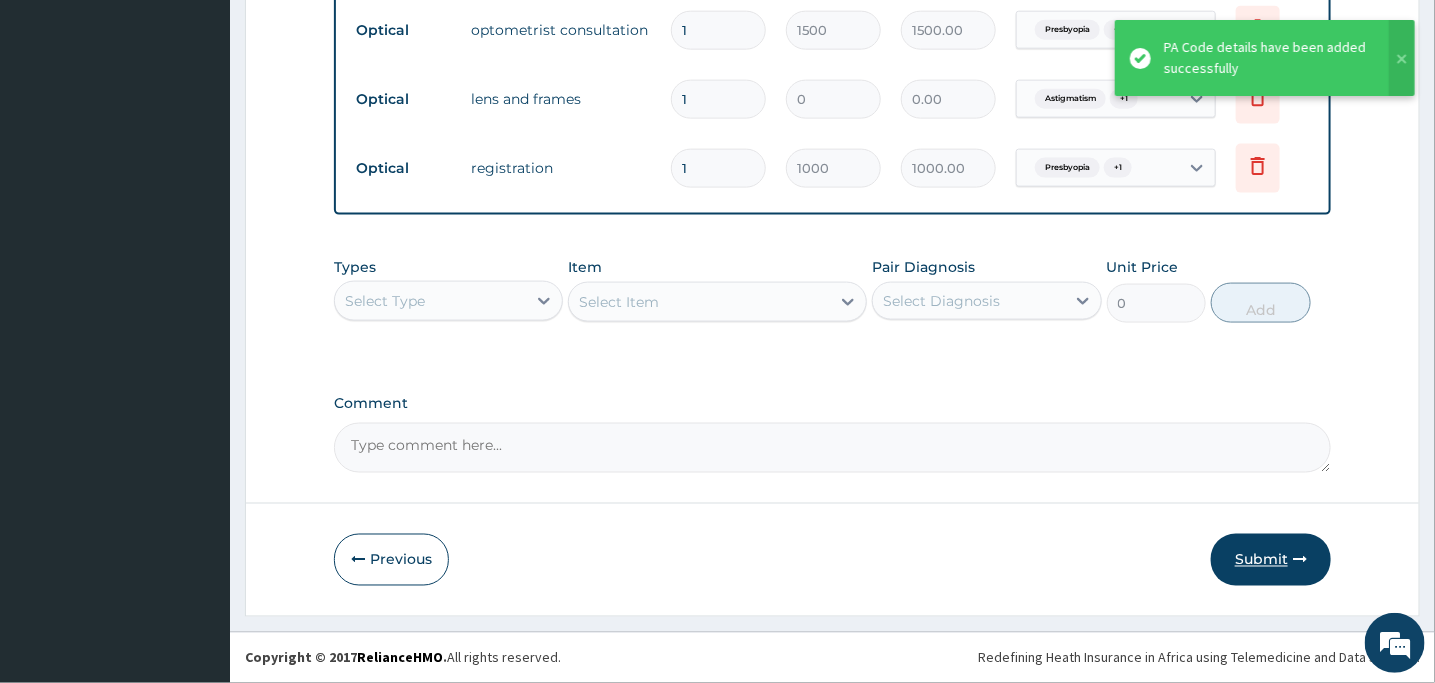 click on "Submit" at bounding box center [1271, 560] 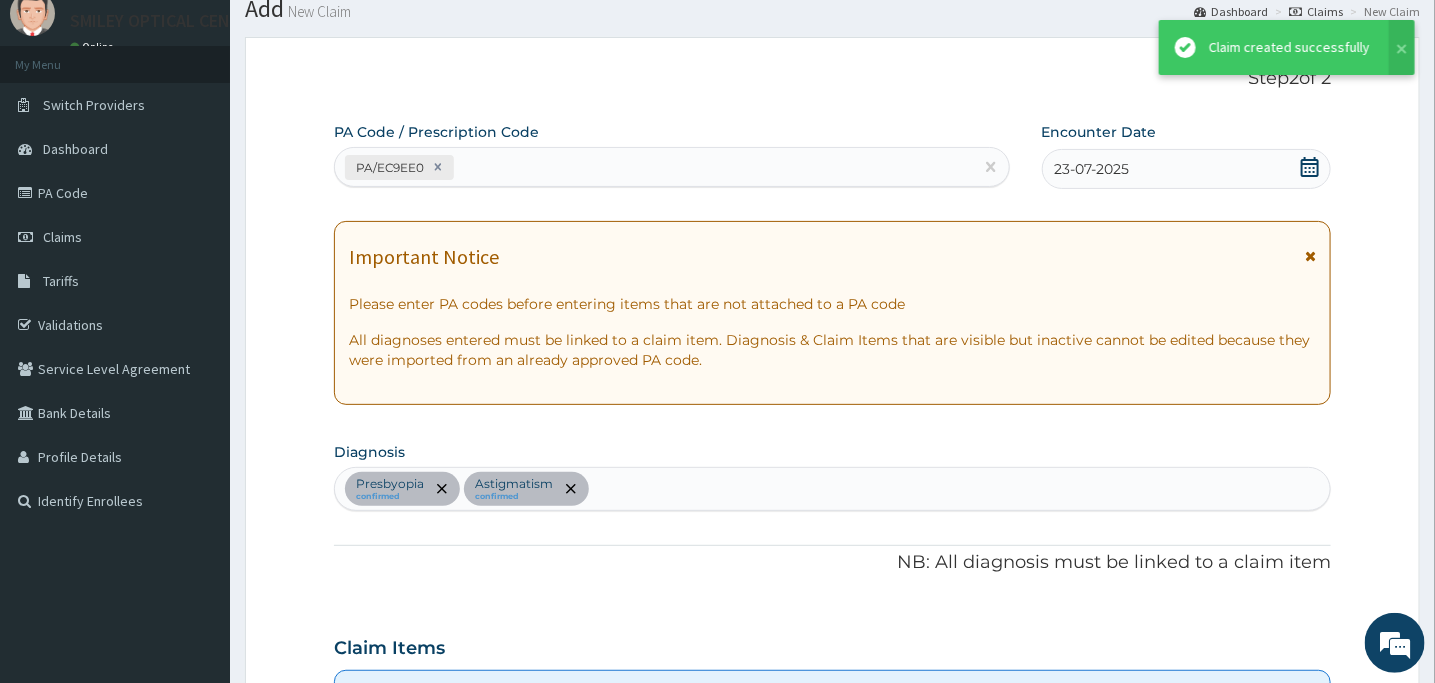 scroll, scrollTop: 1080, scrollLeft: 0, axis: vertical 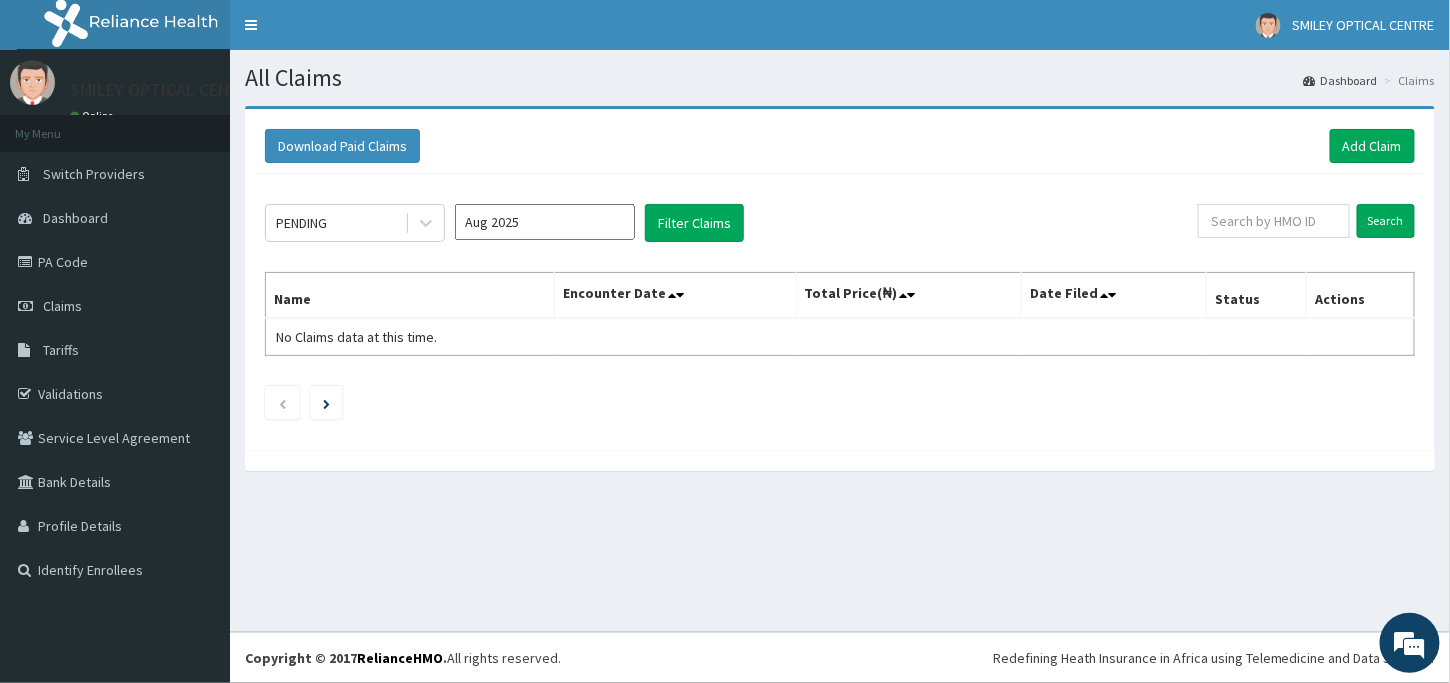 click on "Aug 2025" at bounding box center [545, 222] 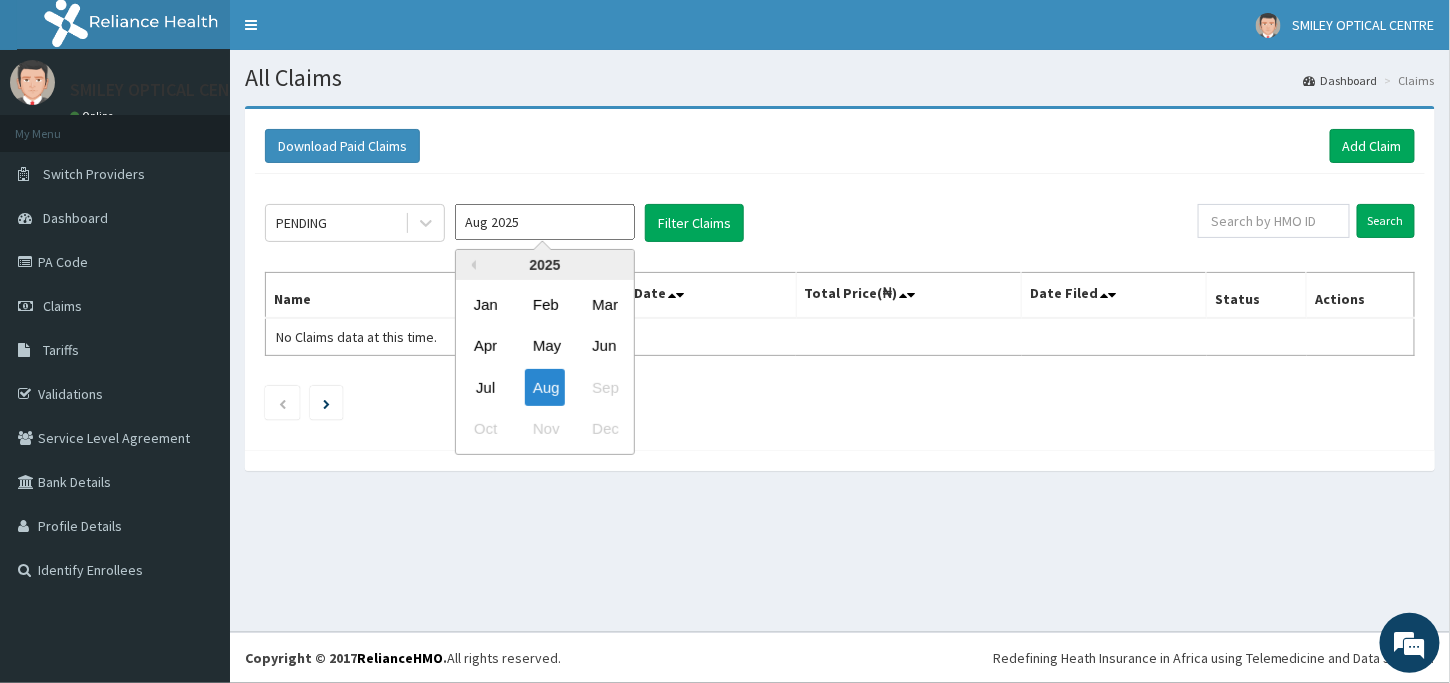 click on "Jul Aug Sep" at bounding box center (545, 387) 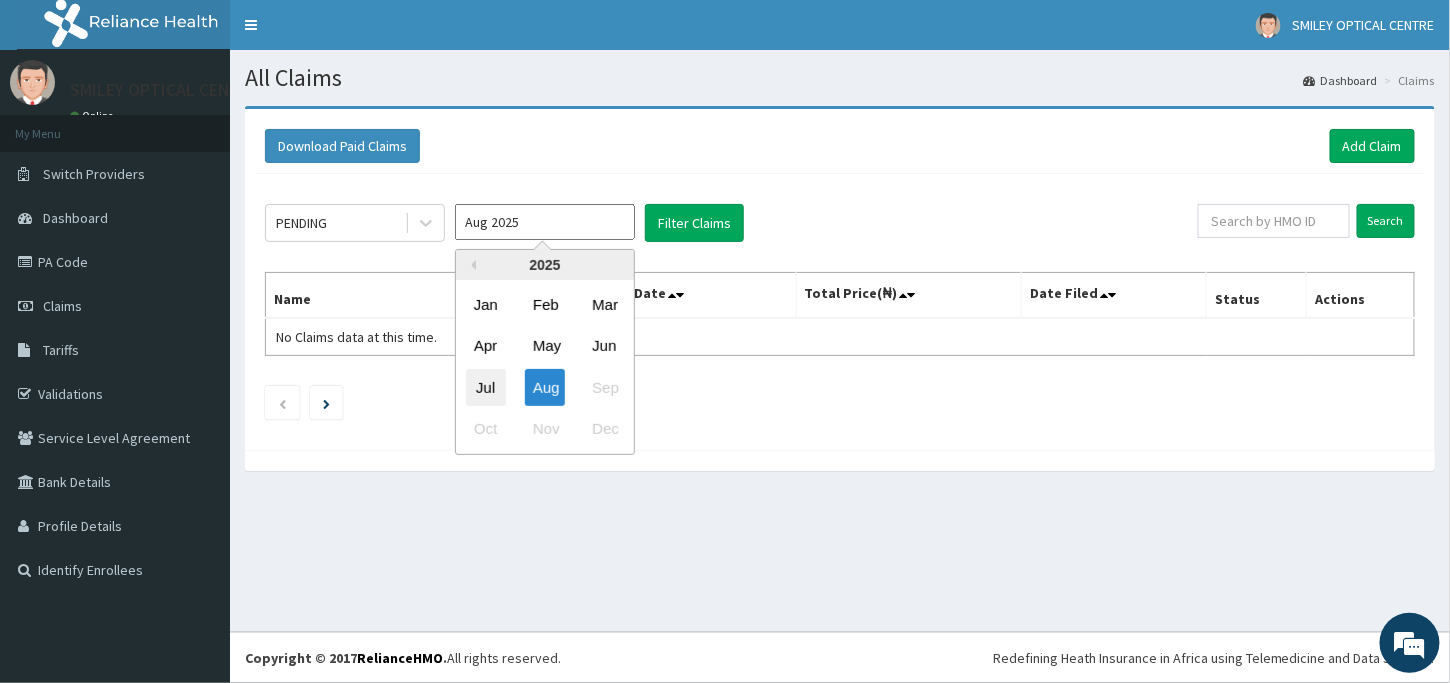 click on "Jul" at bounding box center (486, 387) 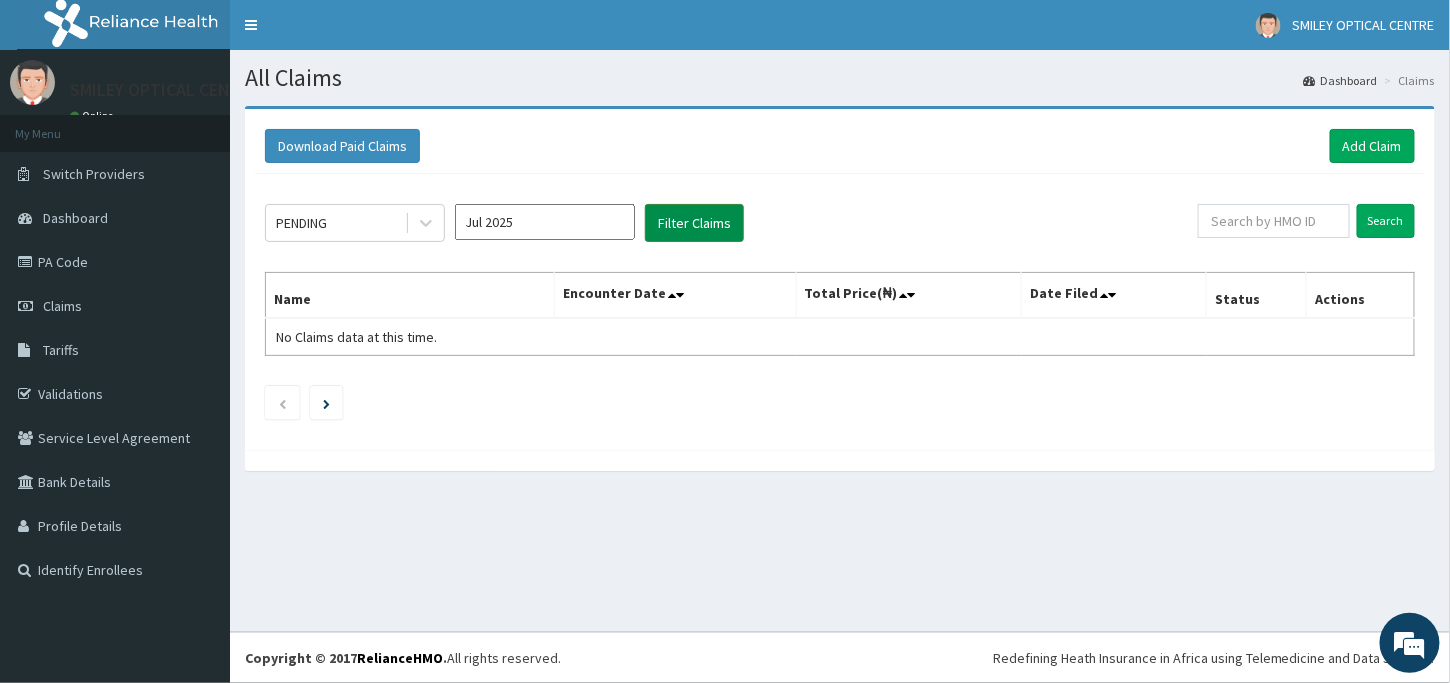 click on "Filter Claims" at bounding box center (694, 223) 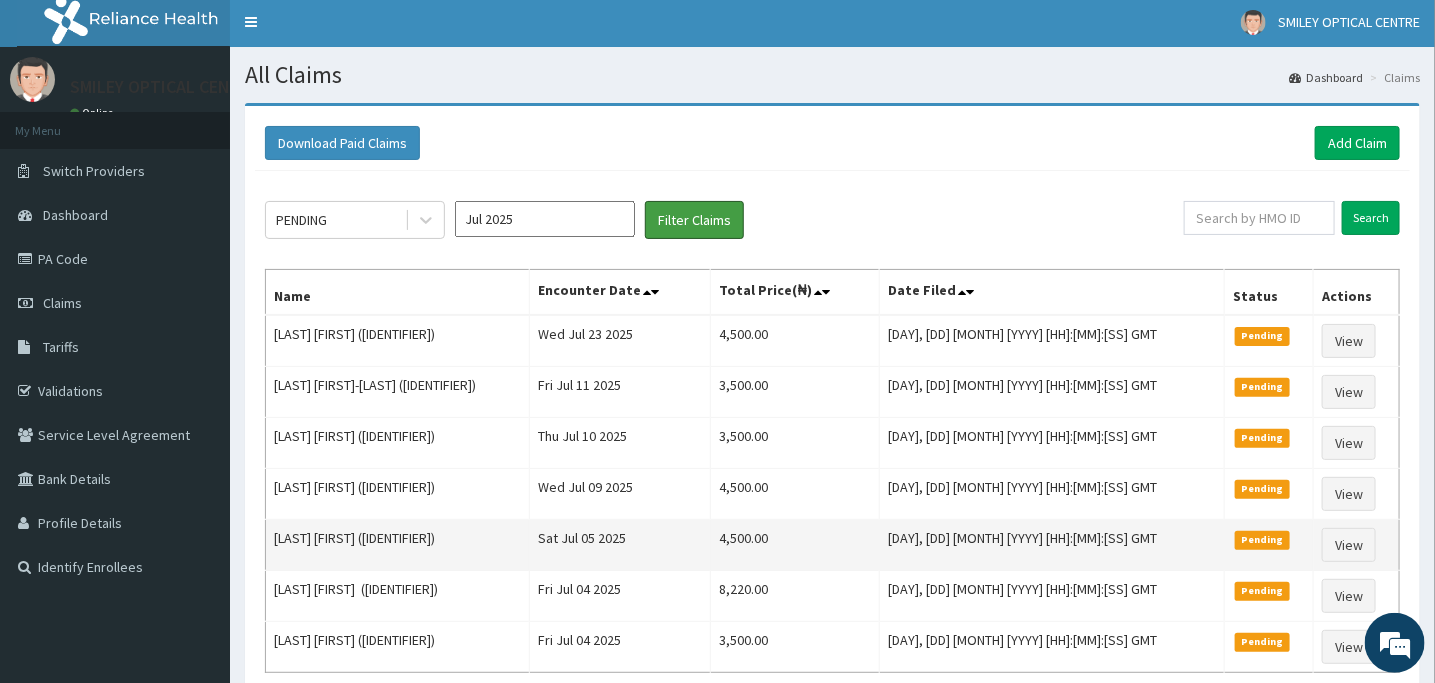 scroll, scrollTop: 0, scrollLeft: 0, axis: both 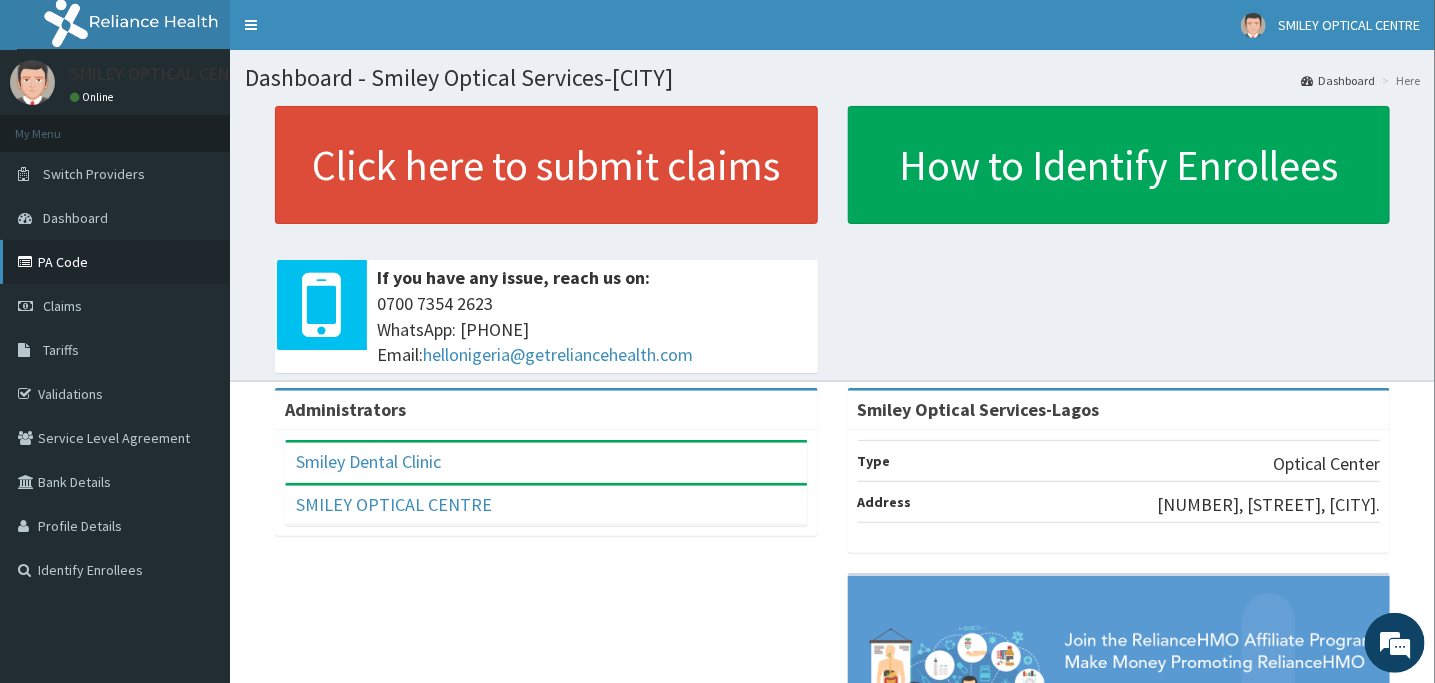 click on "PA Code" at bounding box center [115, 262] 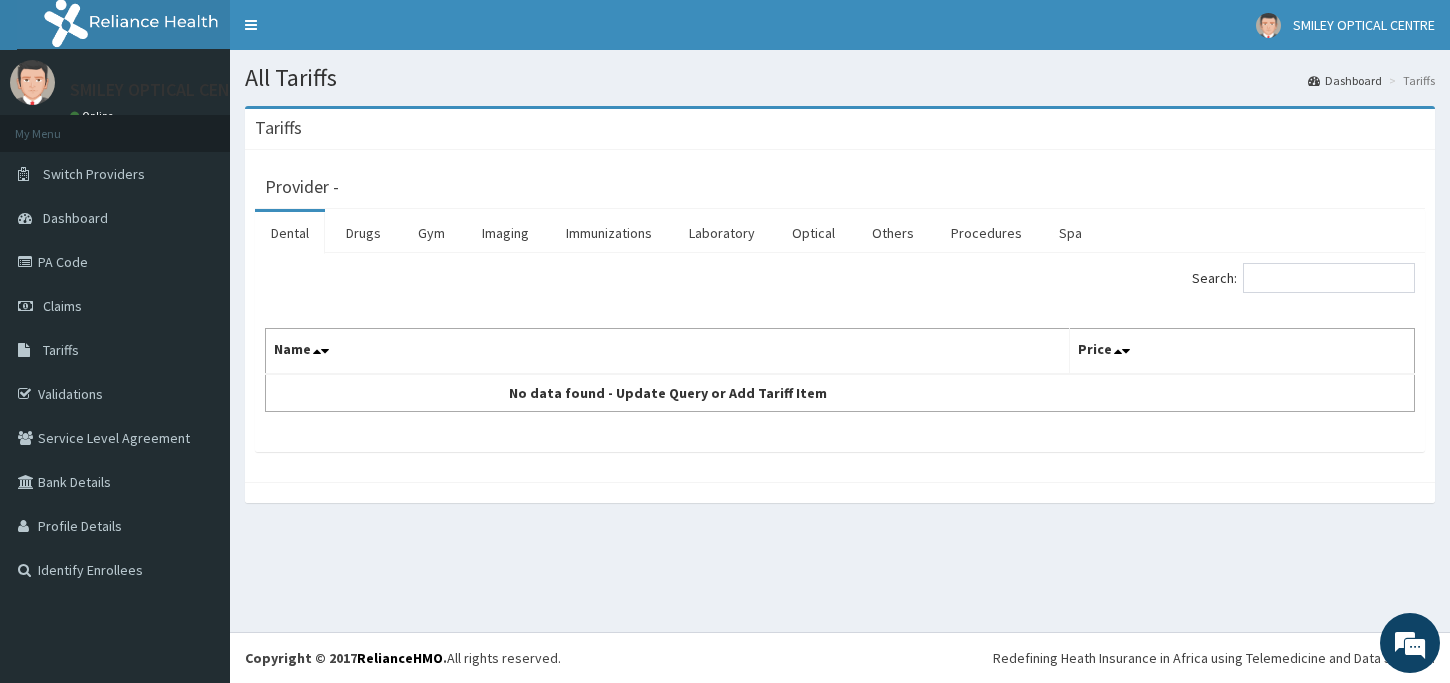 scroll, scrollTop: 0, scrollLeft: 0, axis: both 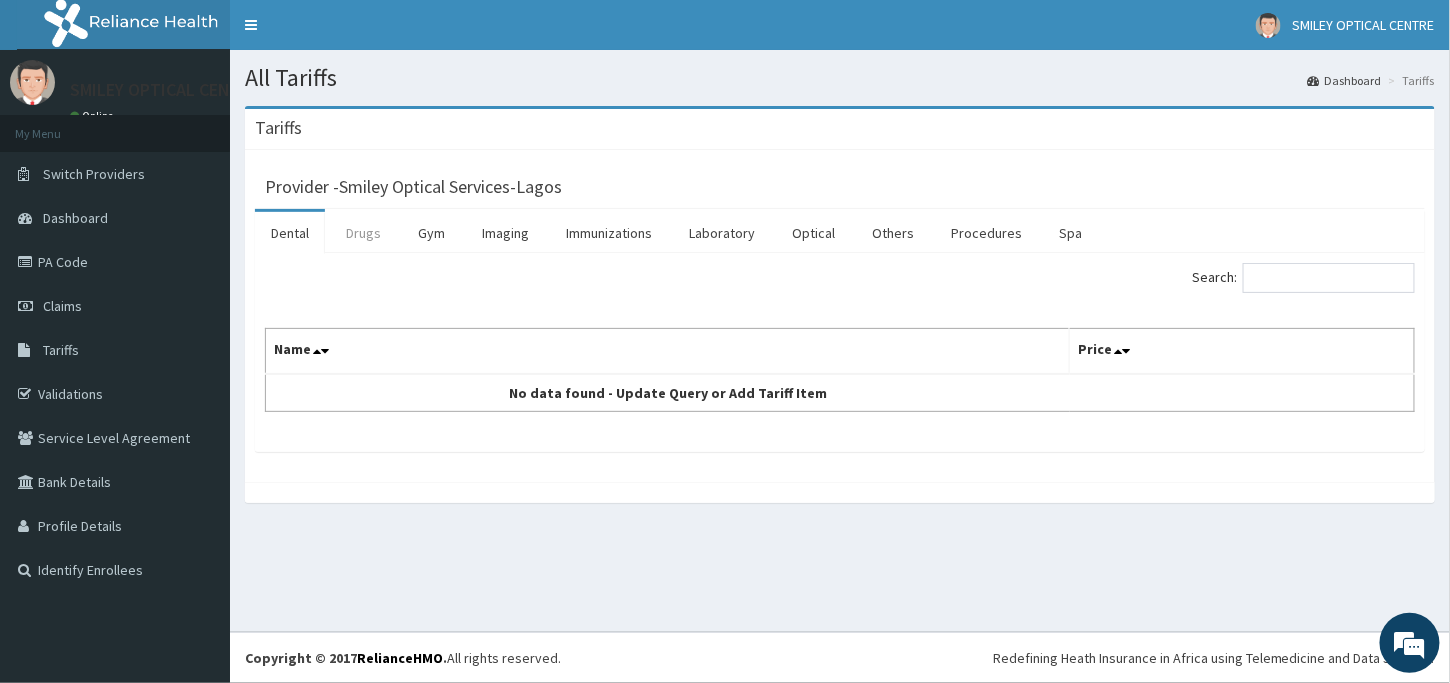 click on "Drugs" at bounding box center (363, 233) 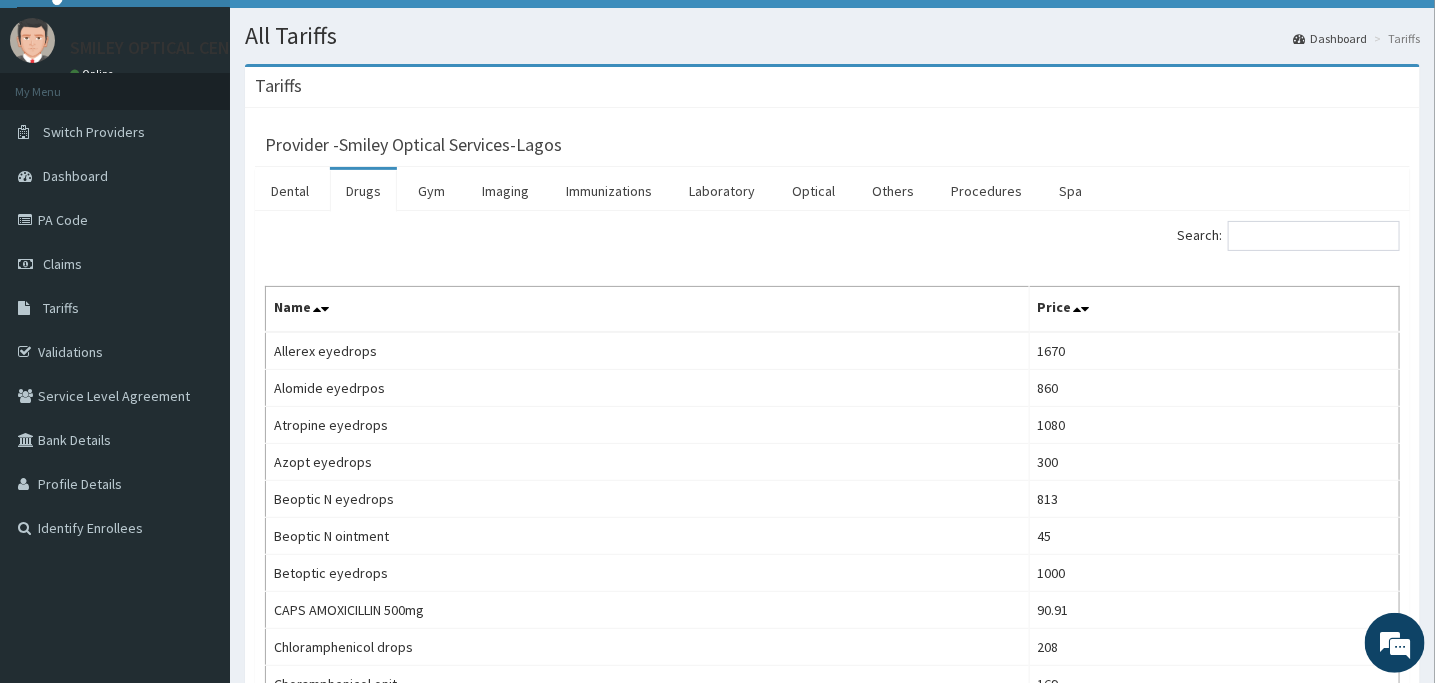 scroll, scrollTop: 0, scrollLeft: 0, axis: both 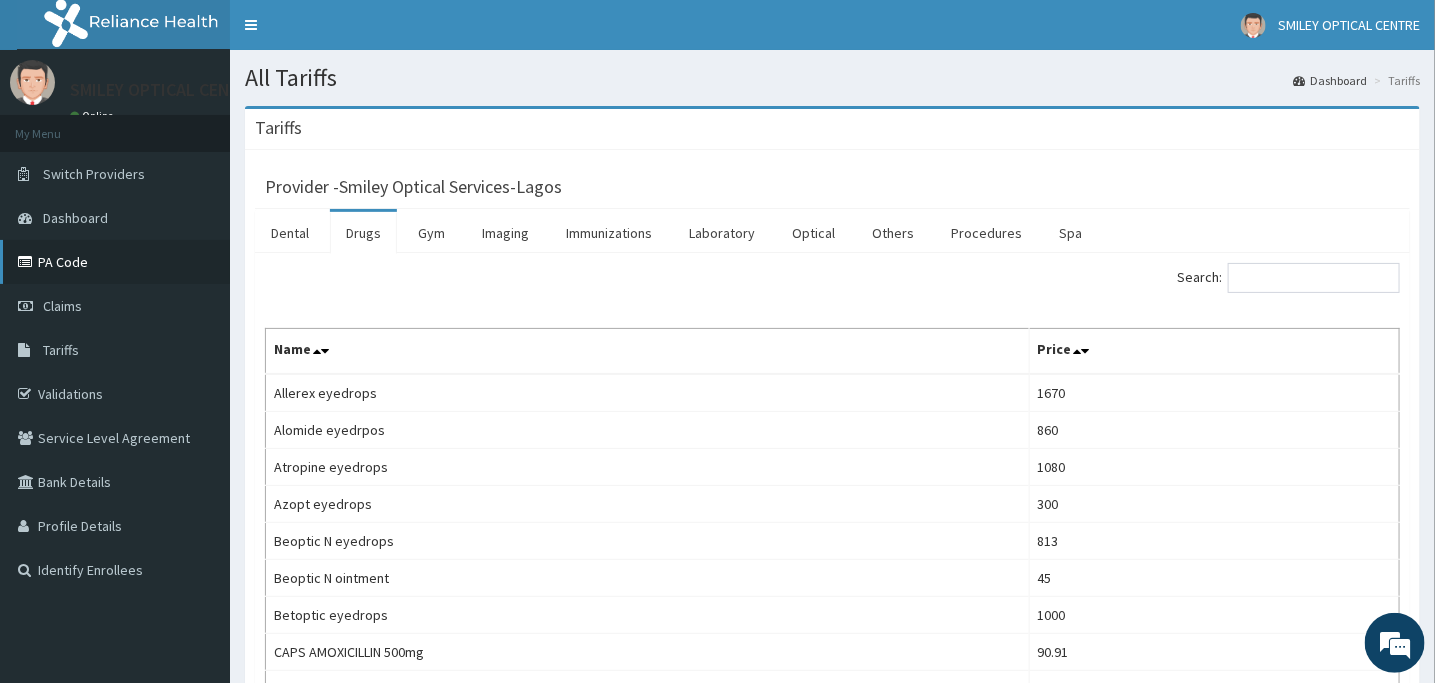 click on "PA Code" at bounding box center [115, 262] 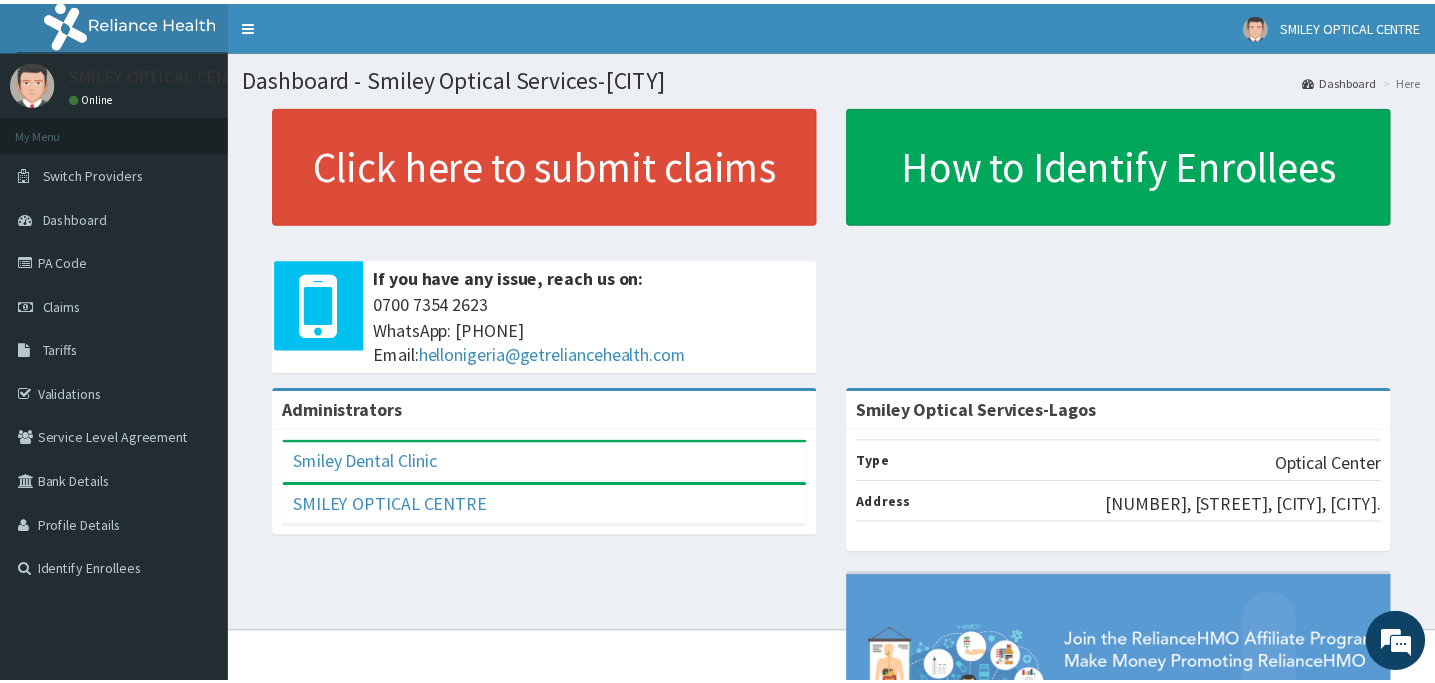 scroll, scrollTop: 0, scrollLeft: 0, axis: both 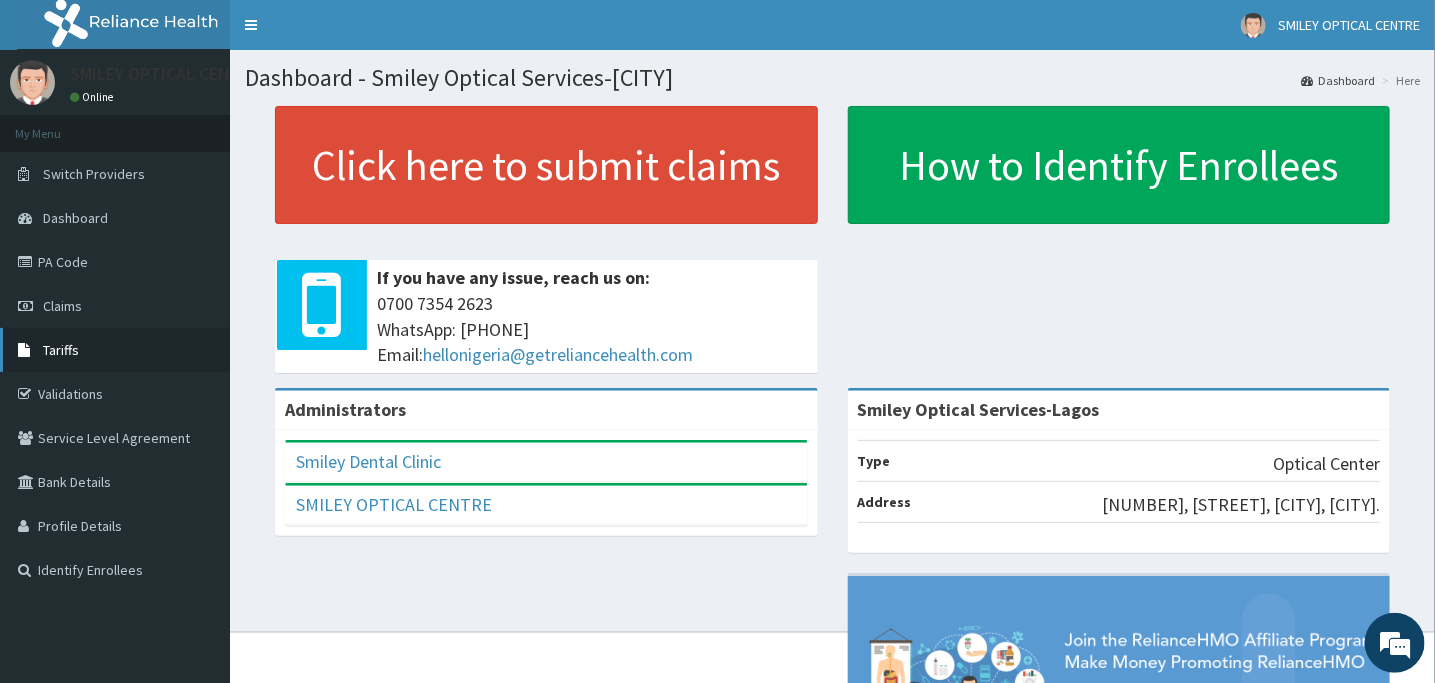 click on "Tariffs" at bounding box center [115, 350] 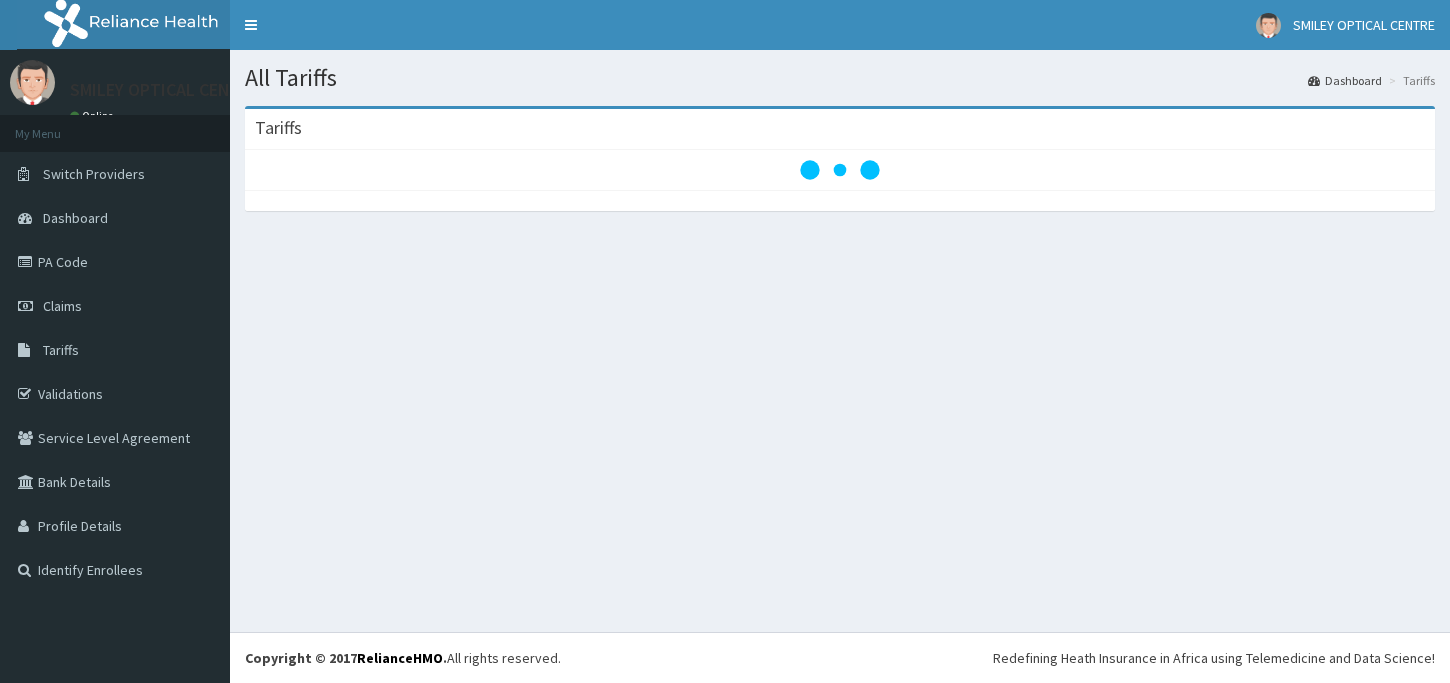 scroll, scrollTop: 0, scrollLeft: 0, axis: both 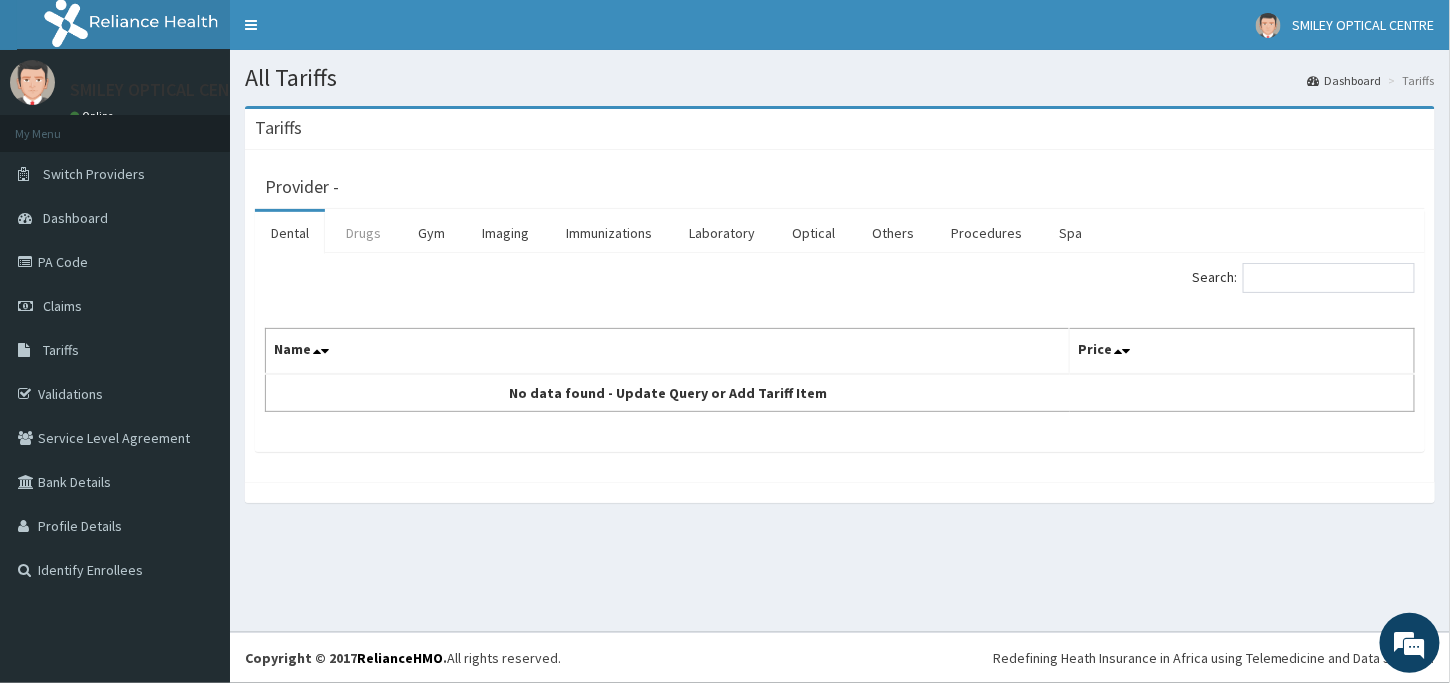 click on "Drugs" at bounding box center [363, 233] 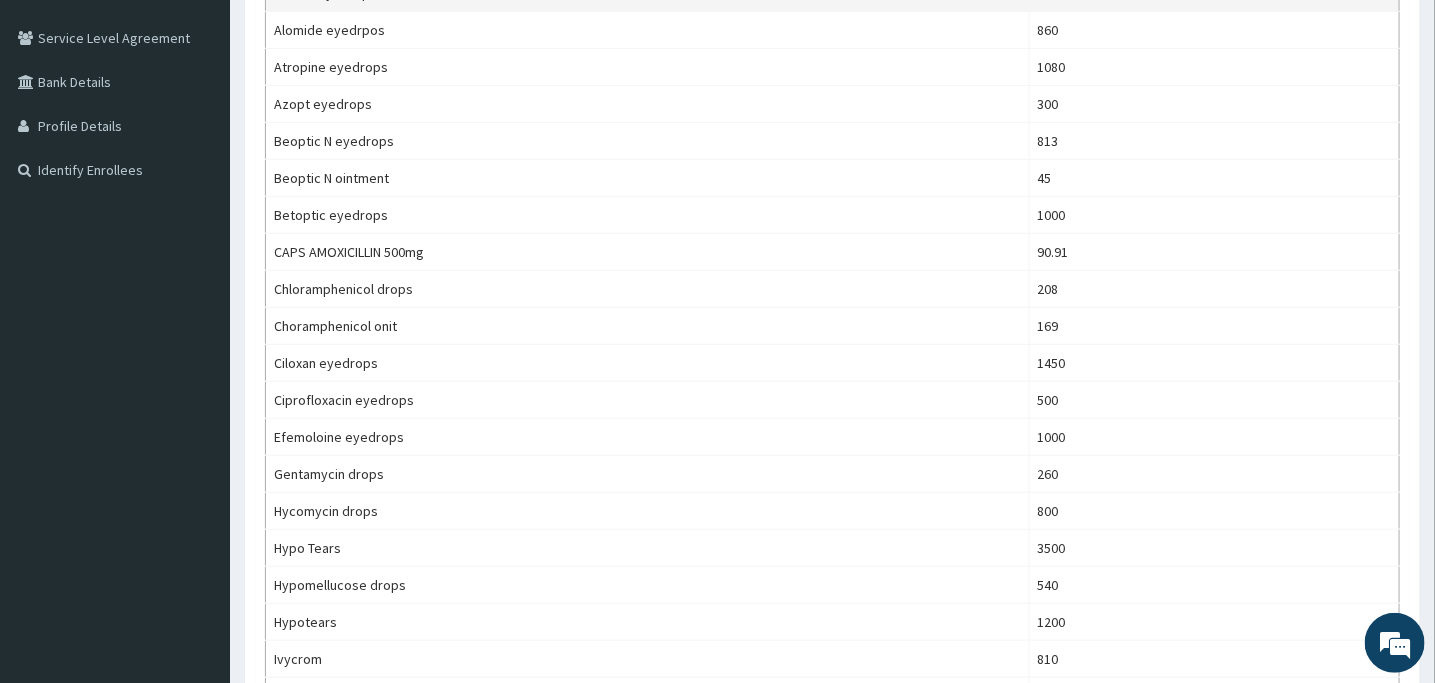 scroll, scrollTop: 0, scrollLeft: 0, axis: both 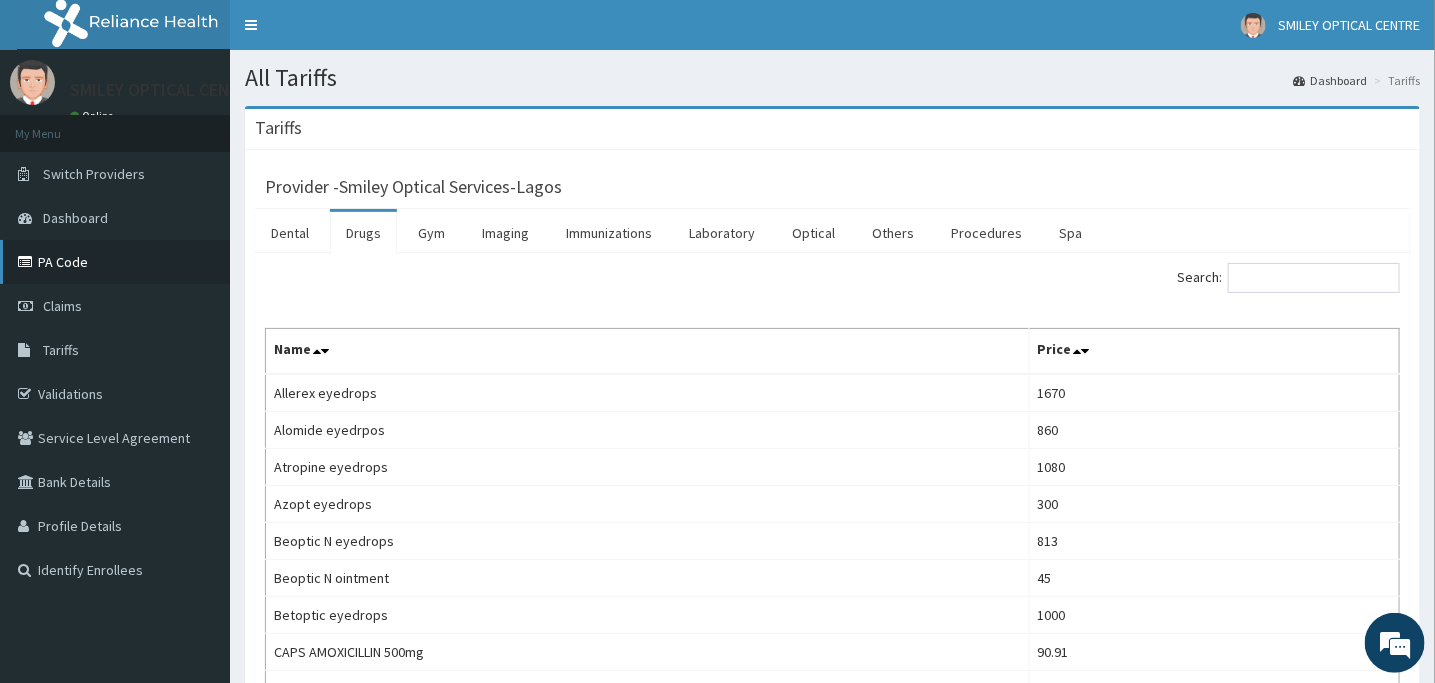 click on "PA Code" at bounding box center [115, 262] 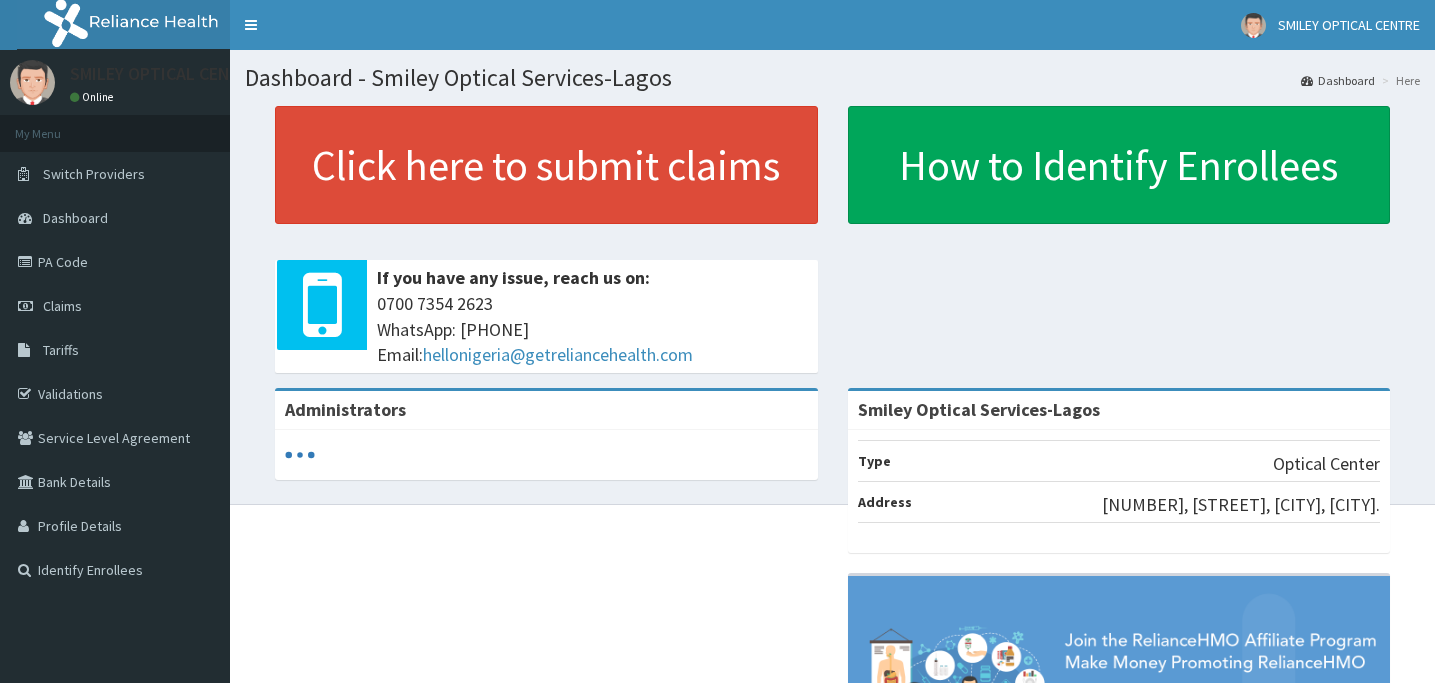 scroll, scrollTop: 0, scrollLeft: 0, axis: both 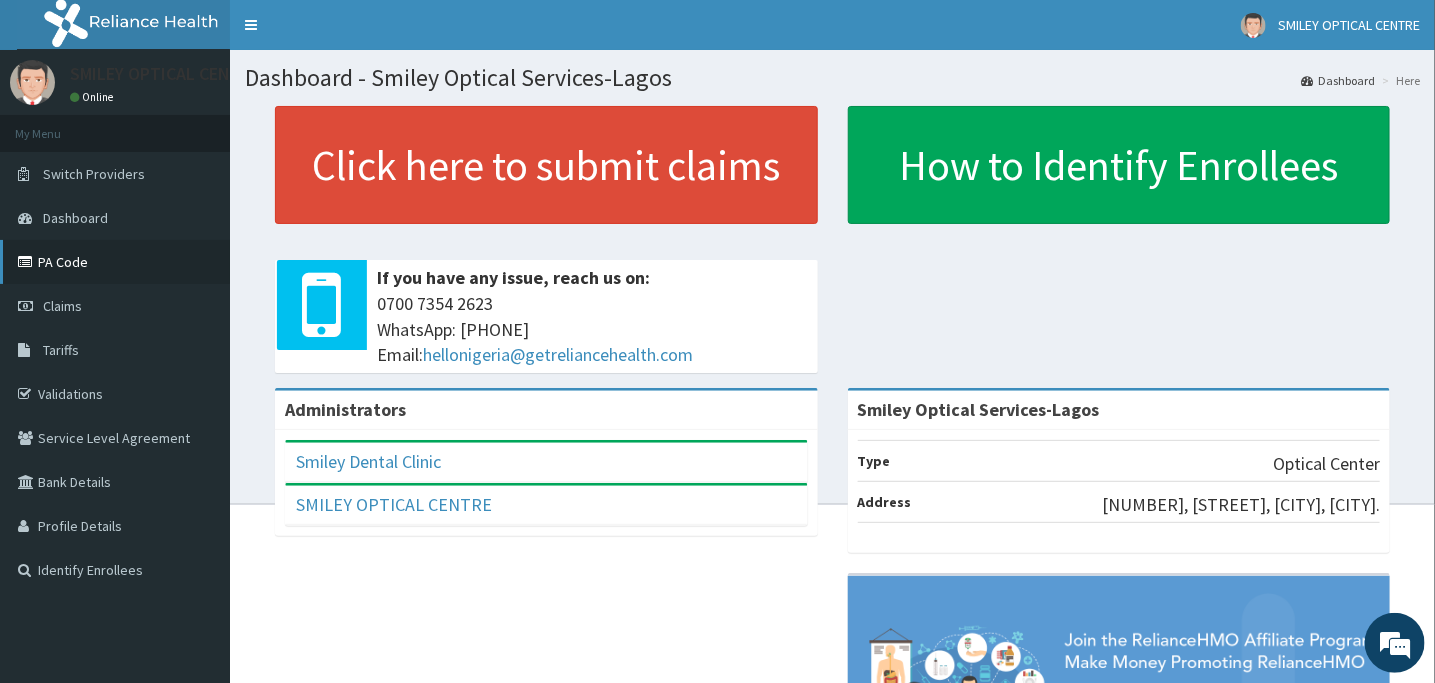 click at bounding box center [28, 262] 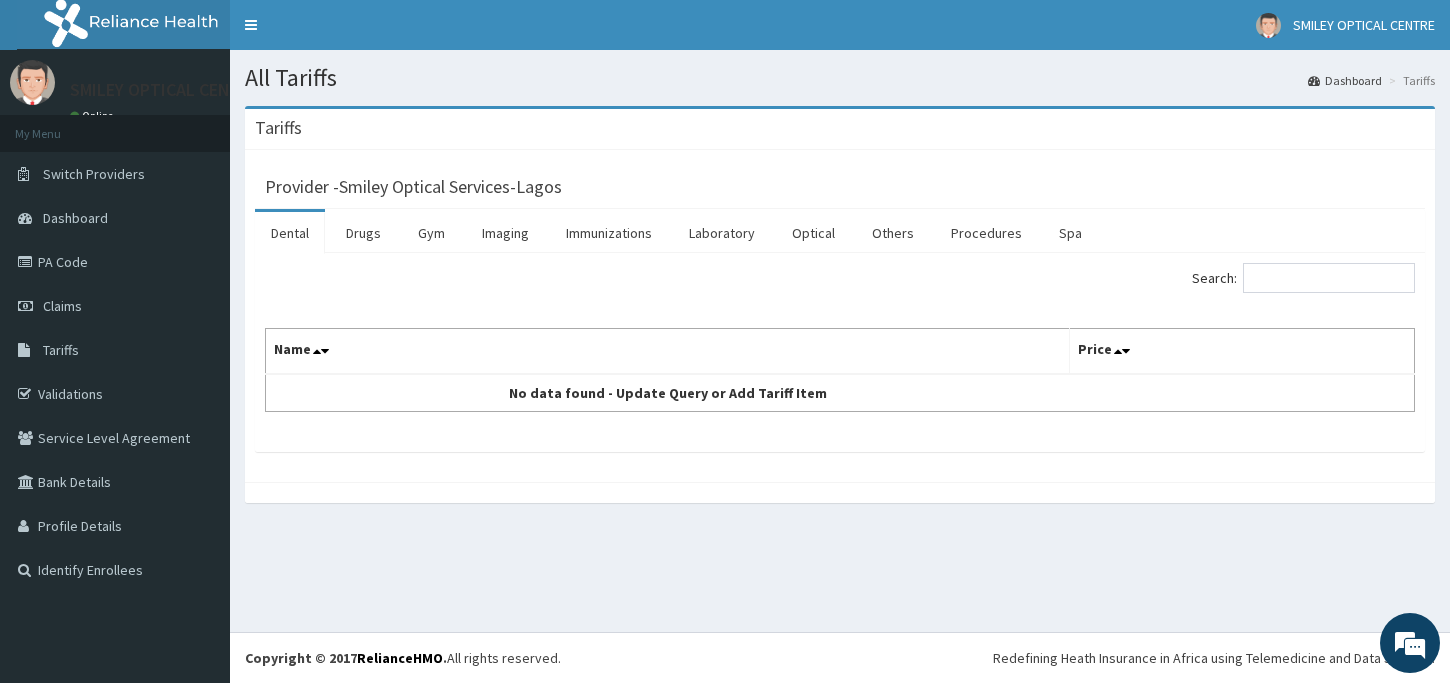 scroll, scrollTop: 0, scrollLeft: 0, axis: both 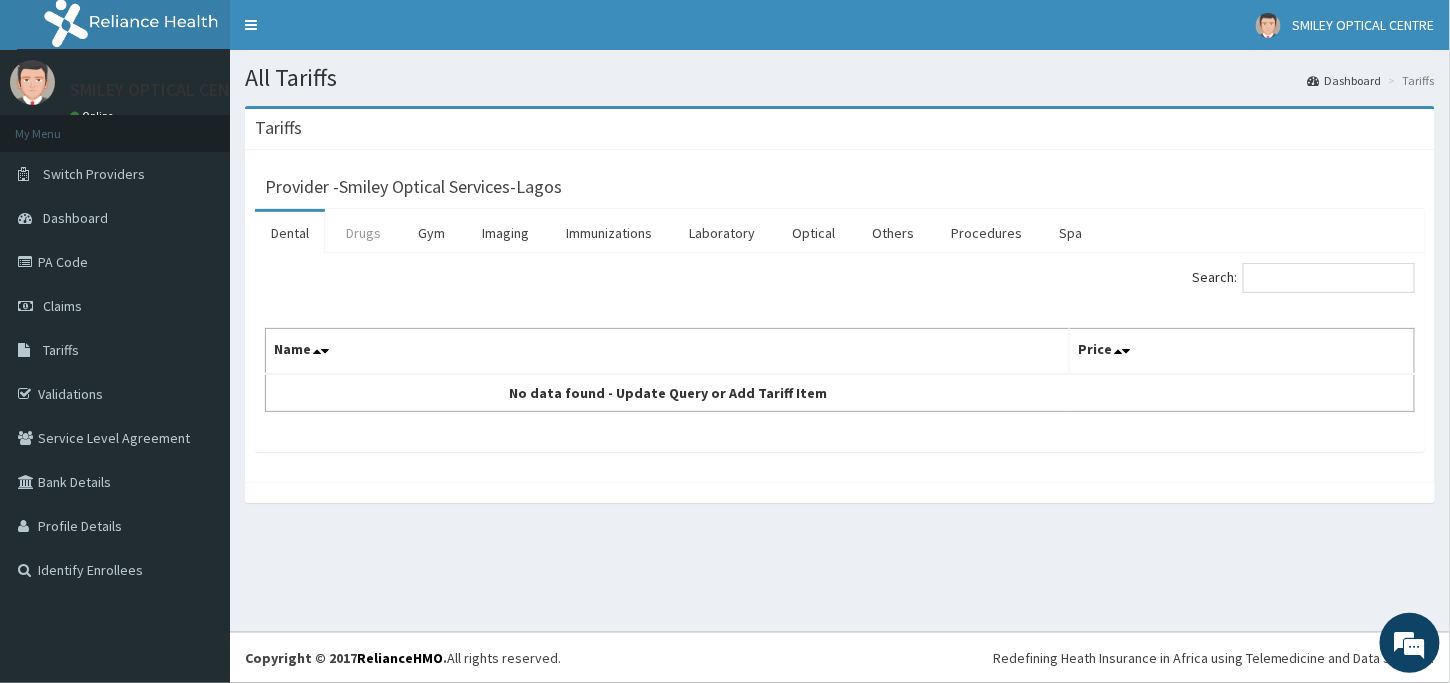 click on "Drugs" at bounding box center [363, 233] 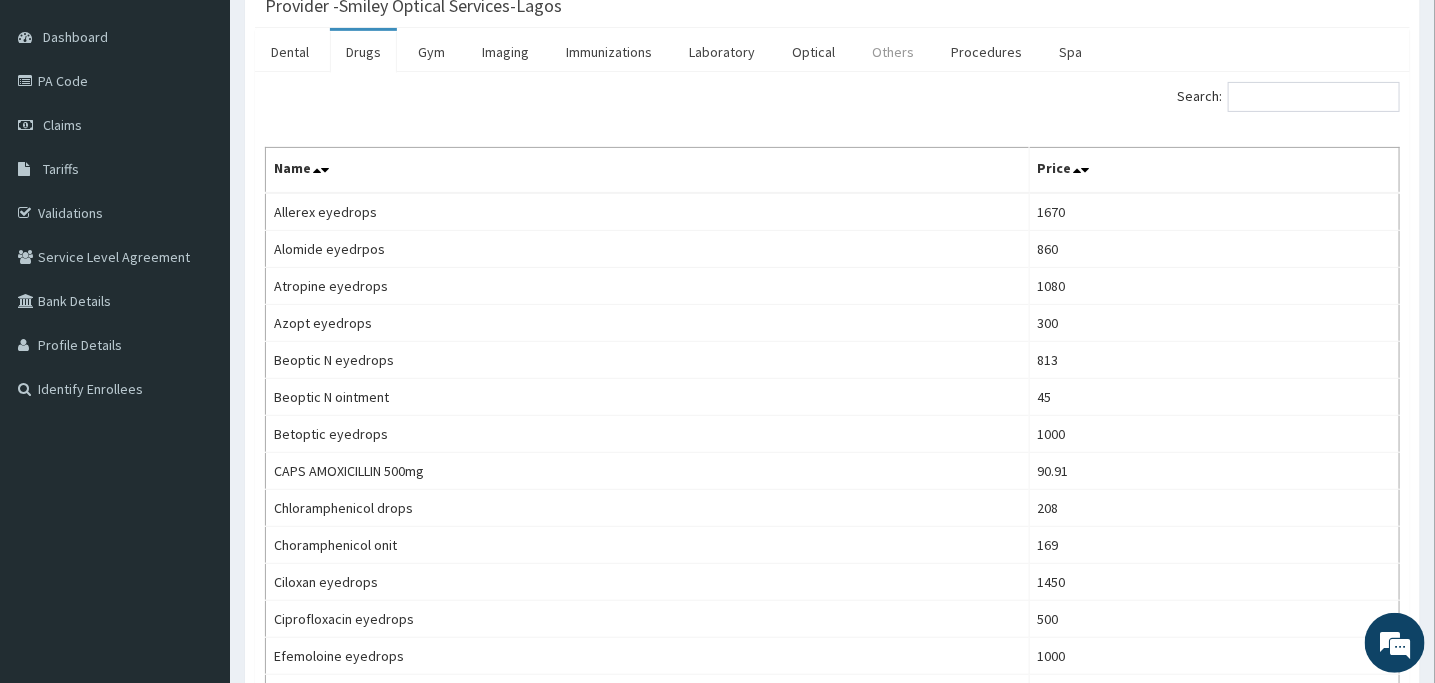 scroll, scrollTop: 200, scrollLeft: 0, axis: vertical 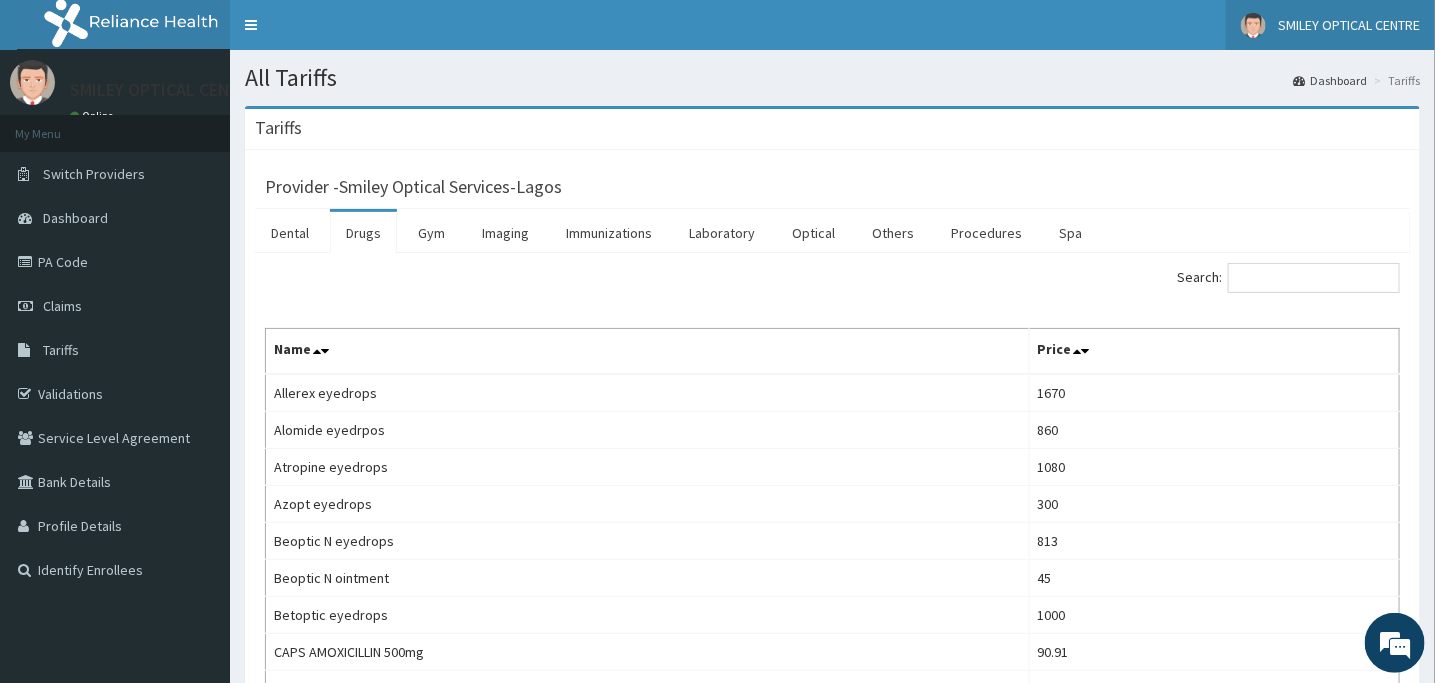 click on "SMILEY OPTICAL CENTRE" at bounding box center [1349, 25] 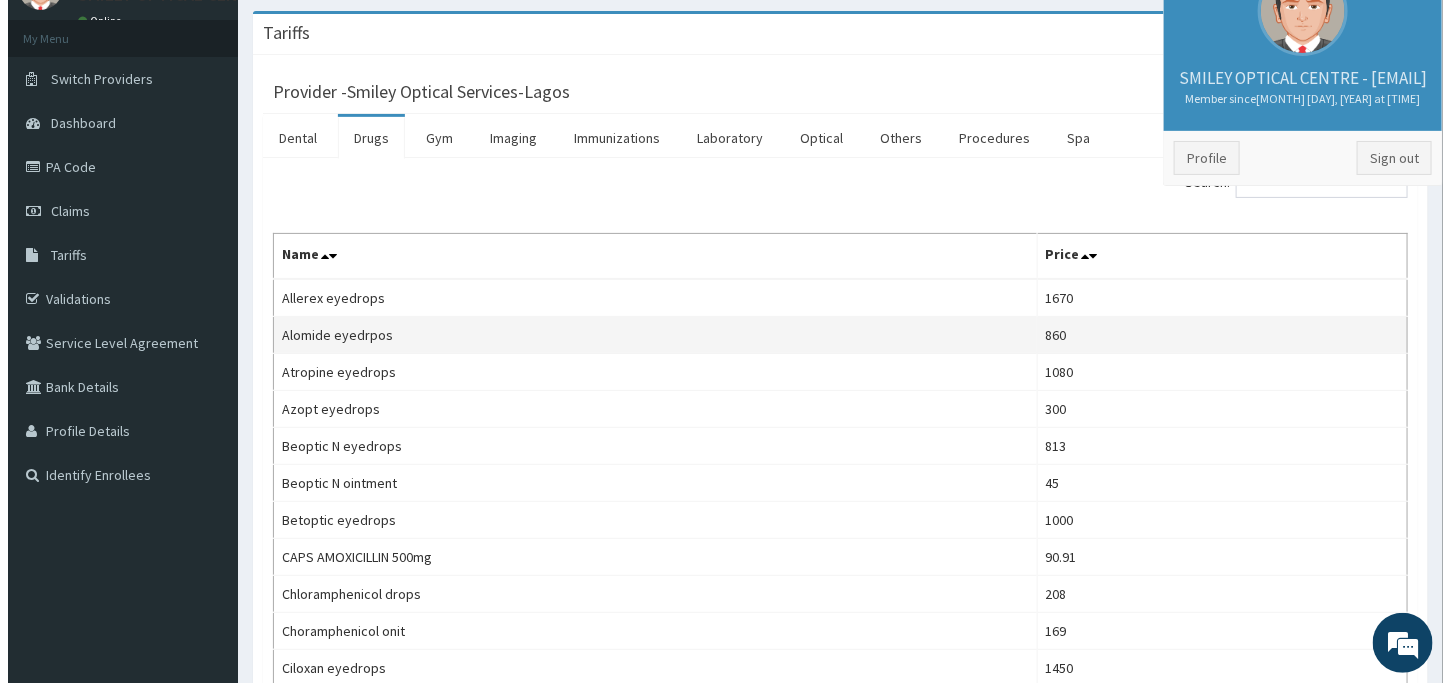 scroll, scrollTop: 0, scrollLeft: 0, axis: both 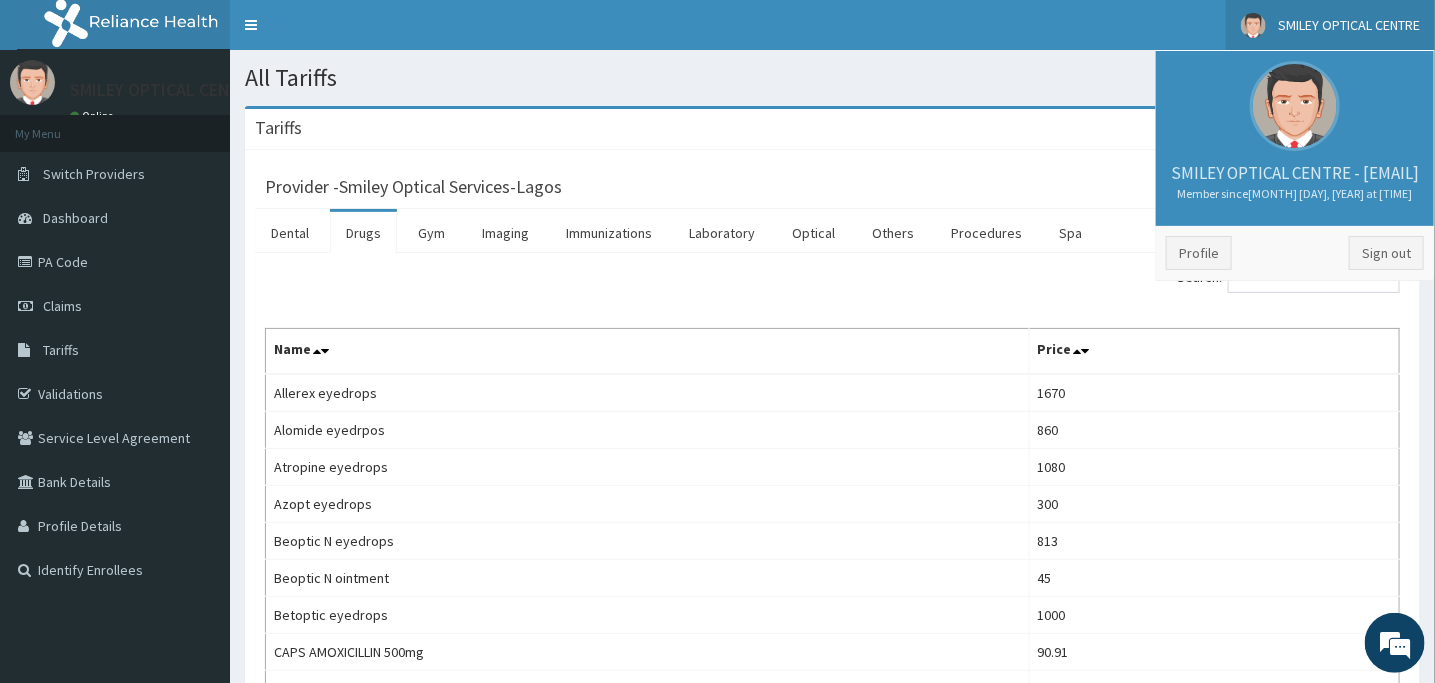 click on "SMILEY OPTICAL CENTRE" at bounding box center (1330, 25) 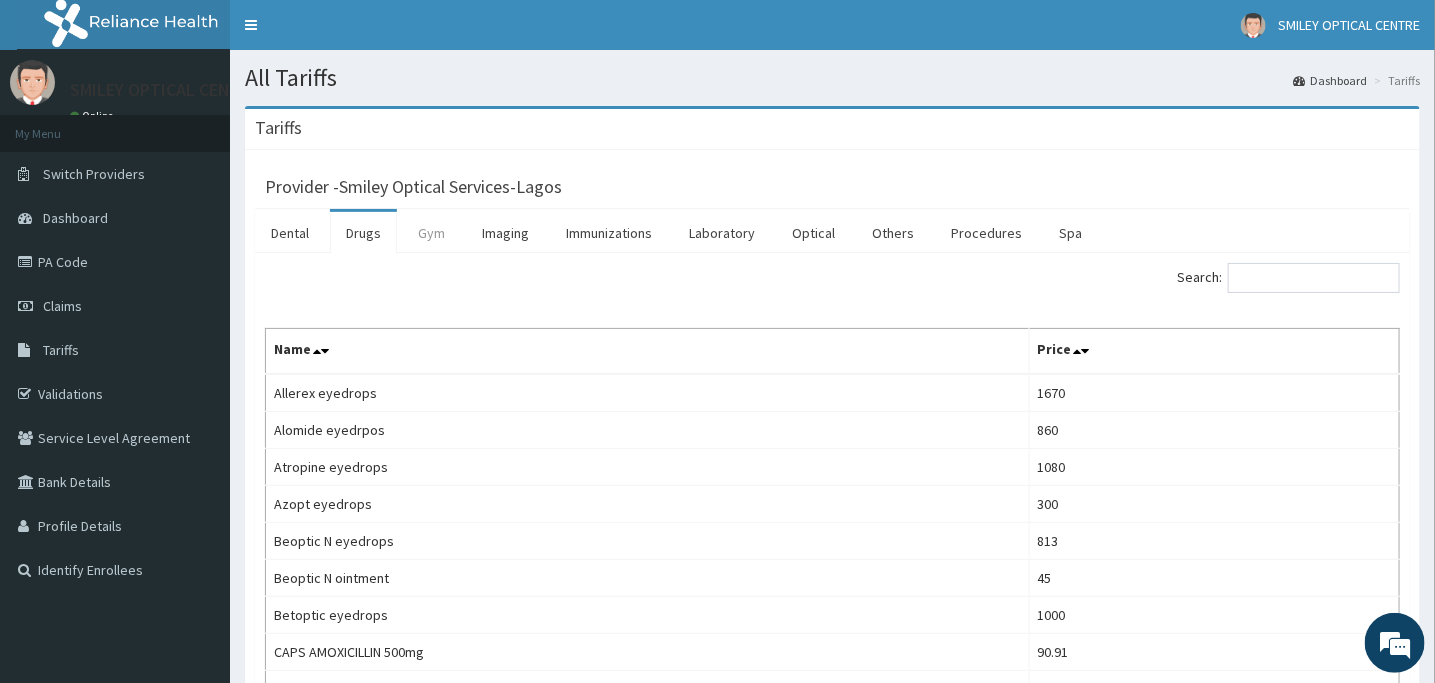 click on "Gym" at bounding box center [431, 233] 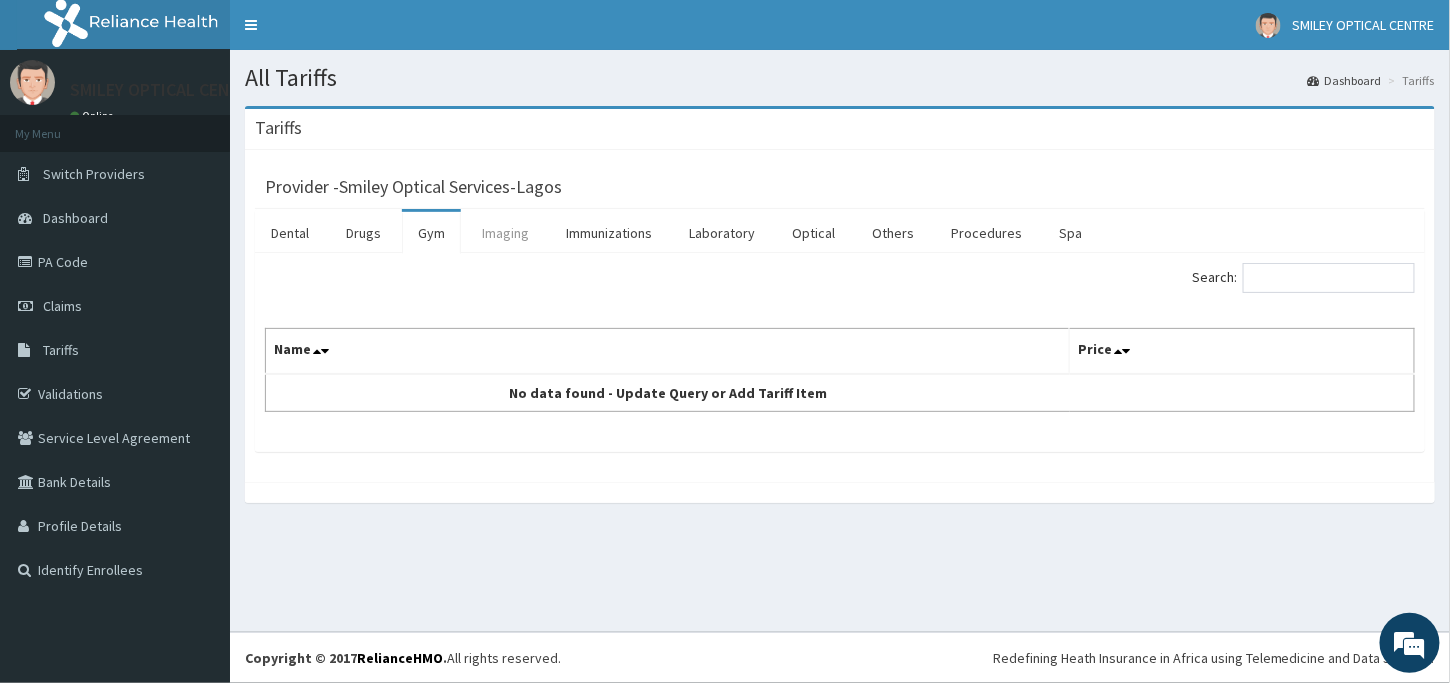 click on "Imaging" at bounding box center (505, 233) 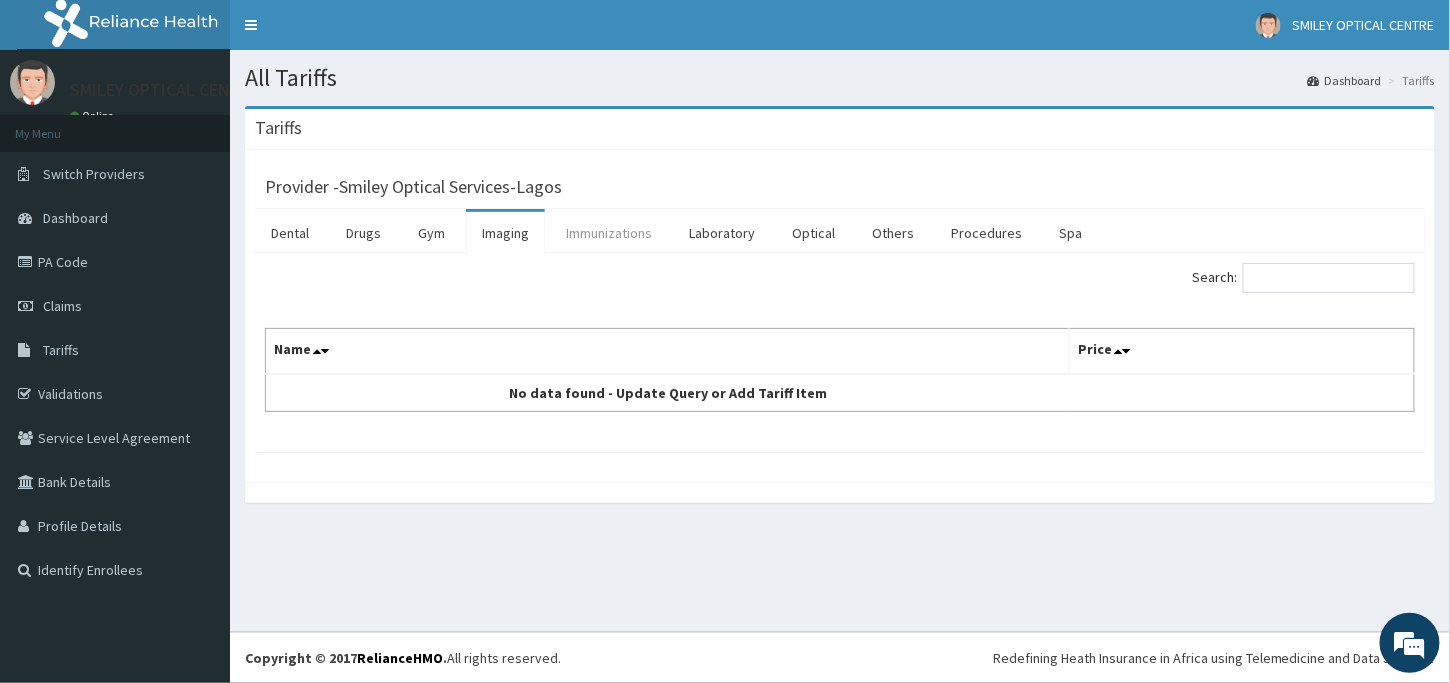 click on "Immunizations" at bounding box center [609, 233] 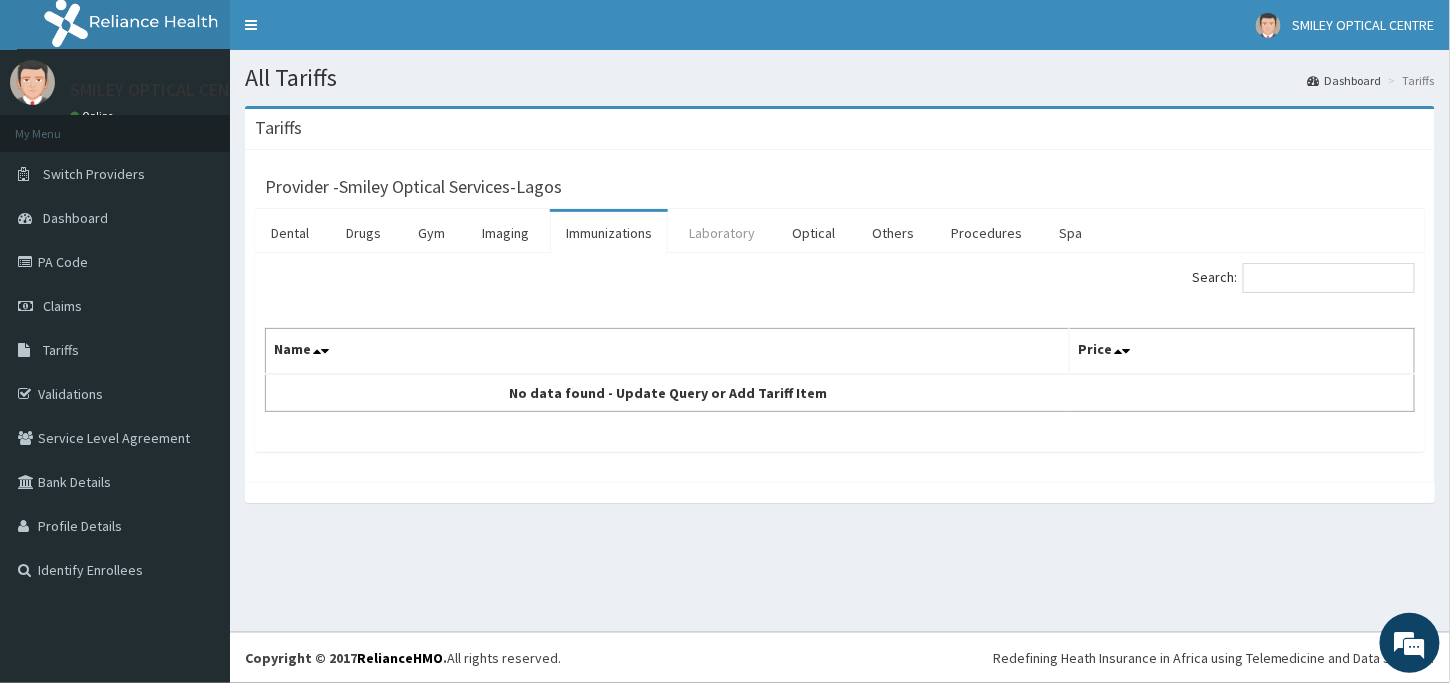 click on "Laboratory" at bounding box center (722, 233) 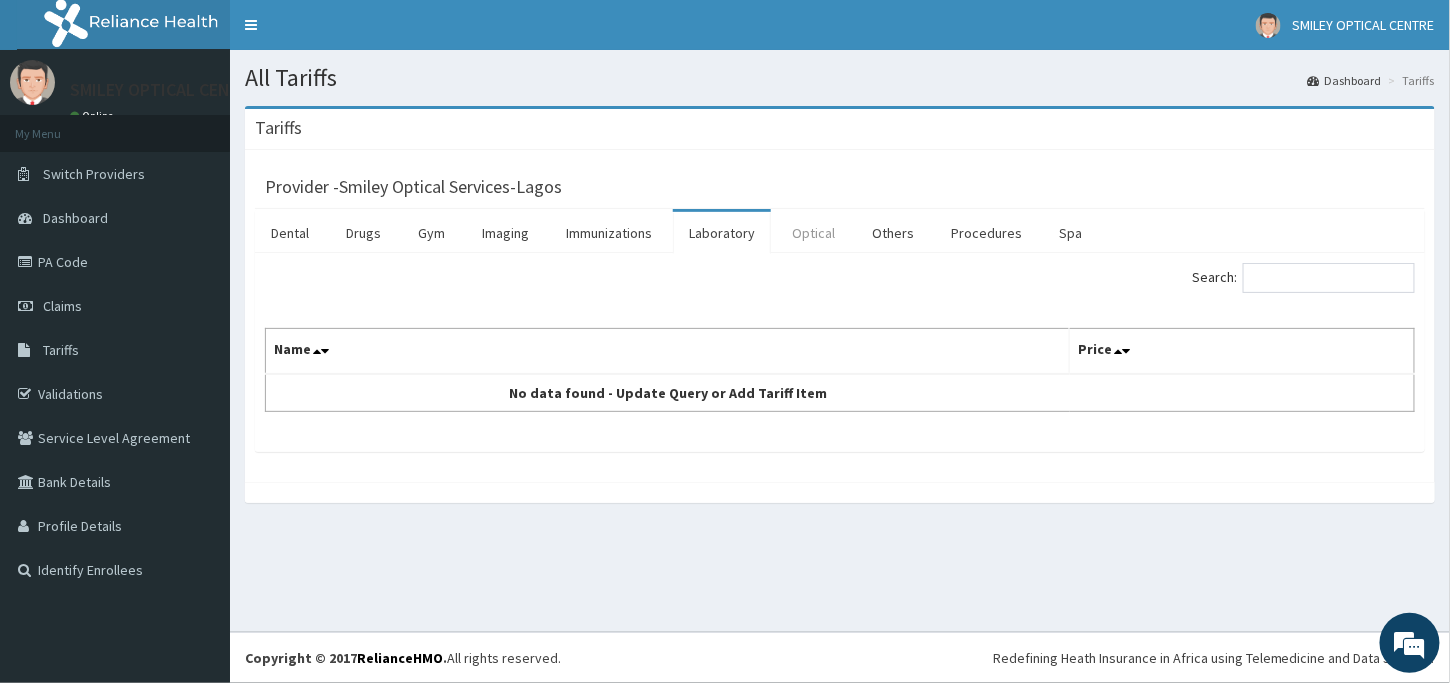 click on "Optical" at bounding box center [813, 233] 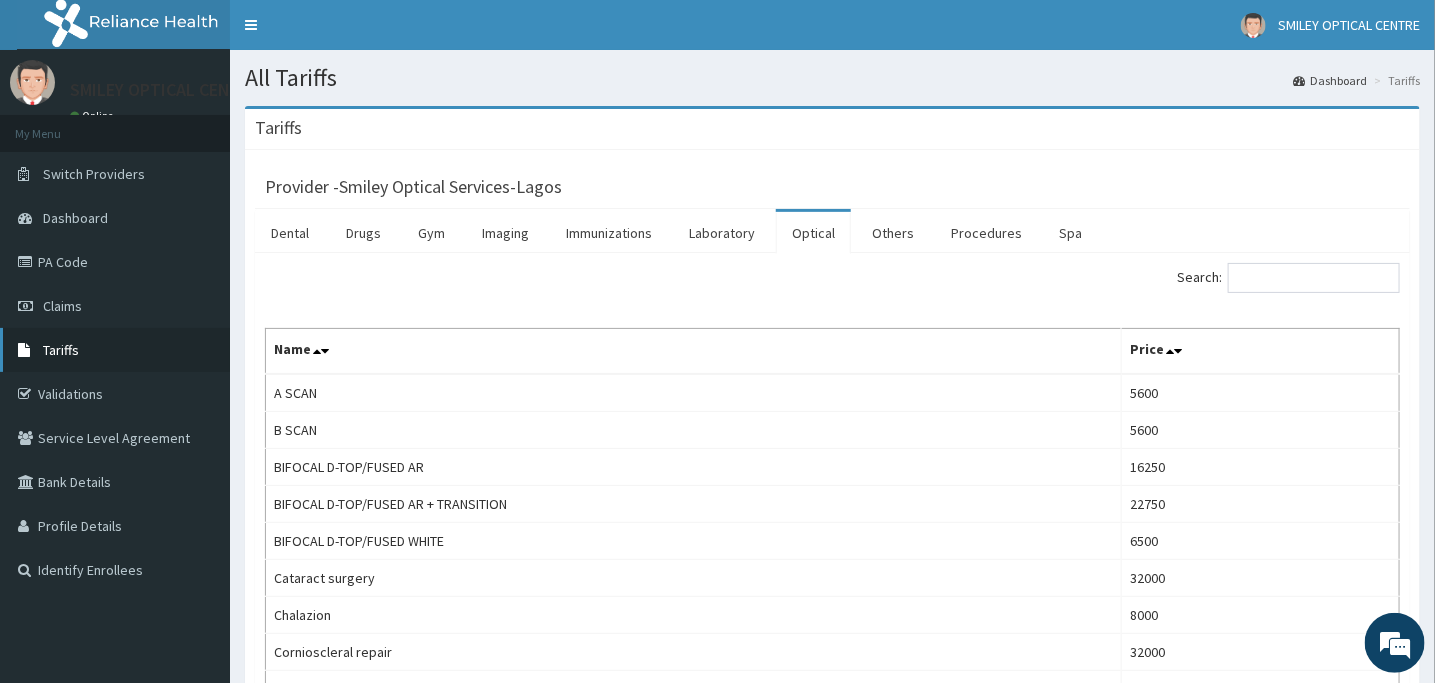 click on "Tariffs" at bounding box center [115, 350] 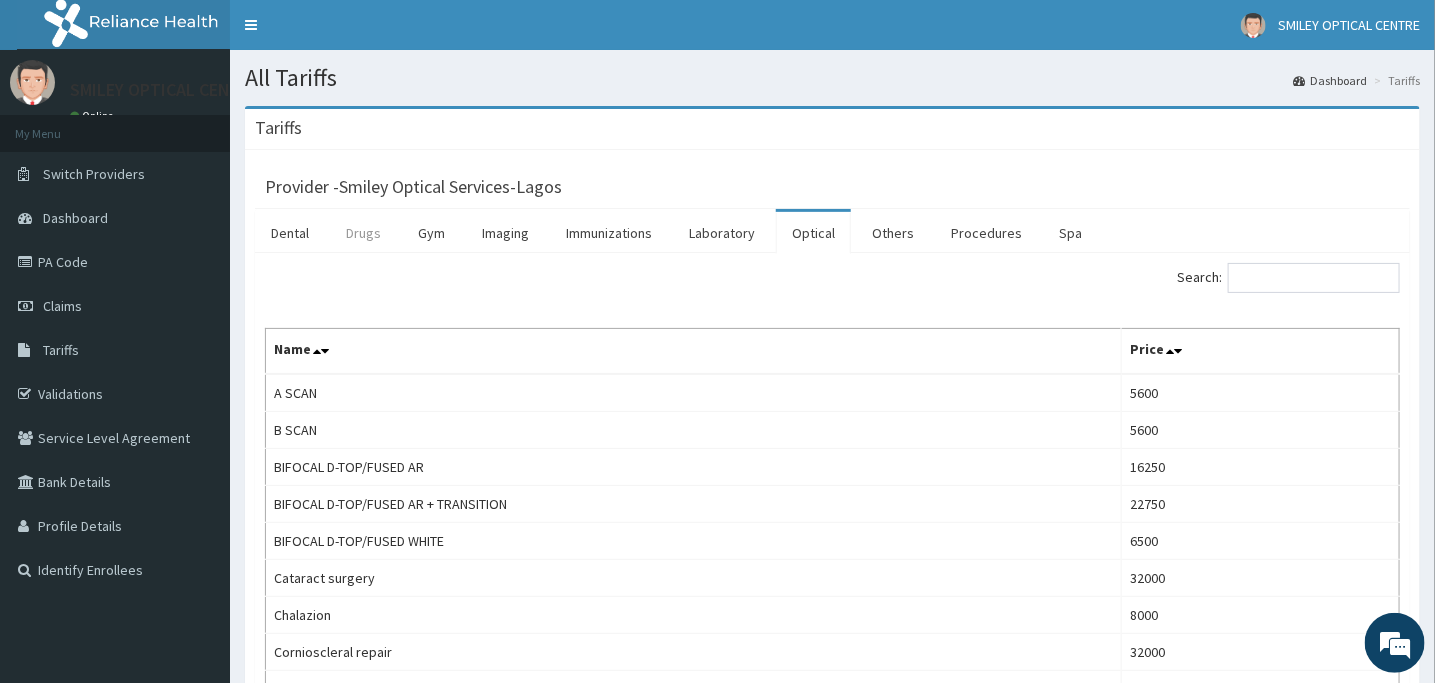 click on "Drugs" at bounding box center (363, 233) 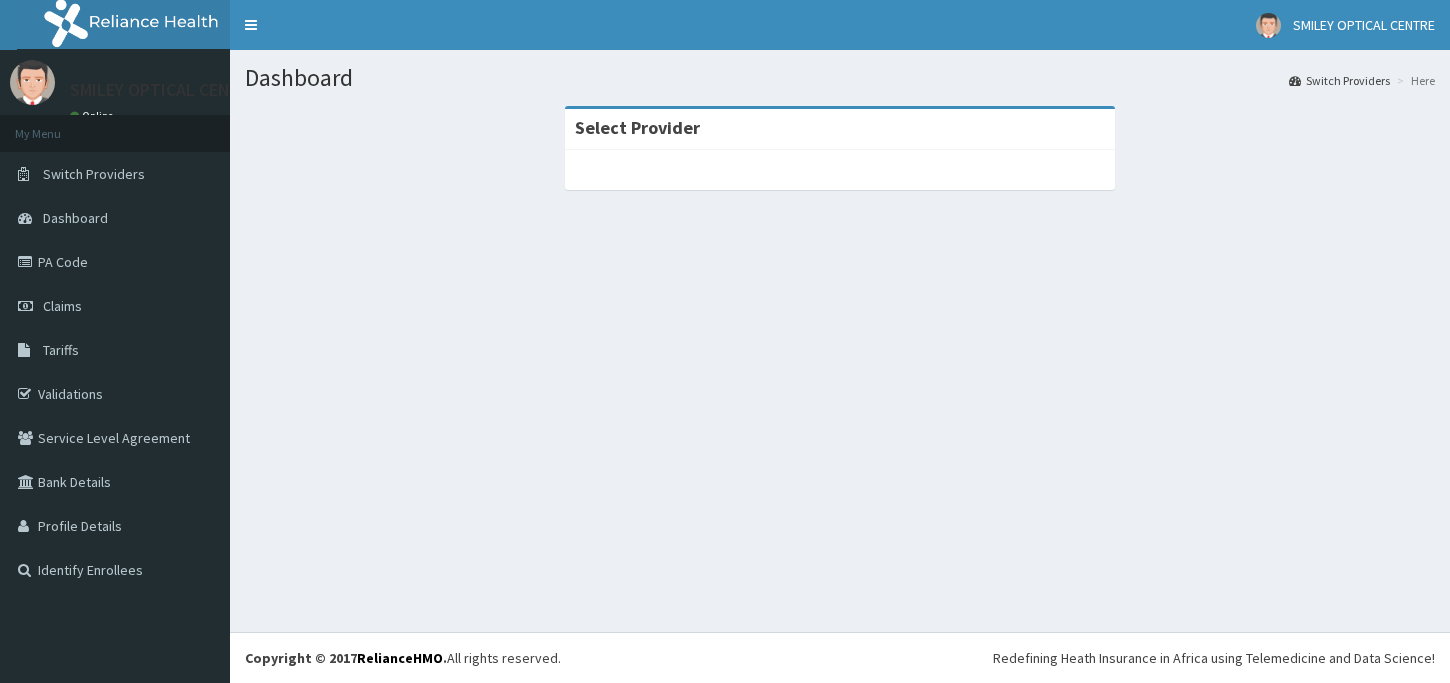 scroll, scrollTop: 0, scrollLeft: 0, axis: both 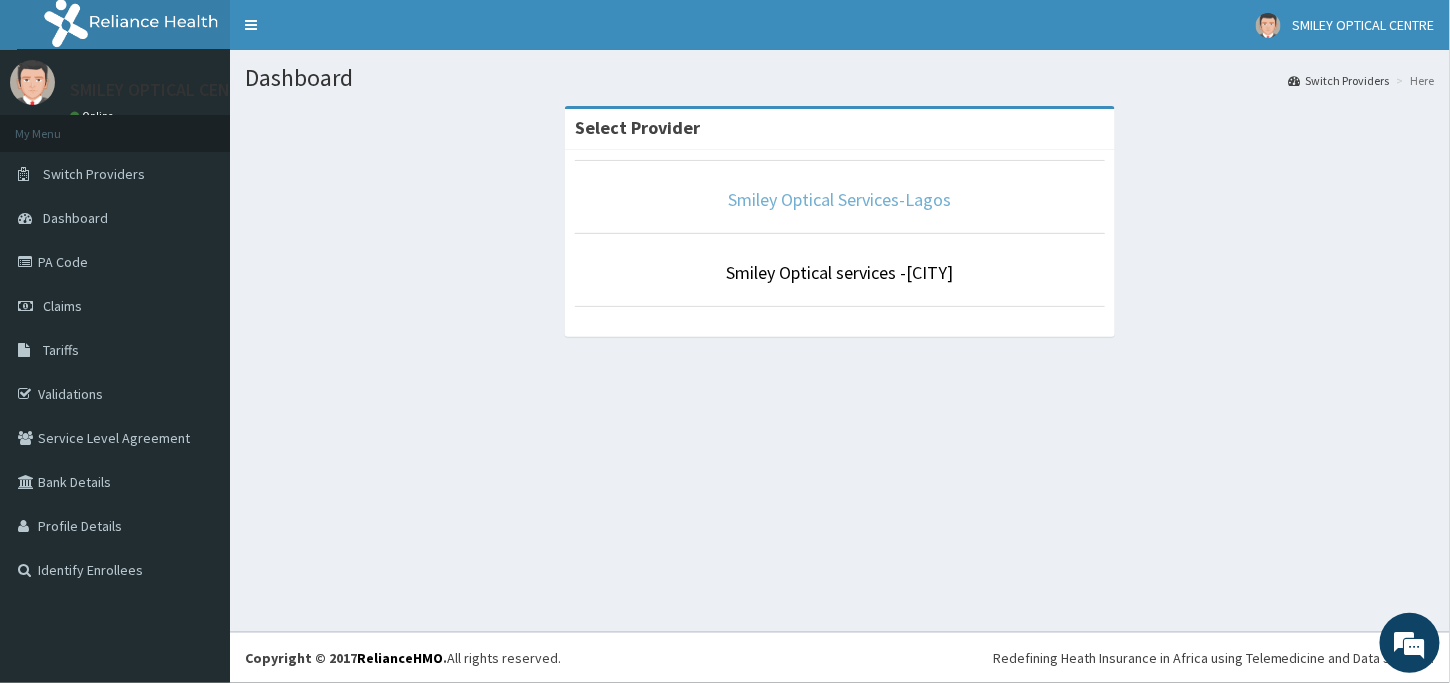 click on "Smiley Optical Services-Lagos" at bounding box center [840, 199] 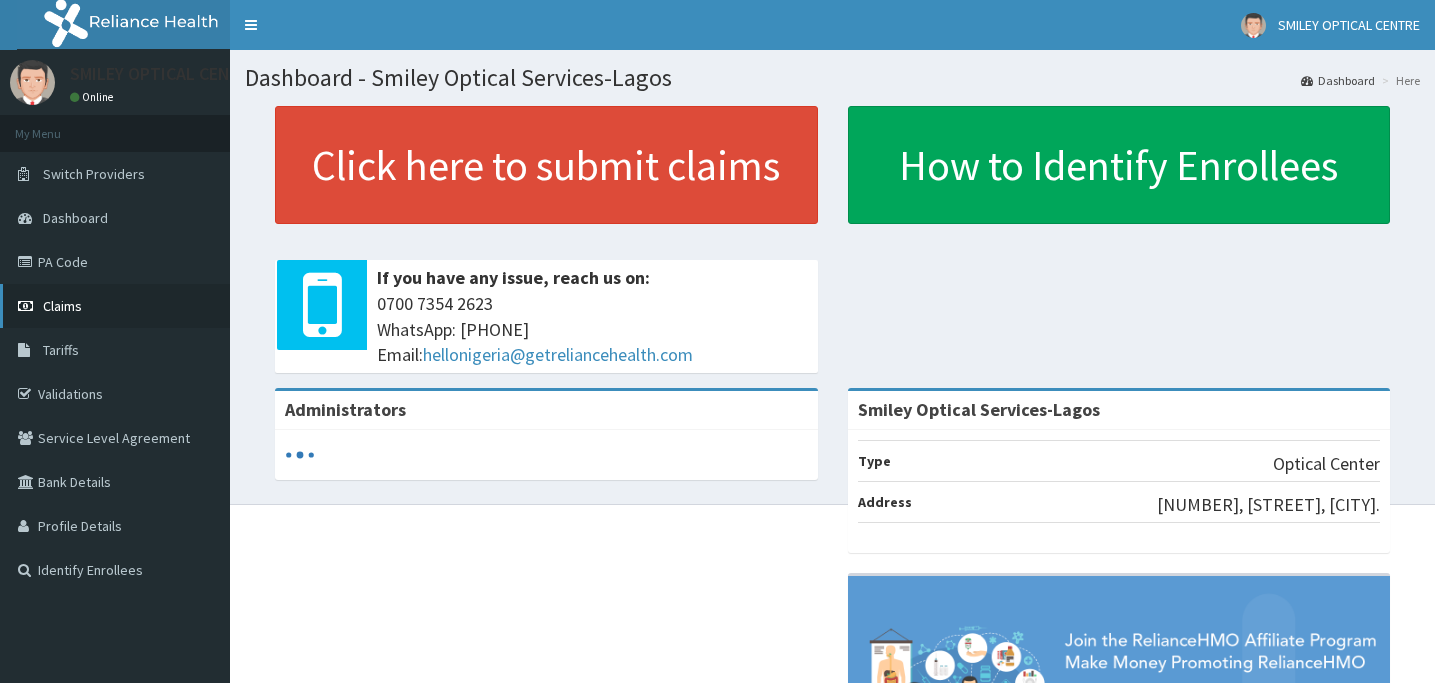 scroll, scrollTop: 0, scrollLeft: 0, axis: both 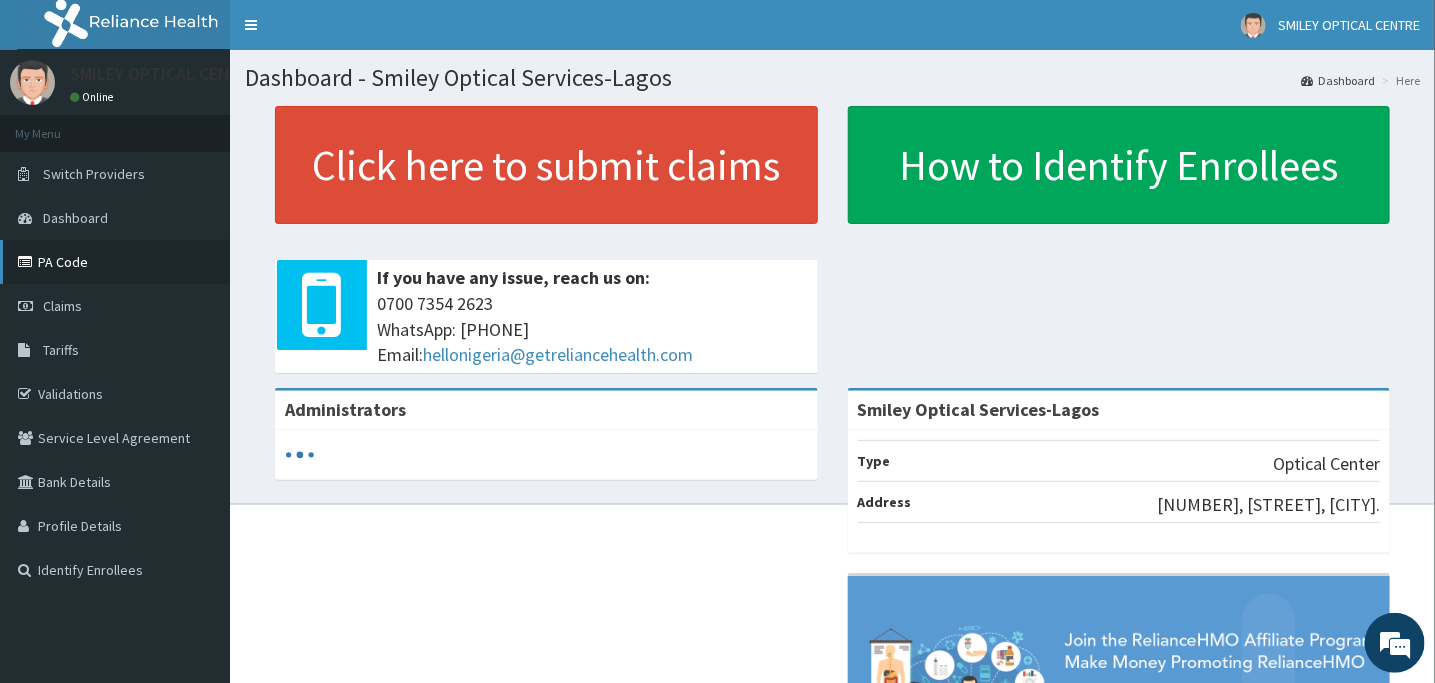 click on "PA Code" at bounding box center (115, 262) 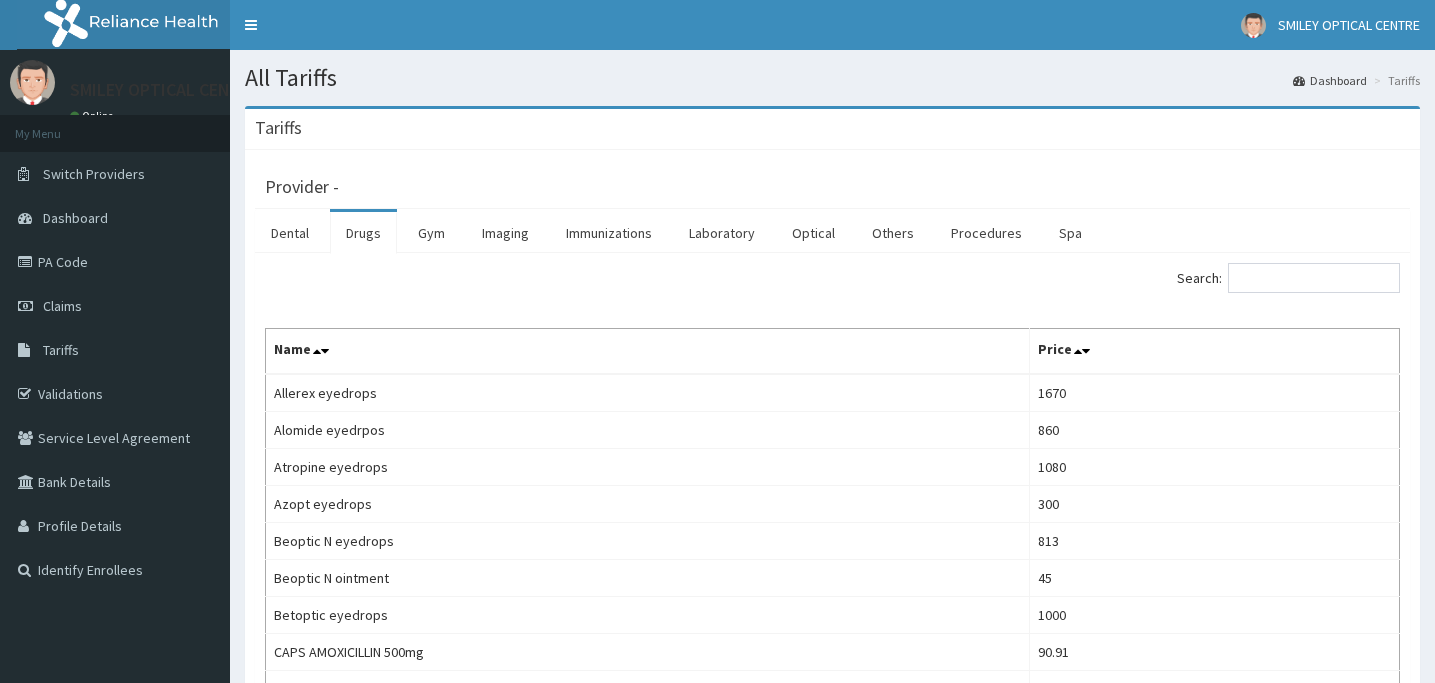 scroll, scrollTop: 0, scrollLeft: 0, axis: both 